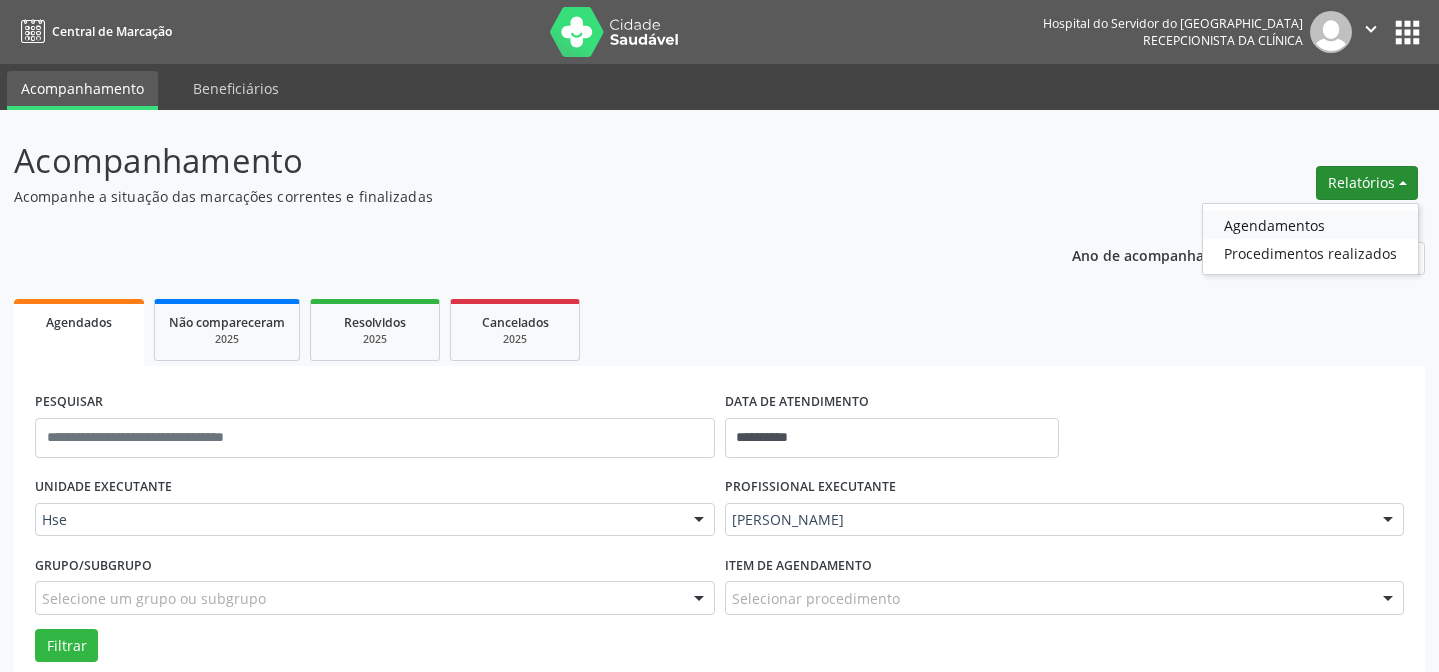 scroll, scrollTop: 135, scrollLeft: 0, axis: vertical 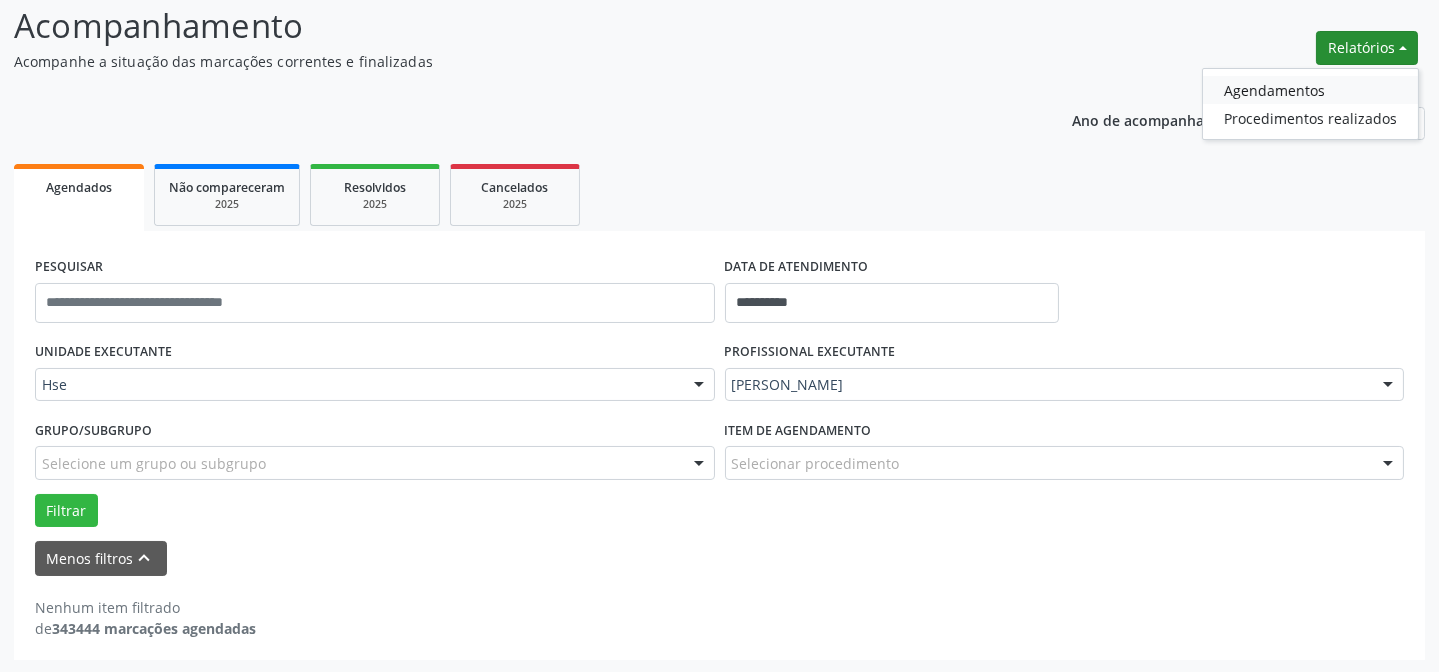 click on "Agendamentos" at bounding box center [1310, 90] 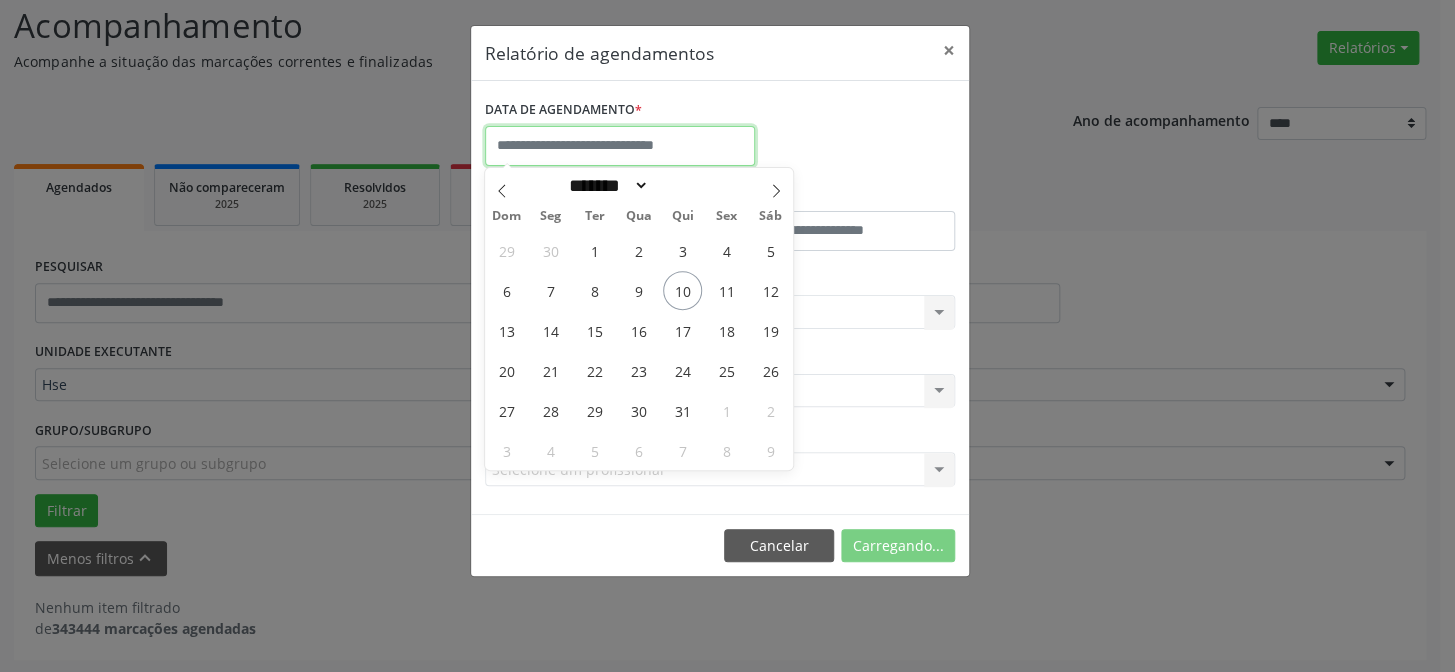 click at bounding box center (620, 146) 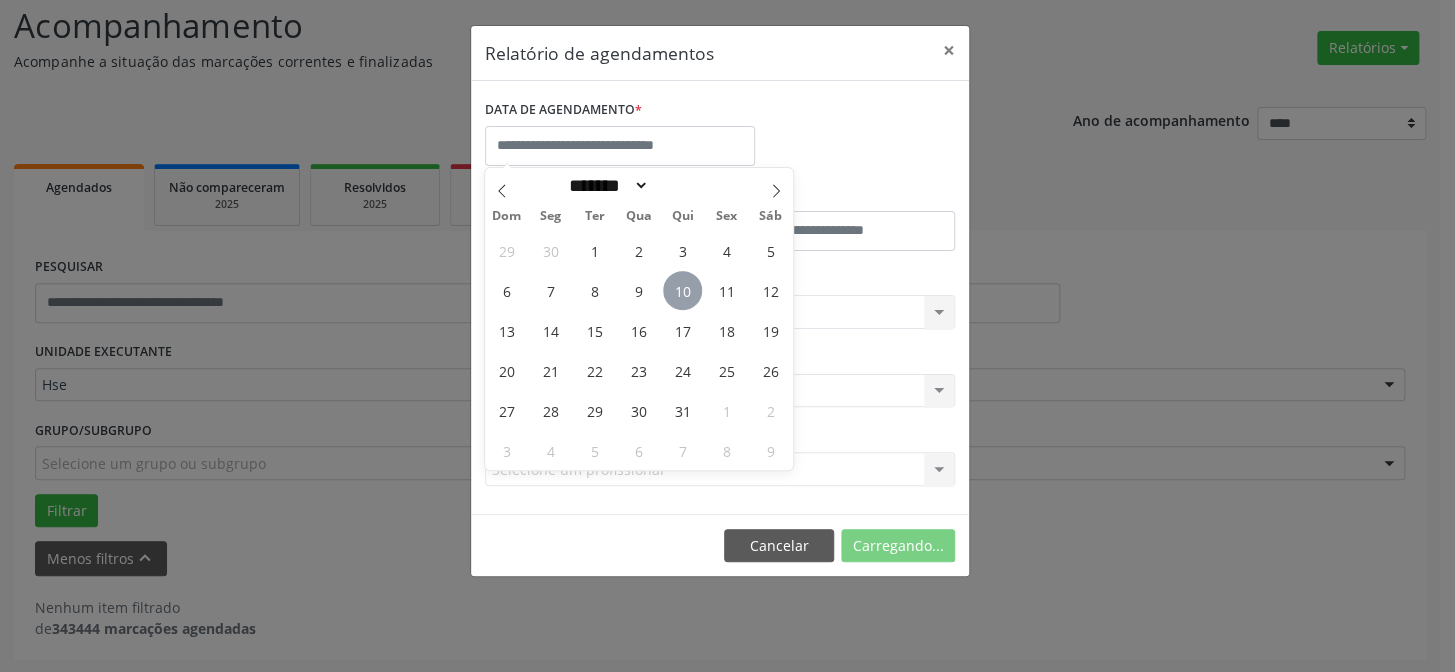 click on "10" at bounding box center [682, 290] 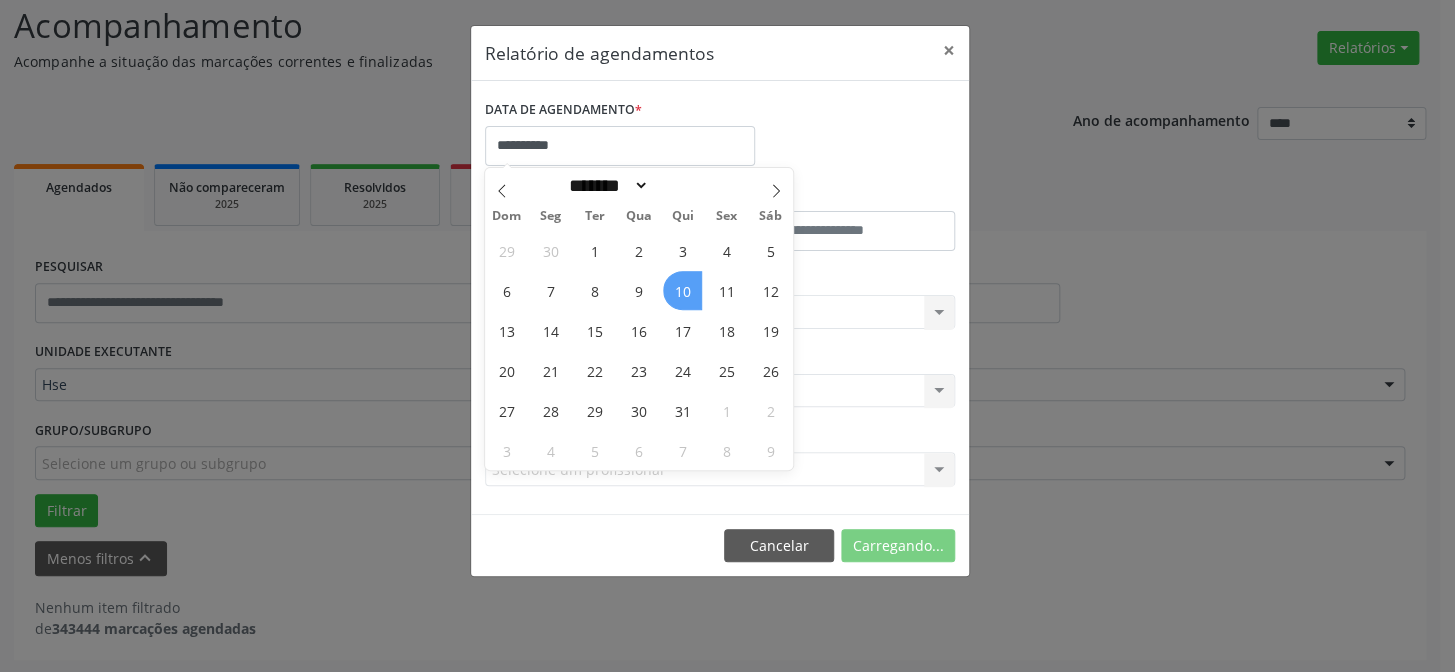 click on "10" at bounding box center [682, 290] 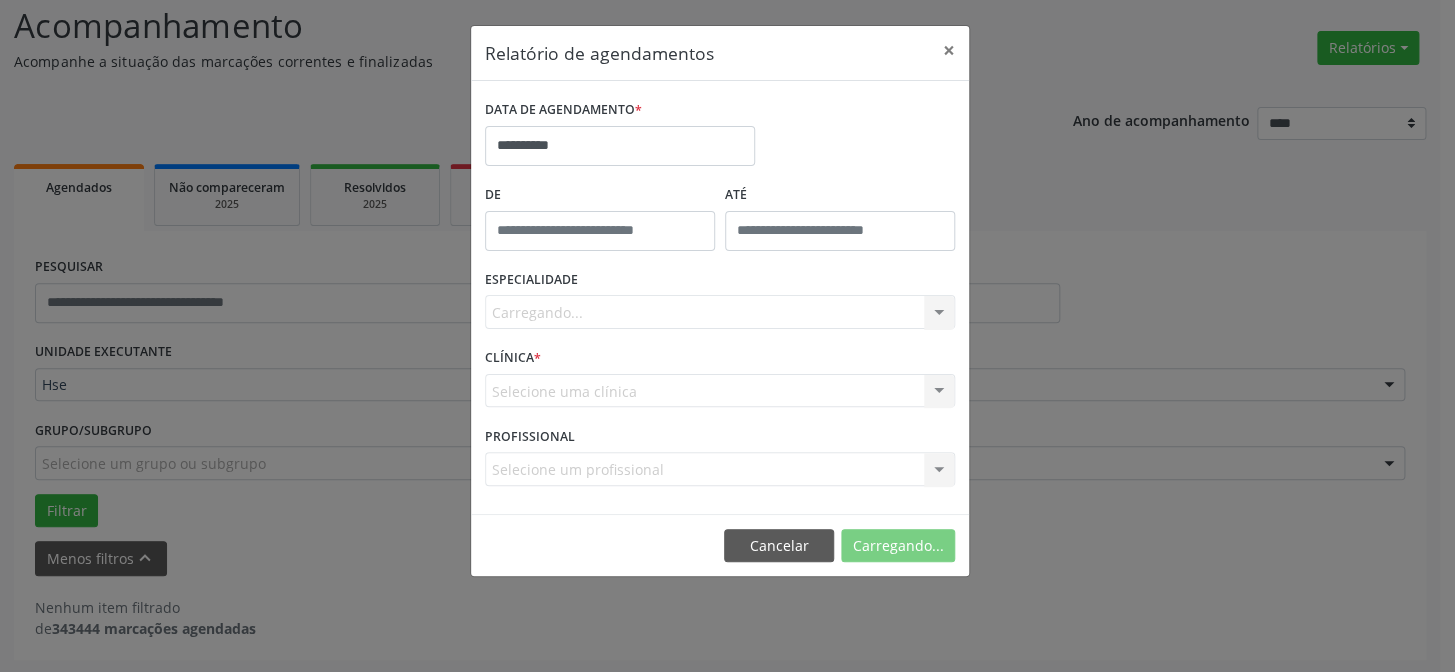 click on "Carregando...
Todas as especialidades   Alergologia   Angiologia   Arritmologia   Cardiologia   Cirurgia Abdominal   Cirurgia Bariatrica   Cirurgia Cabeça e Pescoço   Cirurgia Cardiaca   Cirurgia Geral   Cirurgia Ginecologica   Cirurgia Mastologia Oncologica   Cirurgia Pediatrica   Cirurgia Plastica   Cirurgia Toracica   Cirurgia geral oncológica   Cirurgia geral oncológica   Cirurgião Dermatológico   Clinica Geral   Clinica Medica   Consulta de Enfermagem - Hiperdia   Consulta de Enfermagem - Preventivo   Consulta de Enfermagem - Pré-[DATE]   Consulta de Enfermagem - Puericultura   Dermatologia   Endocinologia   Endocrino [MEDICAL_DATA]   Endocrinologia   Fisioterapia   Fisioterapia Cirurgica   Fonoaudiologia   Gastro/Hepato   Gastroenterologia   Gastropediatria   Geriatria   Ginecologia   Gnecologia   Hebiatra   Hematologia   Hepatologia   Inf.Inf - Infectologista   Infectologia Pediátrica   Mastologia   Mastologia Oncologica   Medicina Psicossomatica     Nefrologia" at bounding box center [720, 312] 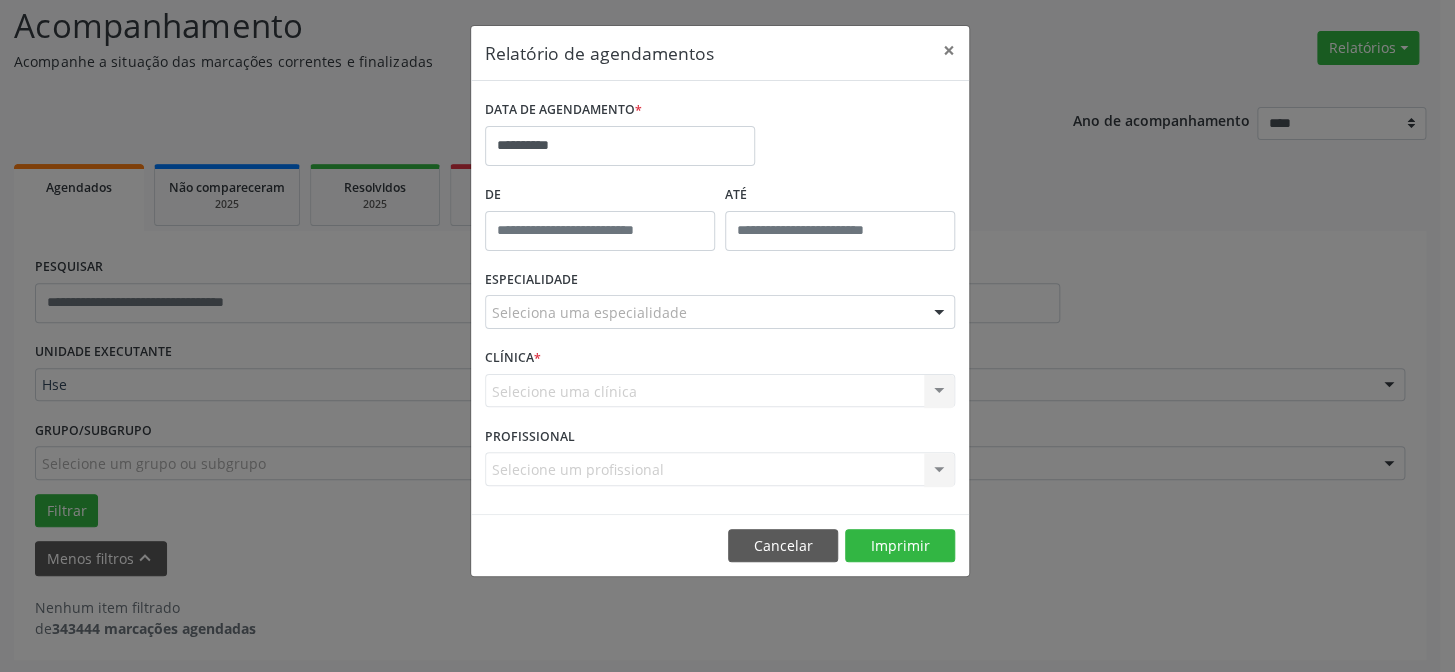 click on "Selecione uma clínica
Hse
Nenhum resultado encontrado para: "   "
Não há nenhuma opção para ser exibida." at bounding box center (720, 391) 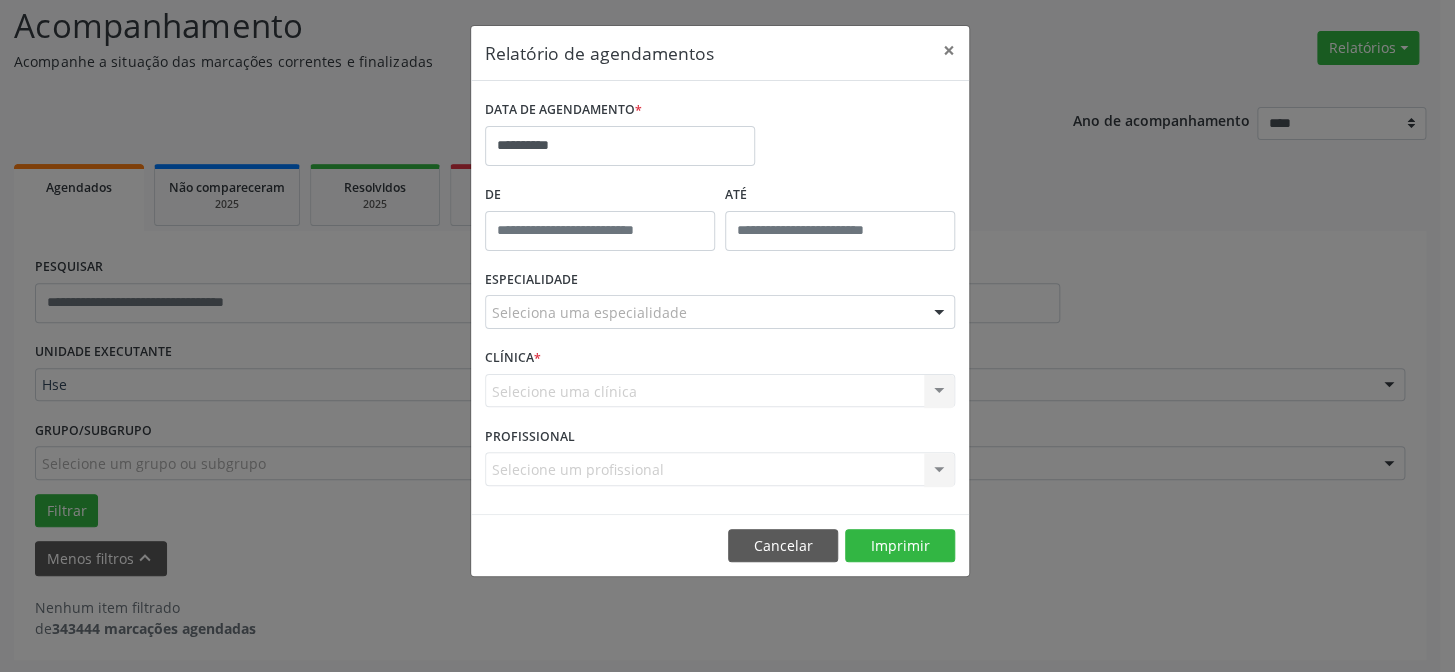 click on "Seleciona uma especialidade" at bounding box center (720, 312) 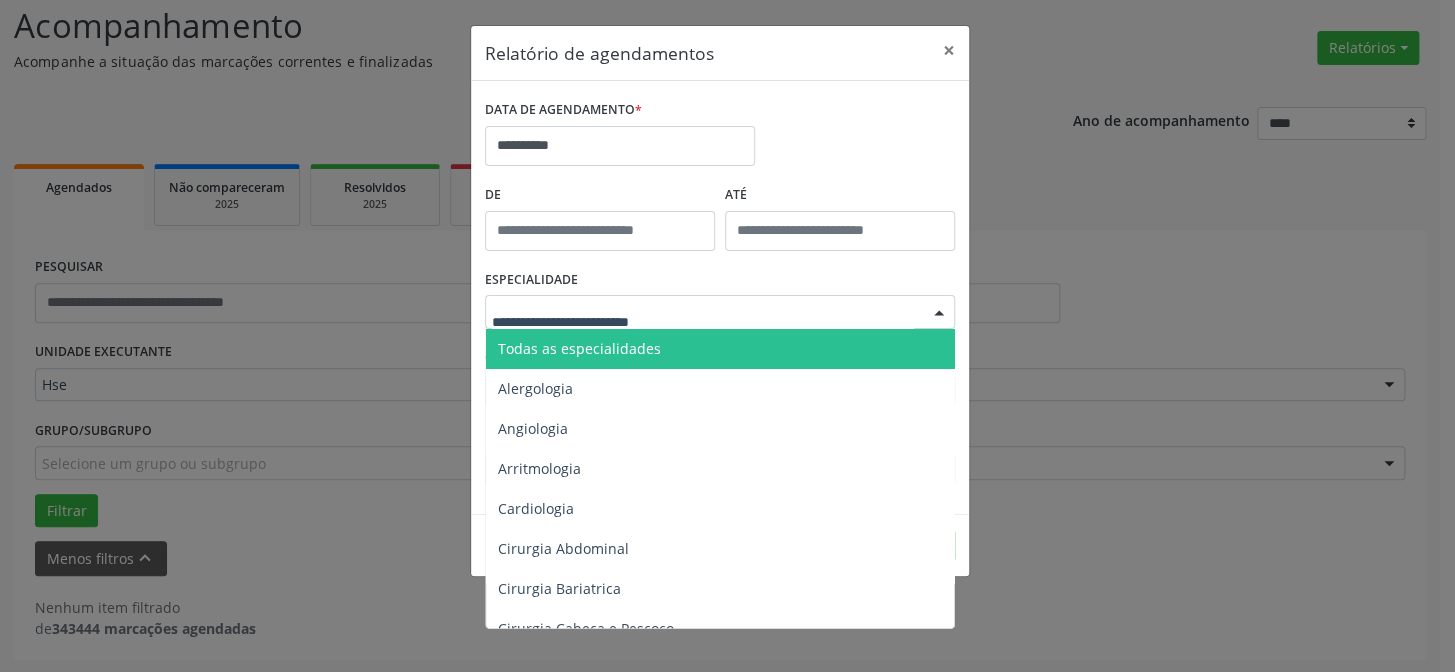 click on "Todas as especialidades" at bounding box center [721, 349] 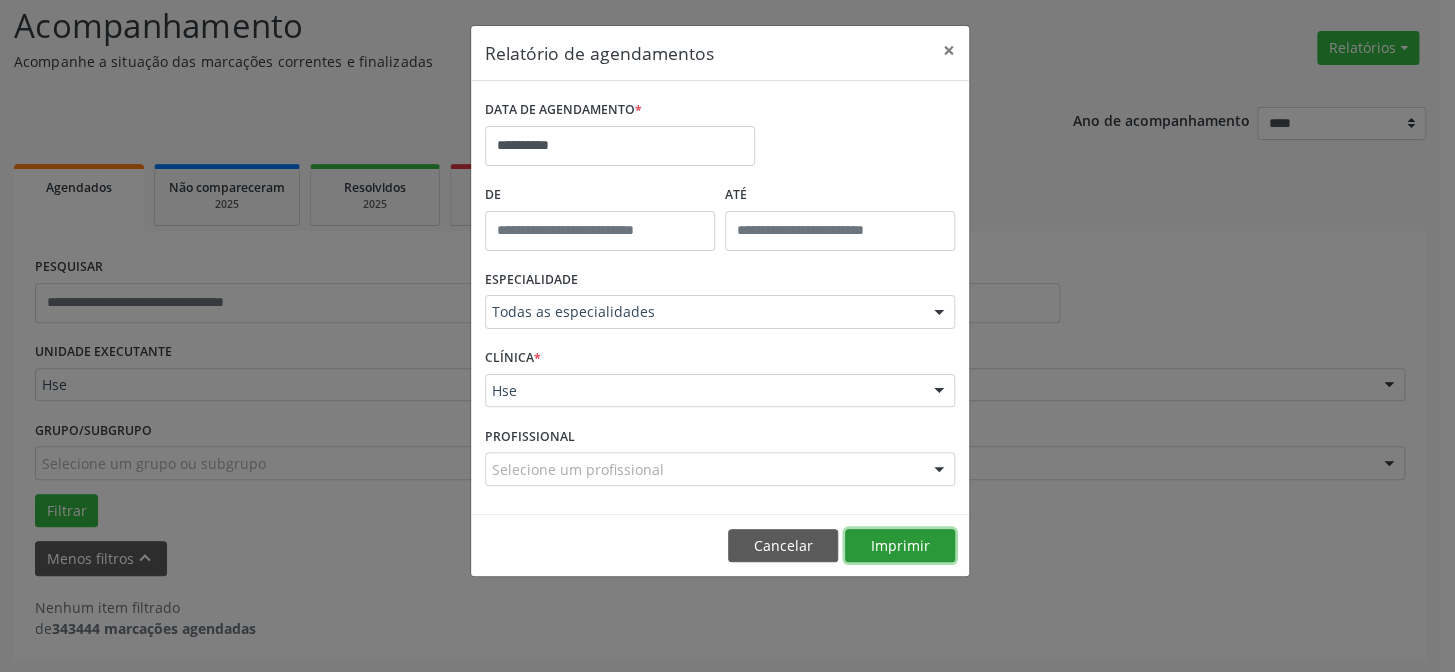 click on "Imprimir" at bounding box center [900, 546] 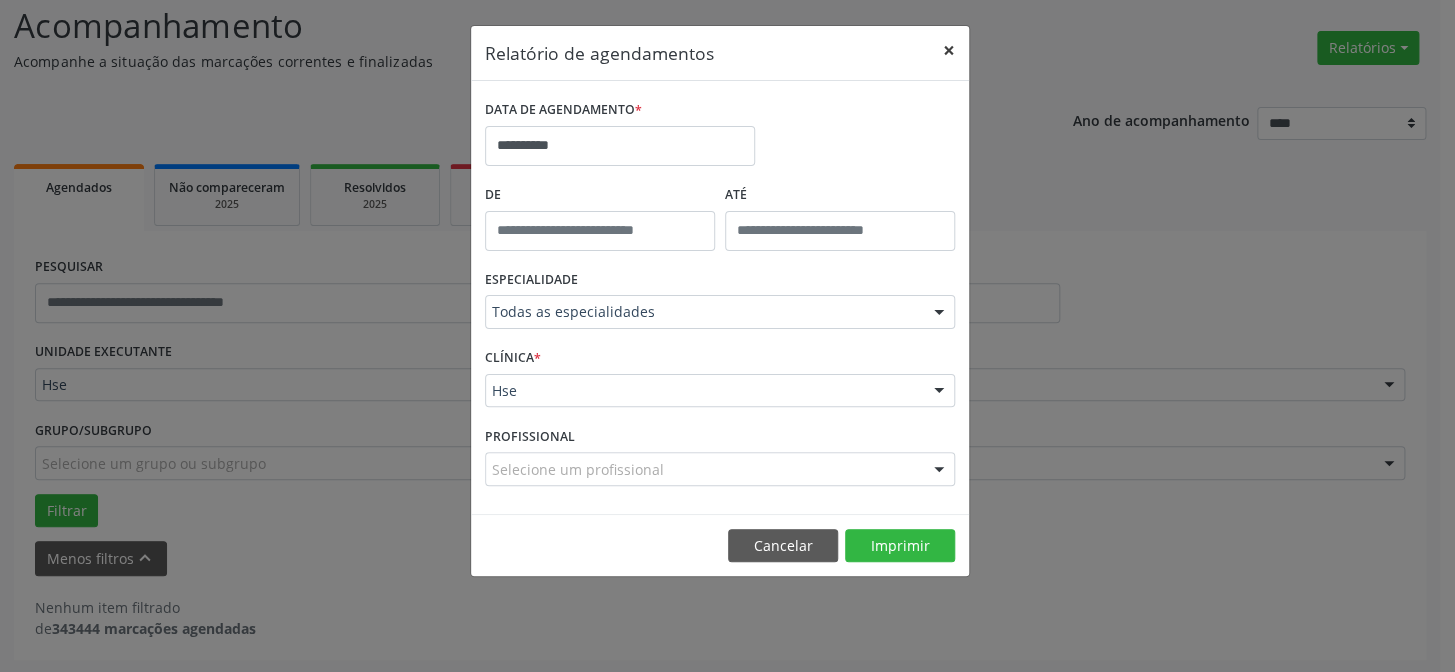 click on "×" at bounding box center [949, 50] 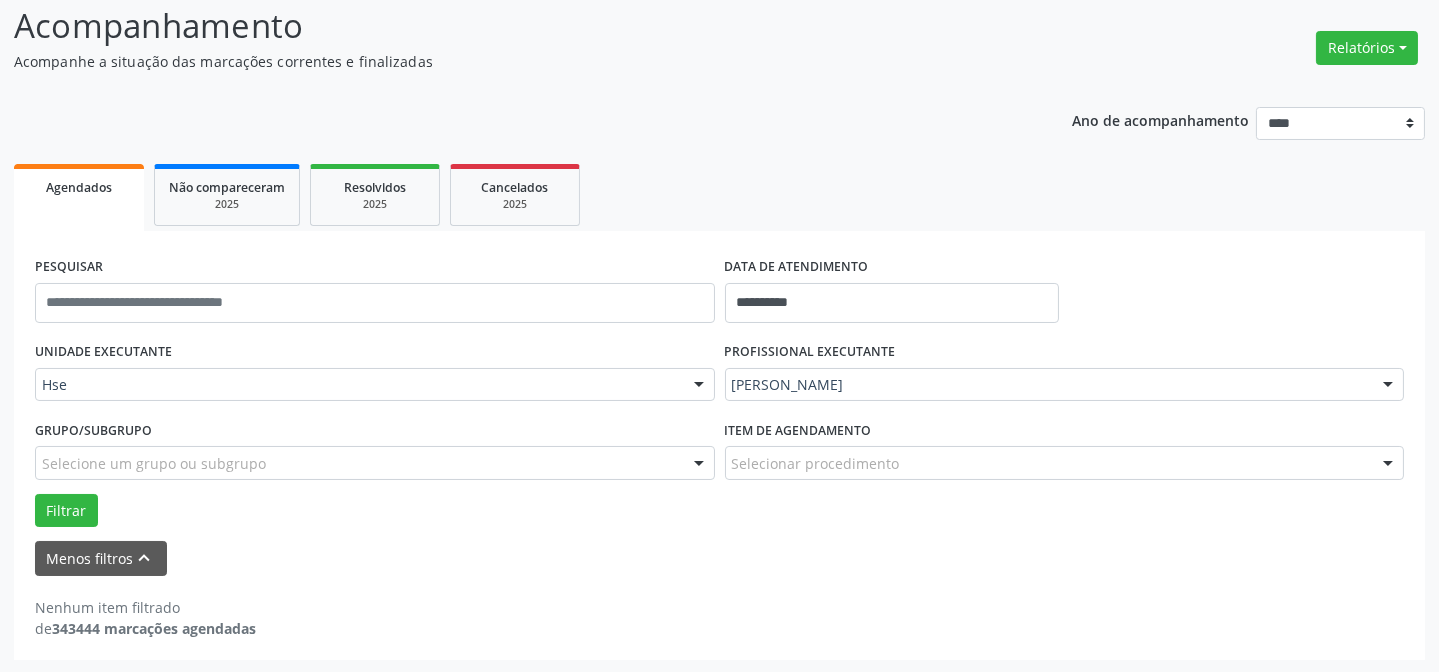 click on "[PERSON_NAME]" at bounding box center (1065, 385) 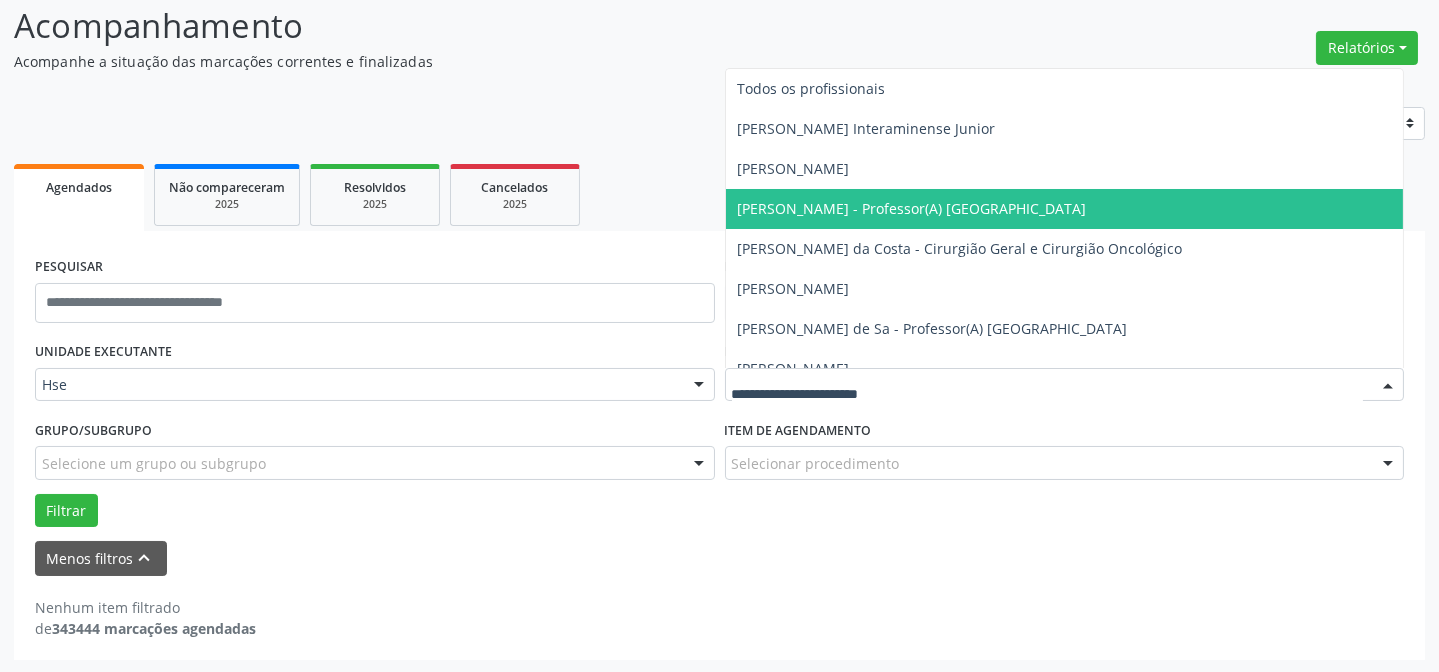 scroll, scrollTop: 90, scrollLeft: 0, axis: vertical 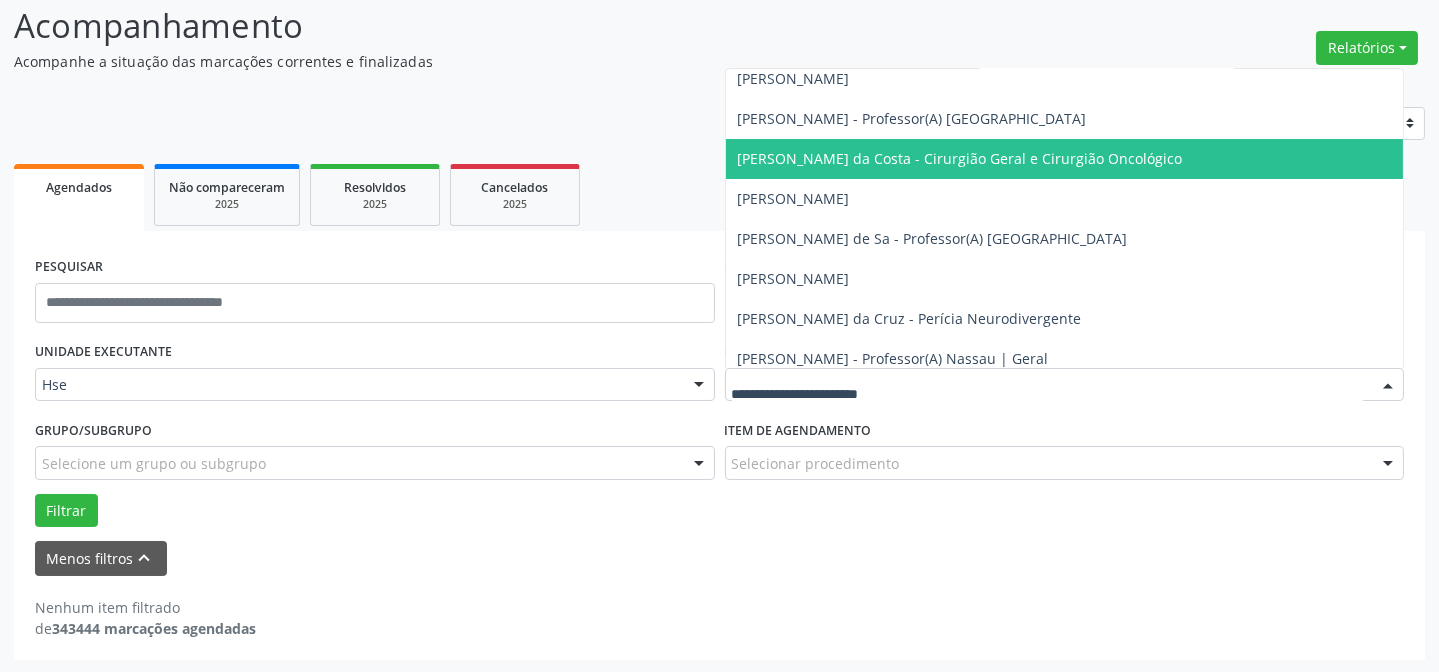 type on "*" 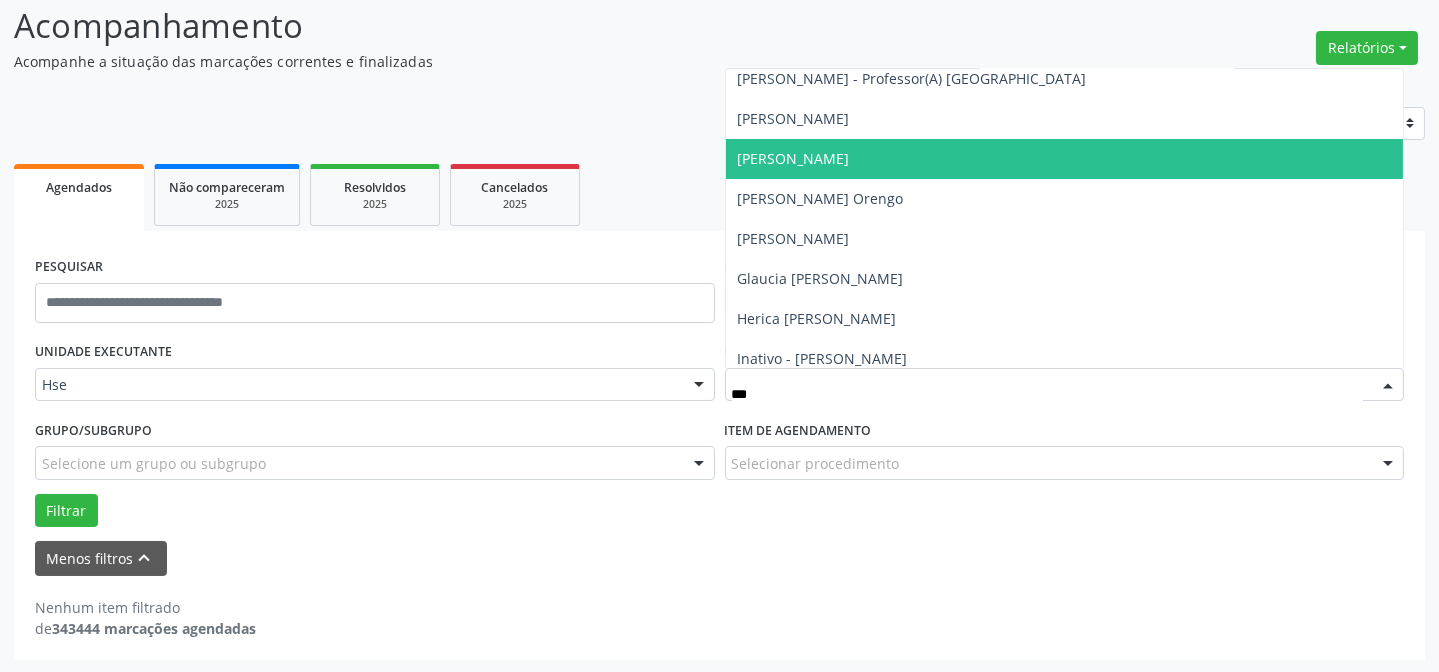 type on "****" 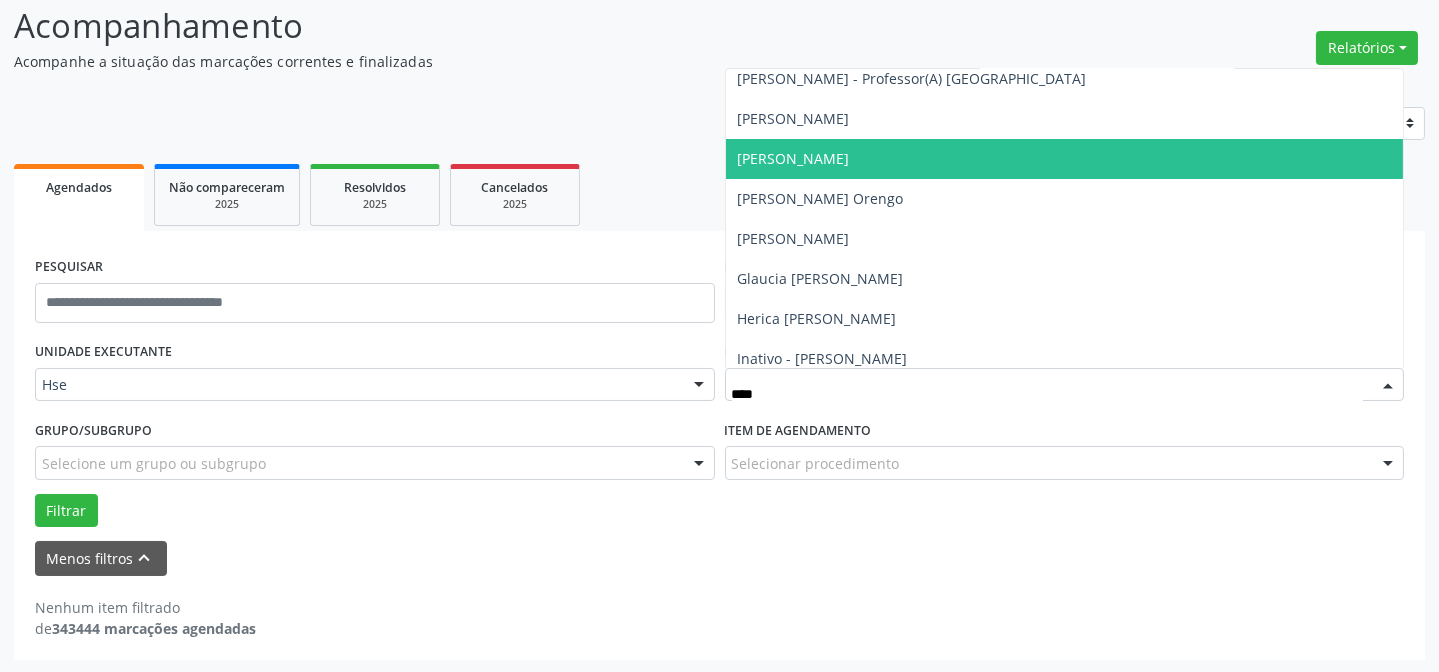scroll, scrollTop: 0, scrollLeft: 0, axis: both 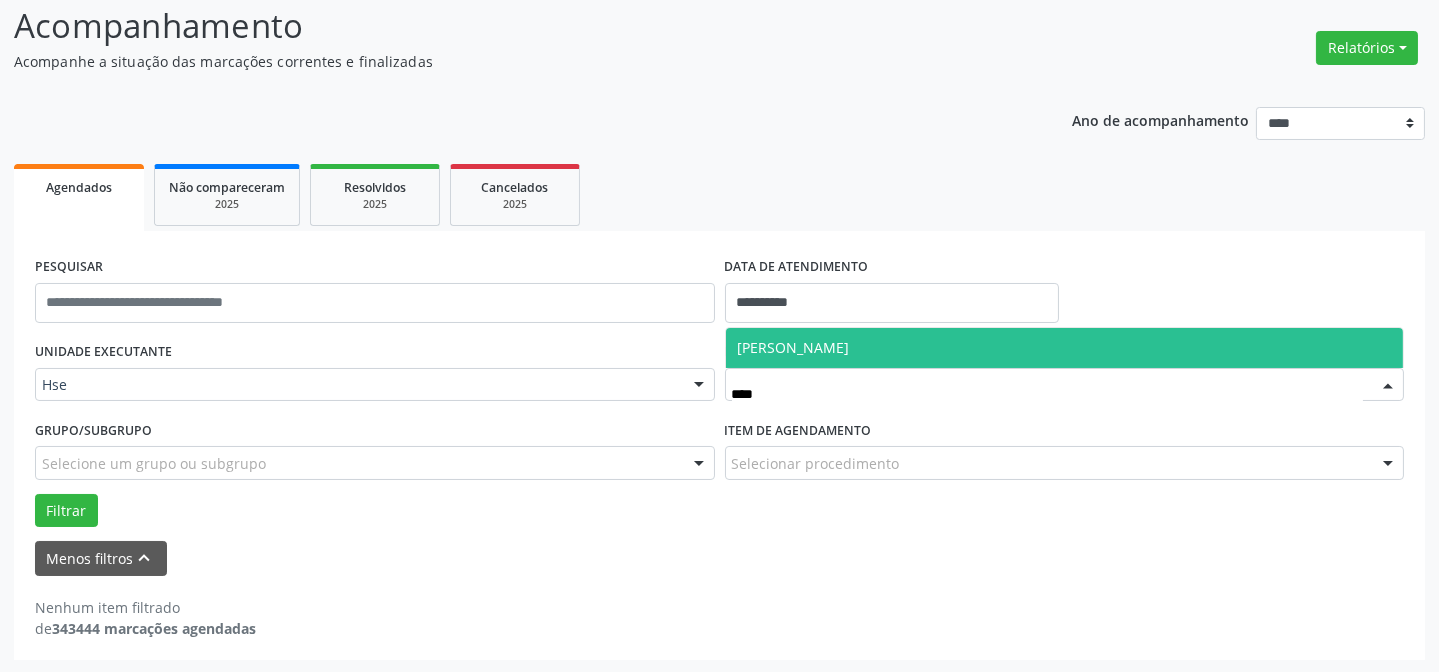 click on "[PERSON_NAME]" at bounding box center (794, 347) 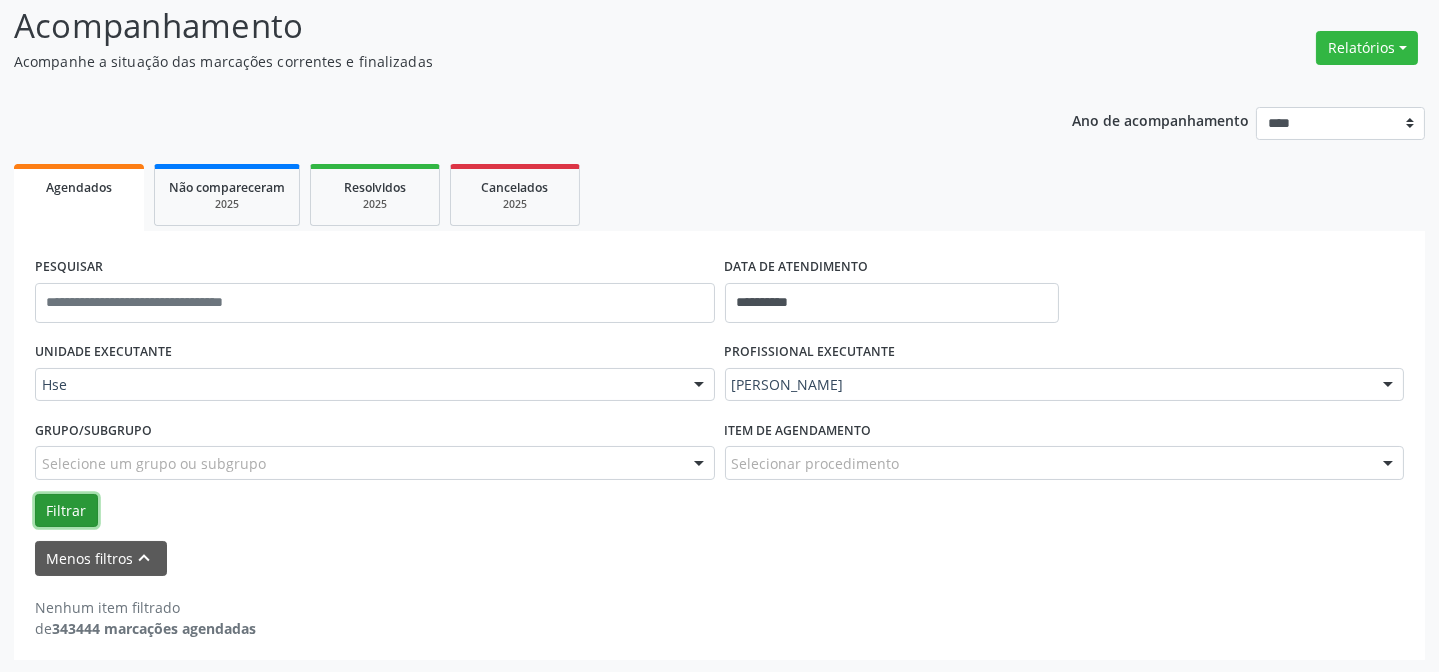 click on "Filtrar" at bounding box center (66, 511) 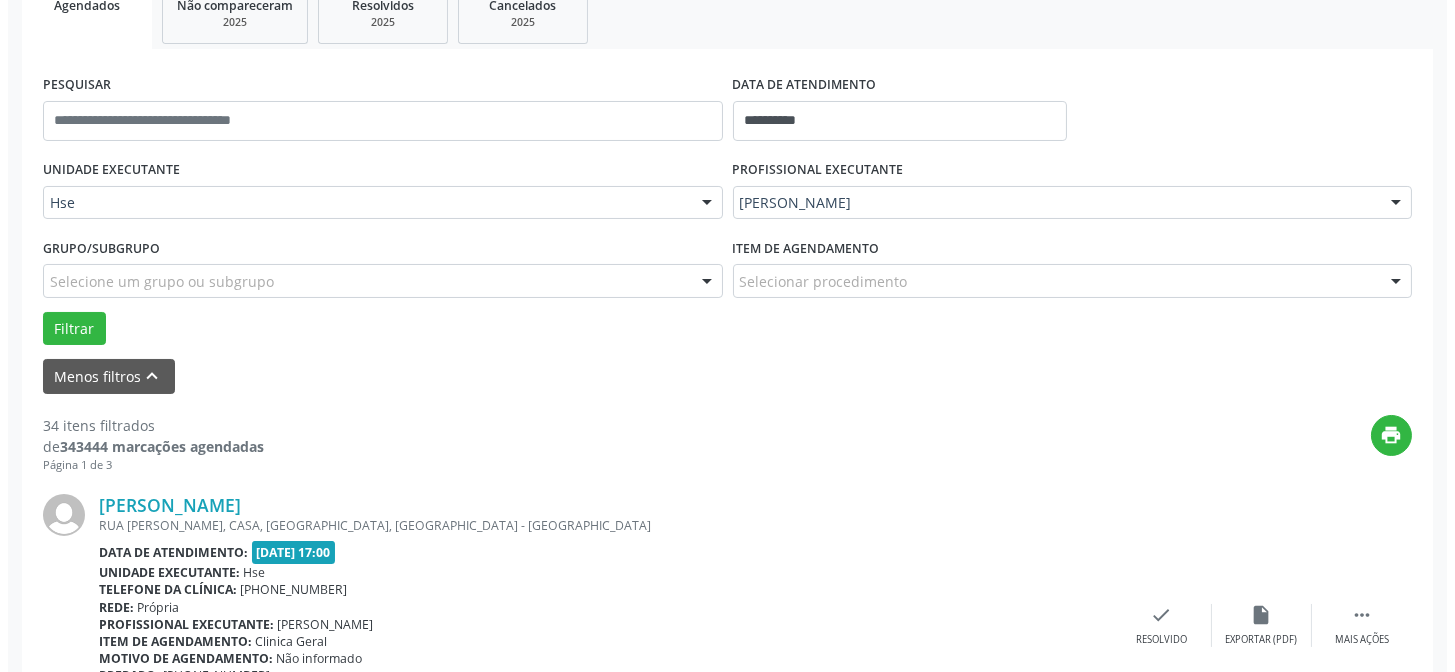 scroll, scrollTop: 408, scrollLeft: 0, axis: vertical 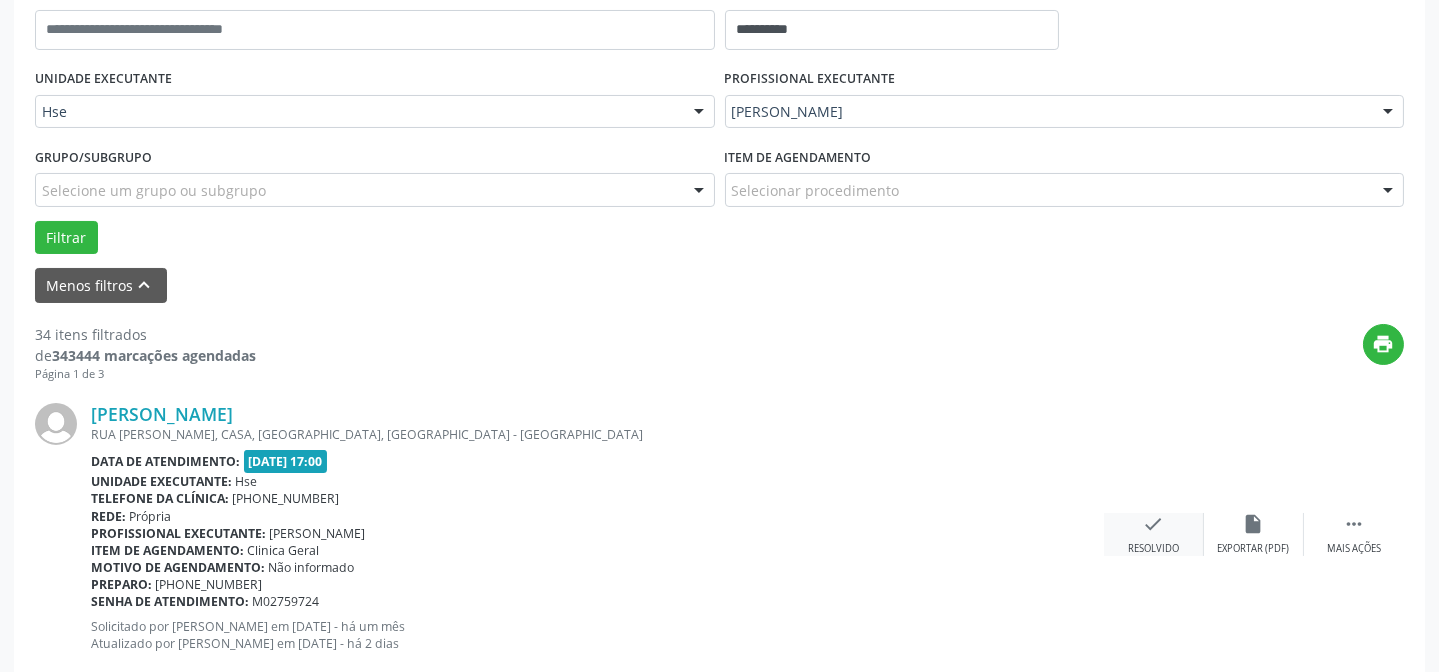 click on "check
Resolvido" at bounding box center (1154, 534) 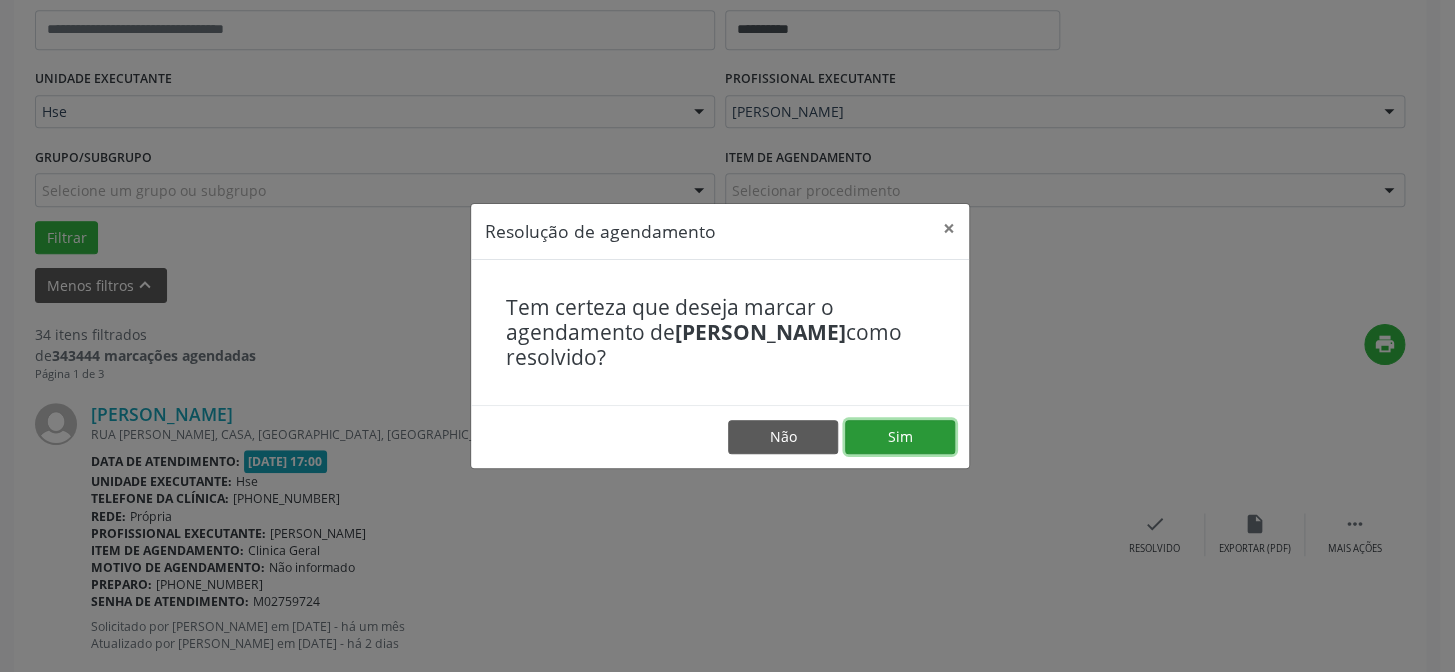 click on "Sim" at bounding box center (900, 437) 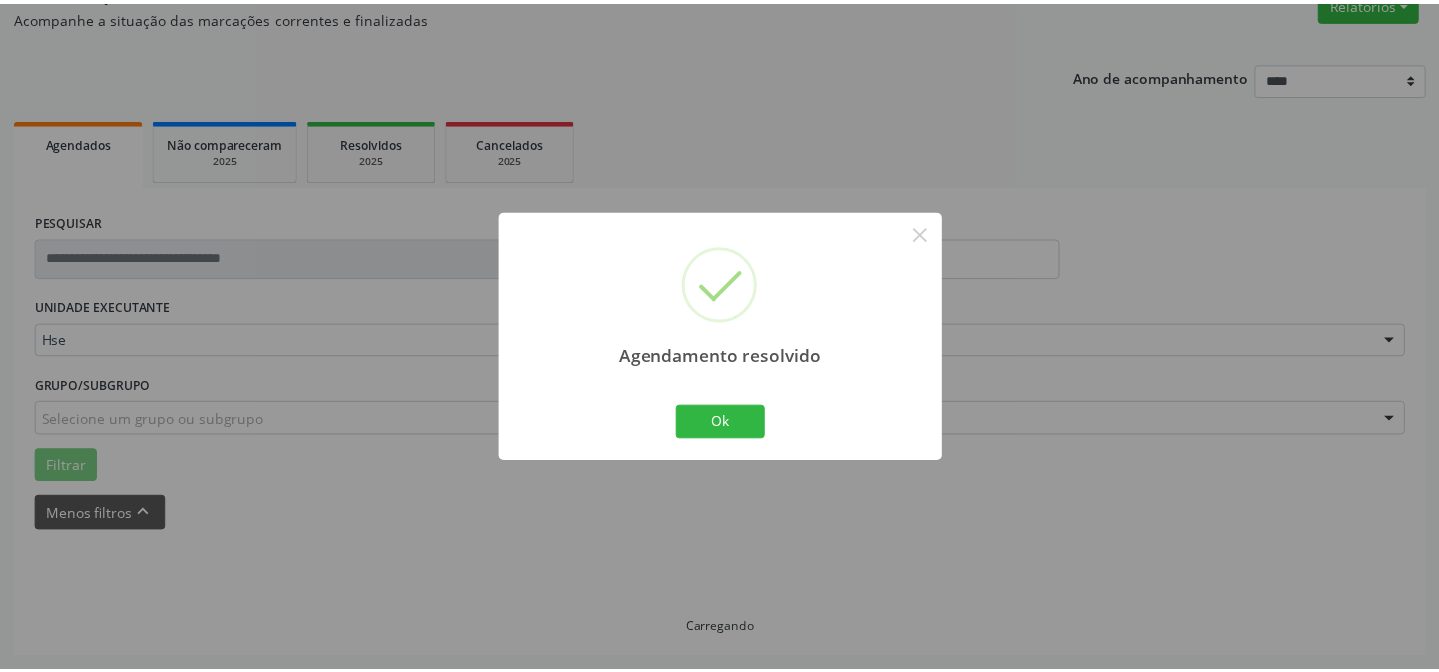 scroll, scrollTop: 179, scrollLeft: 0, axis: vertical 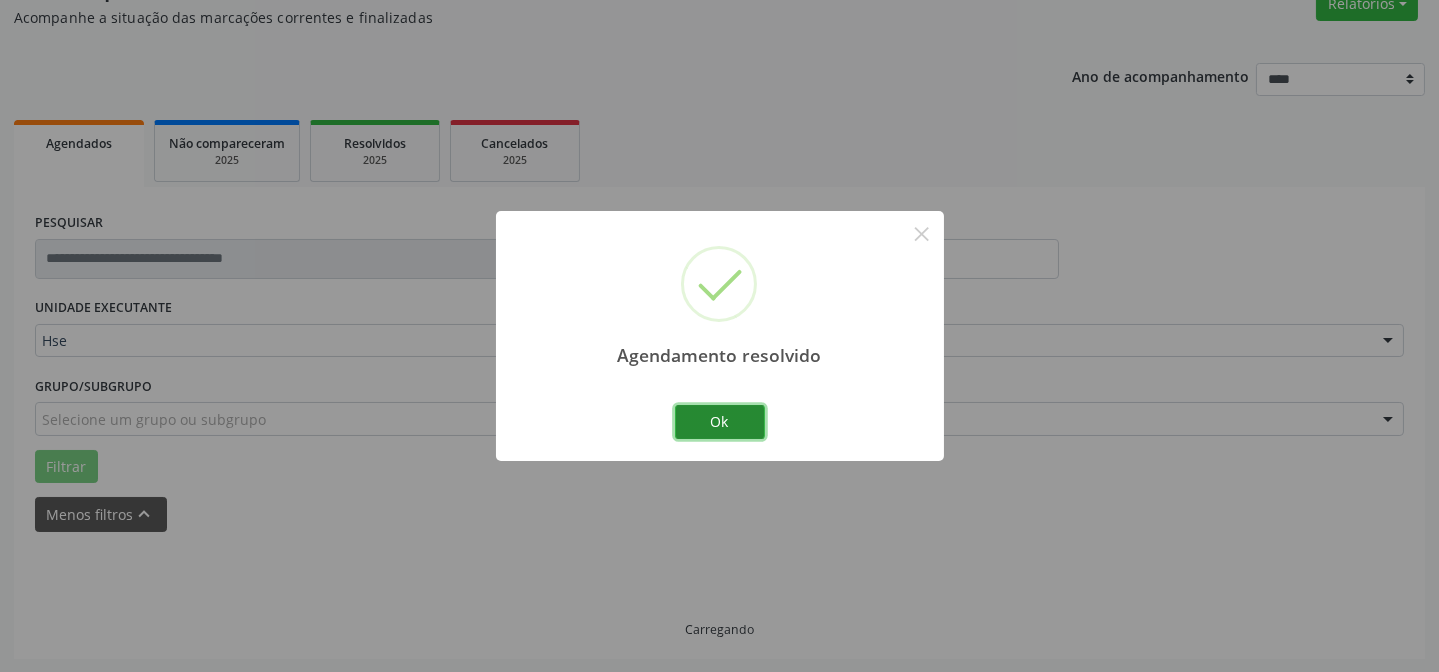 click on "Ok" at bounding box center (720, 422) 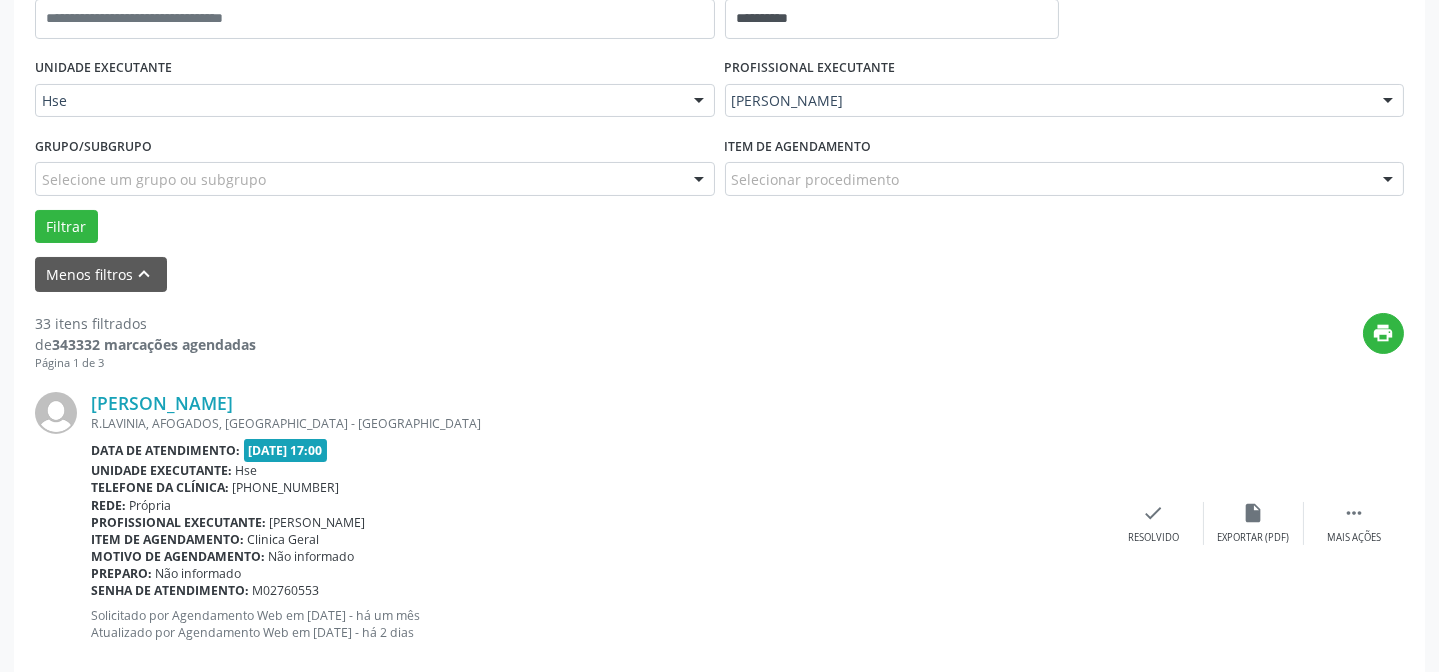 scroll, scrollTop: 451, scrollLeft: 0, axis: vertical 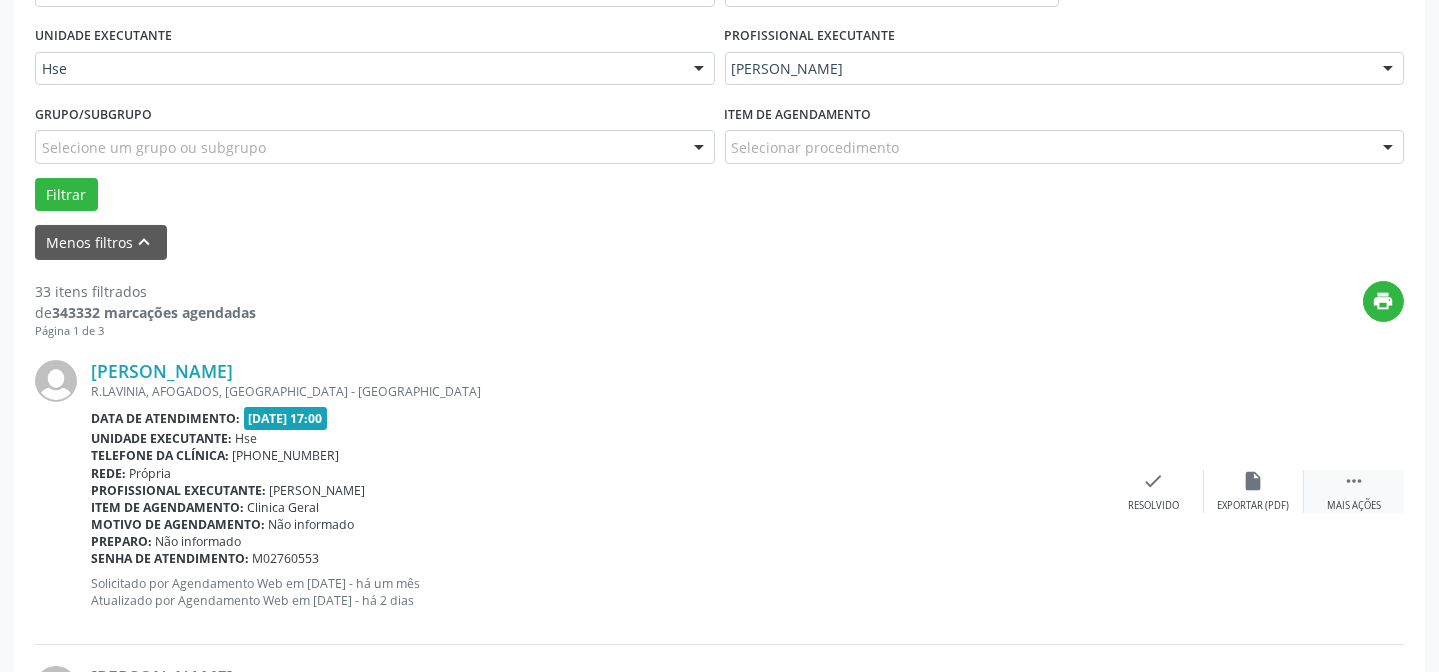 click on "
Mais ações" at bounding box center [1354, 491] 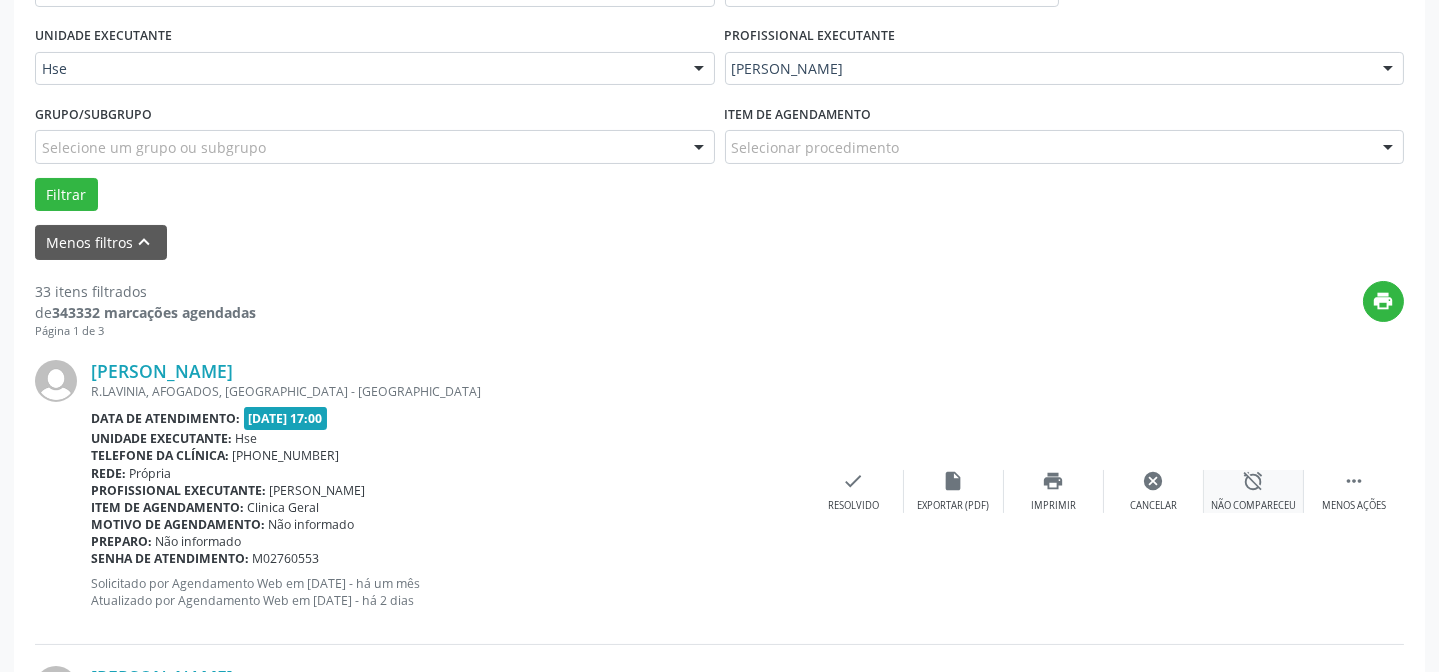 click on "alarm_off
Não compareceu" at bounding box center [1254, 491] 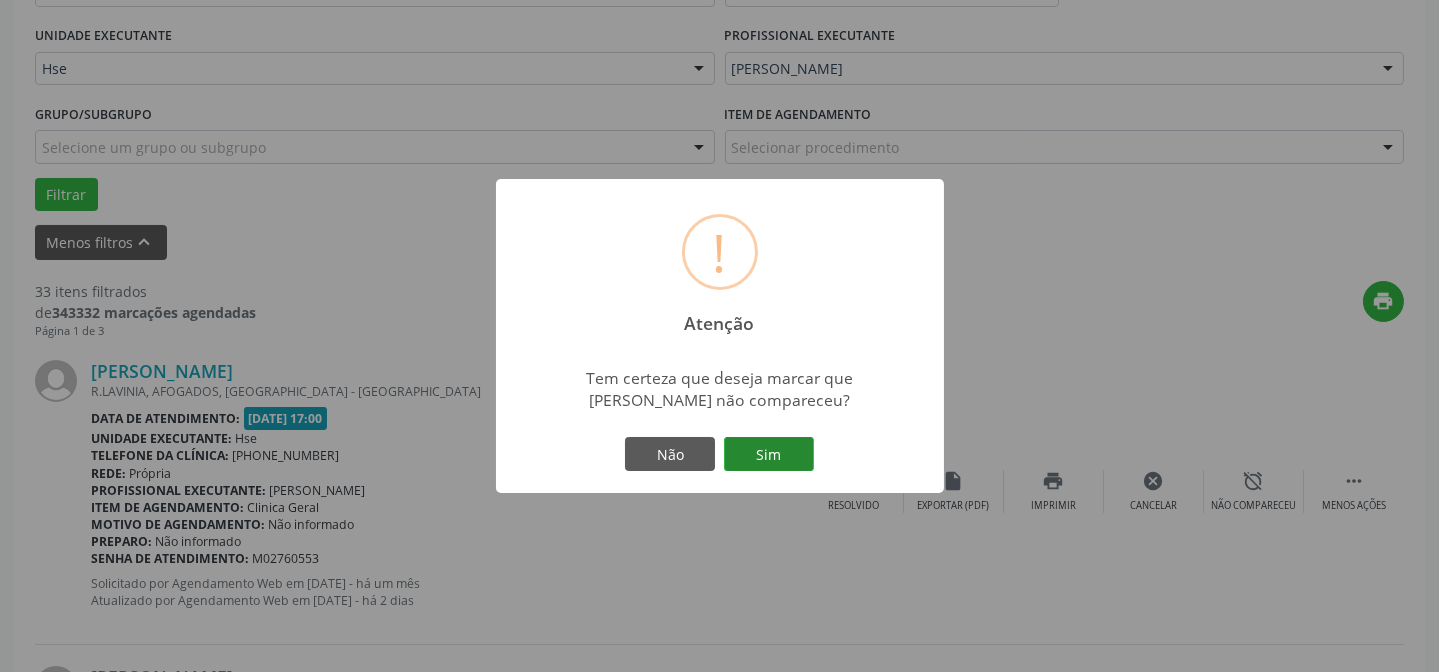 click on "Sim" at bounding box center [769, 454] 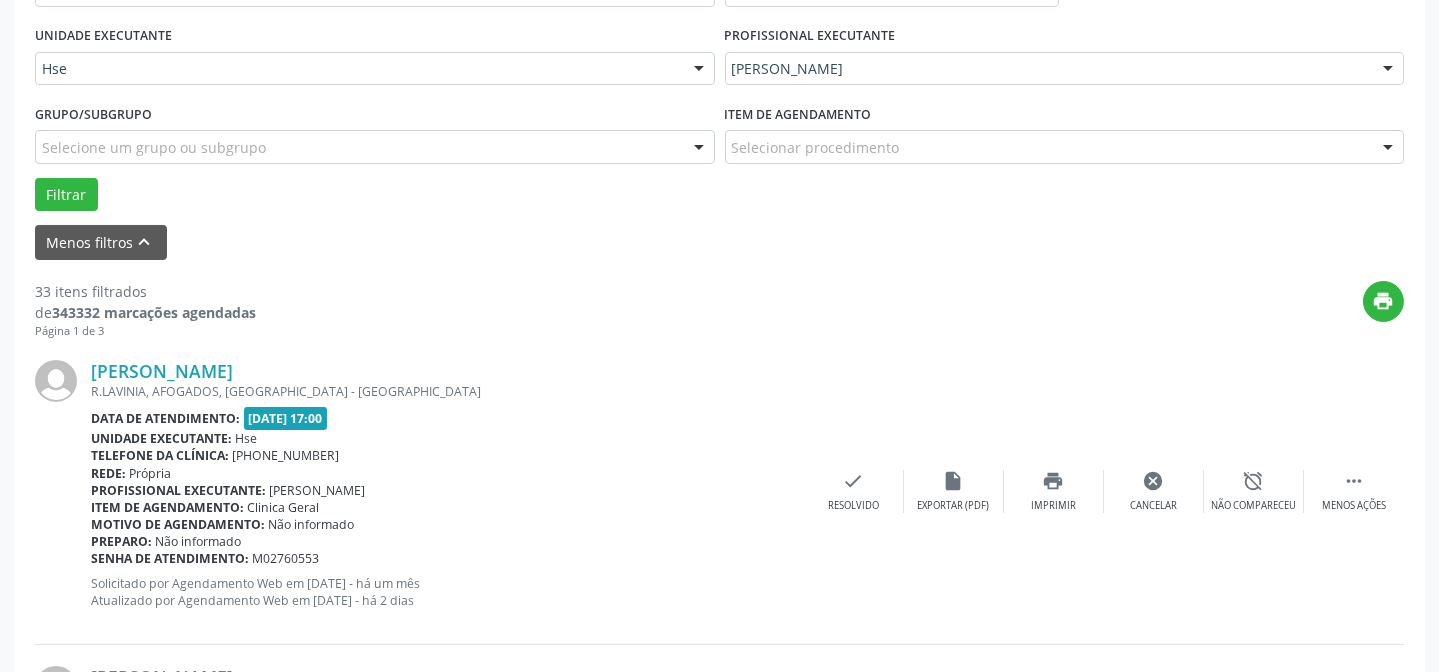 scroll, scrollTop: 200, scrollLeft: 0, axis: vertical 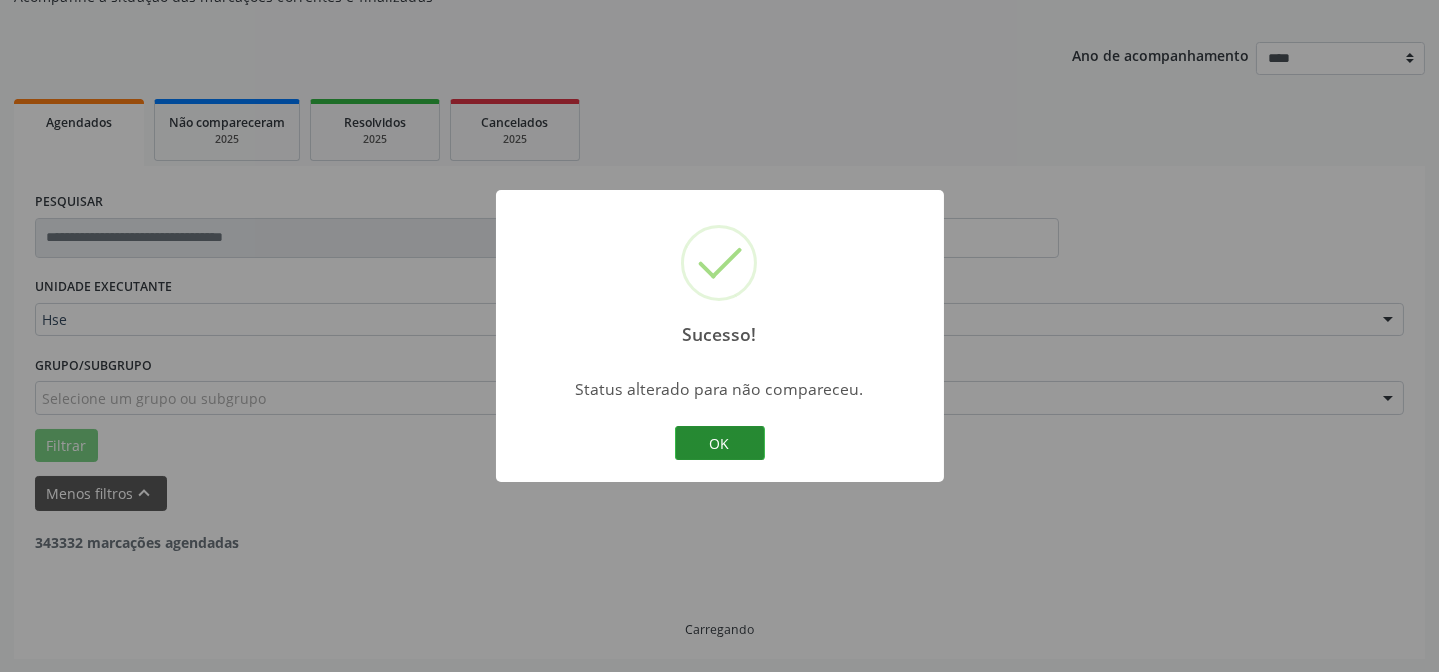 click on "OK" at bounding box center (720, 443) 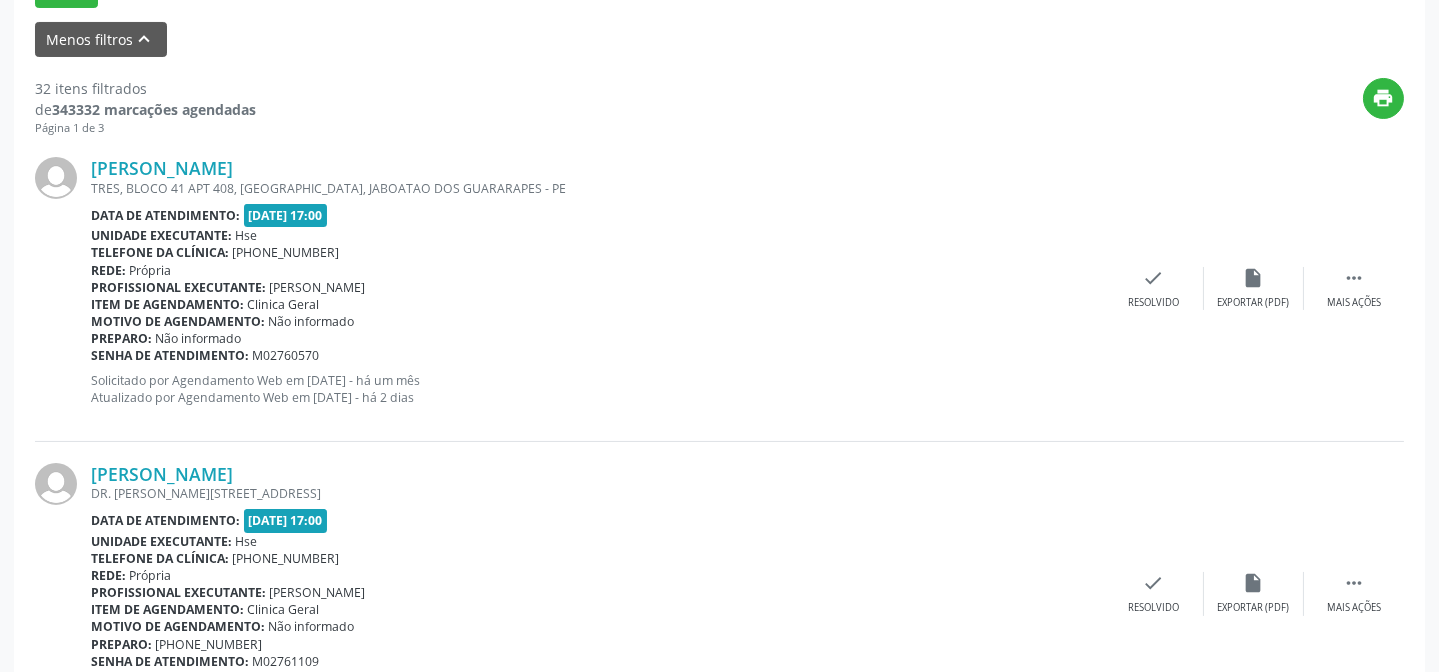 scroll, scrollTop: 633, scrollLeft: 0, axis: vertical 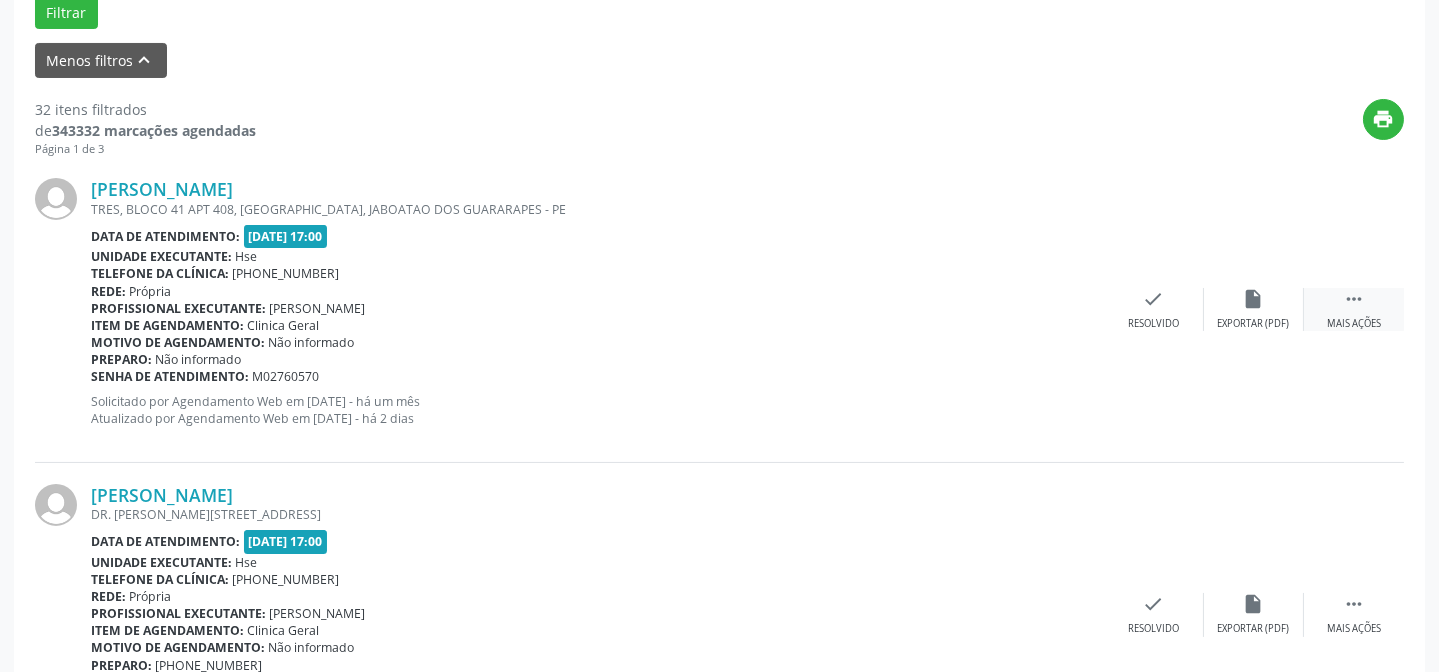 click on "" at bounding box center (1354, 299) 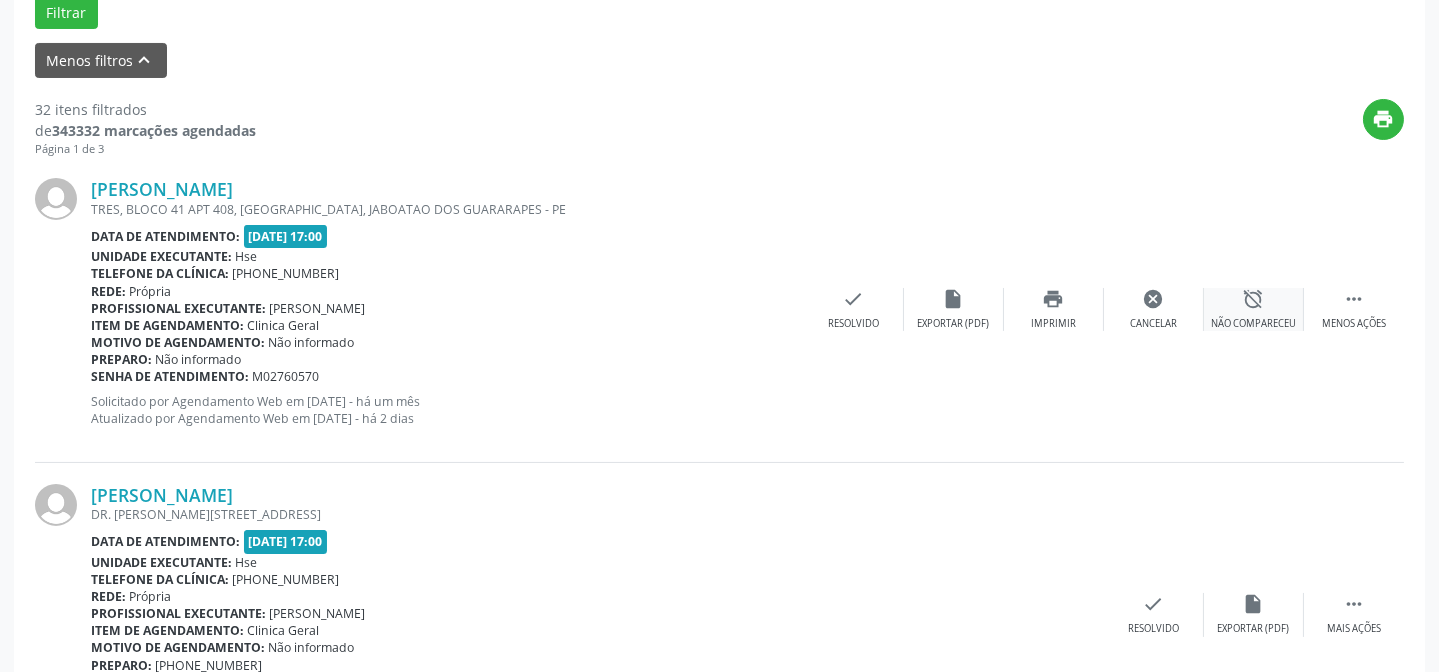 click on "Não compareceu" at bounding box center (1253, 324) 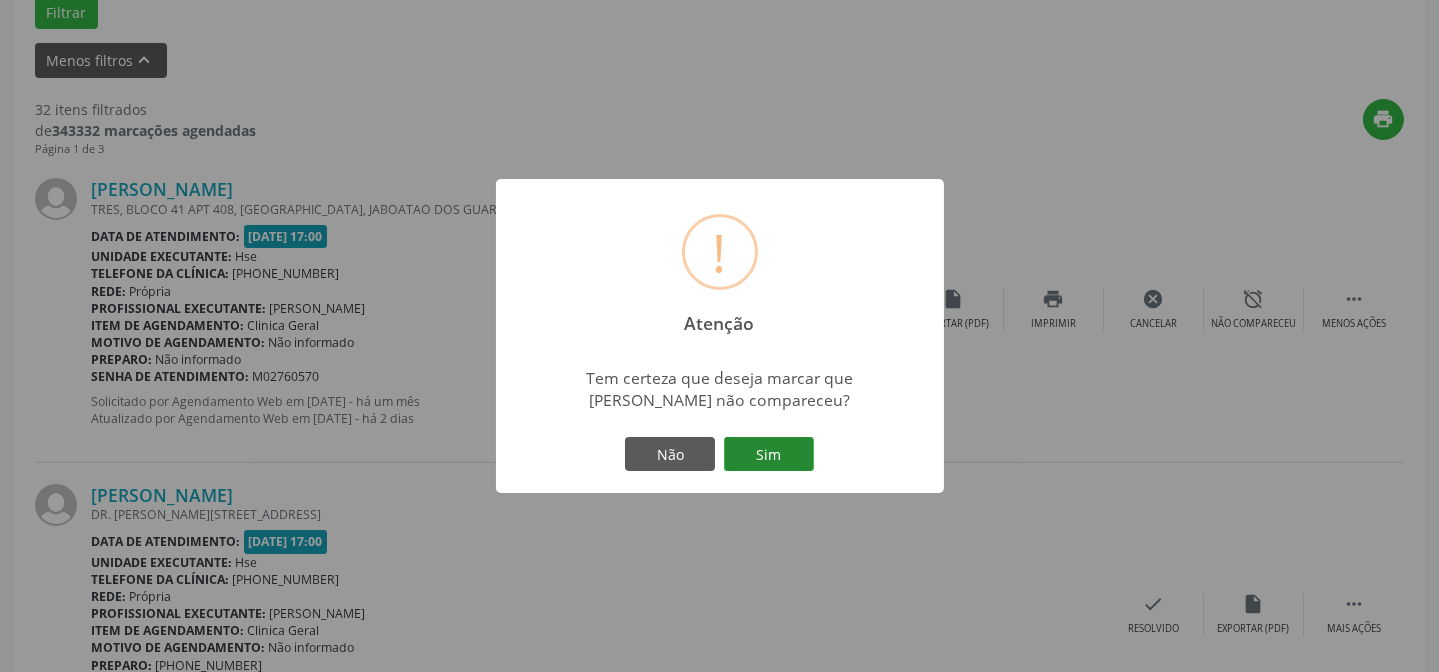 click on "Sim" at bounding box center (769, 454) 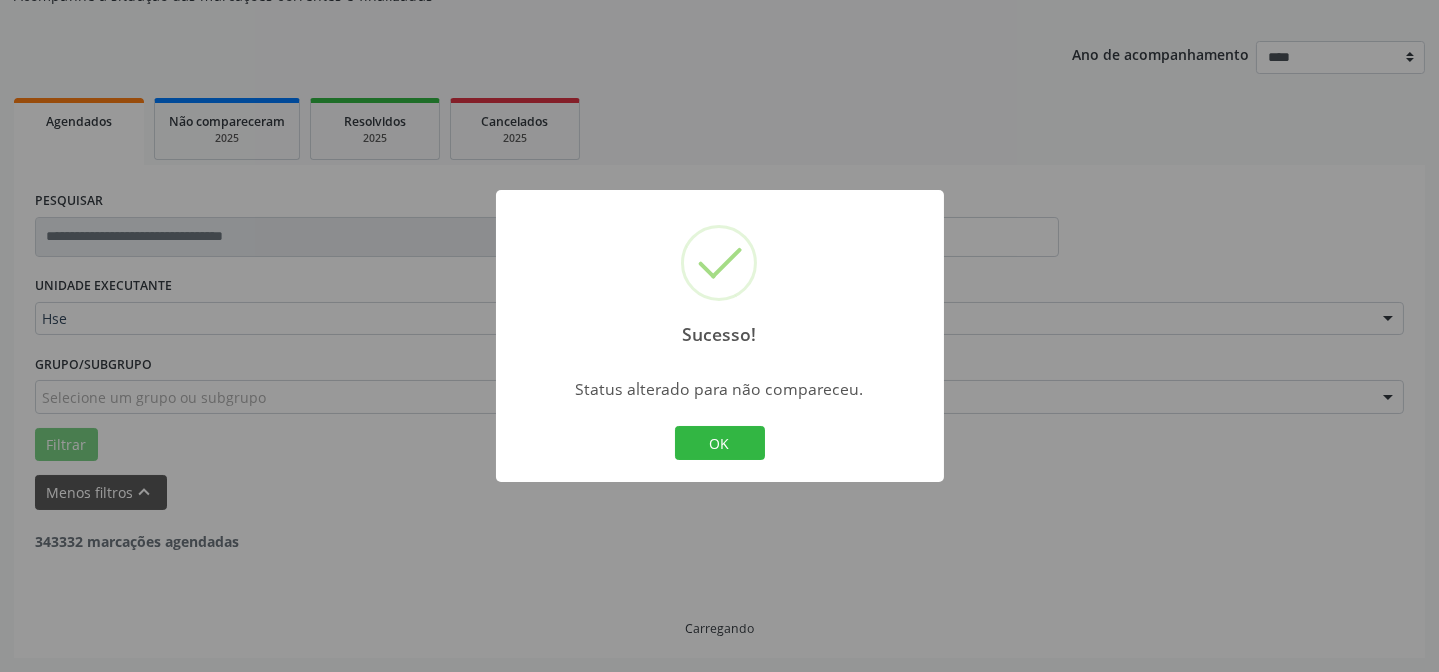 scroll, scrollTop: 200, scrollLeft: 0, axis: vertical 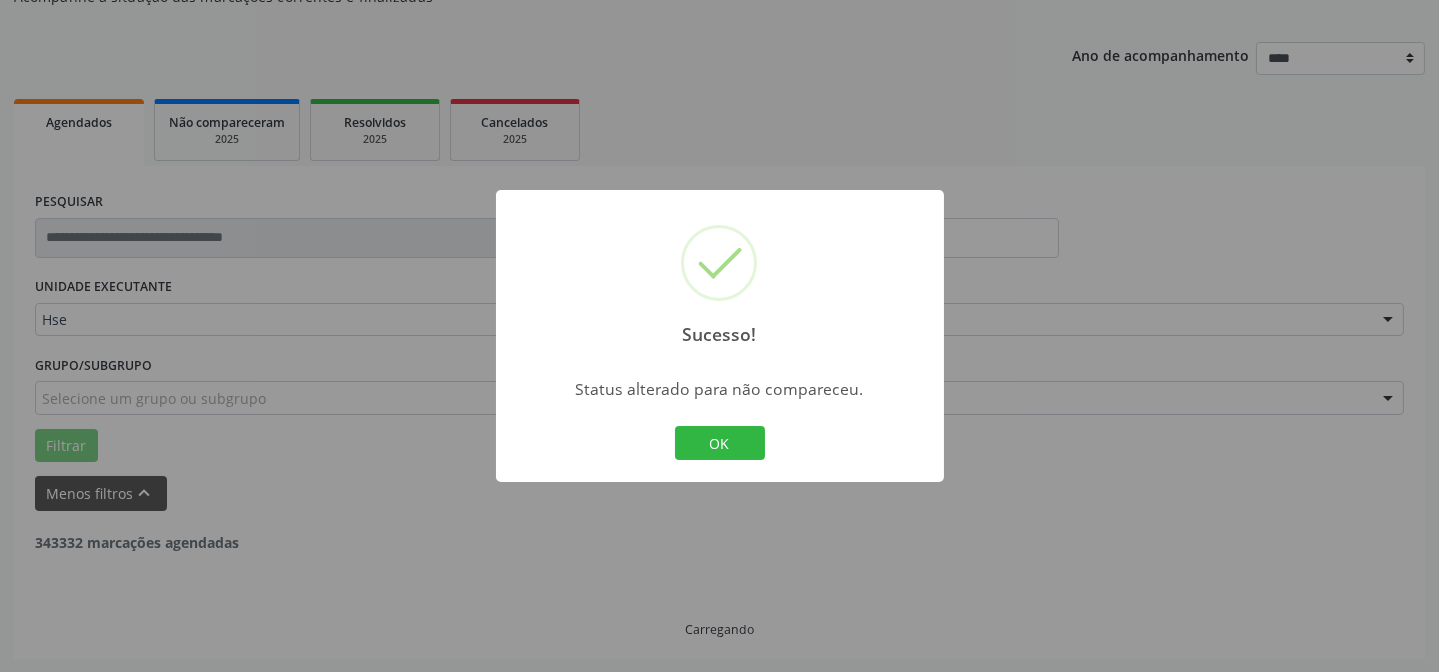 click on "OK Cancel" at bounding box center [719, 443] 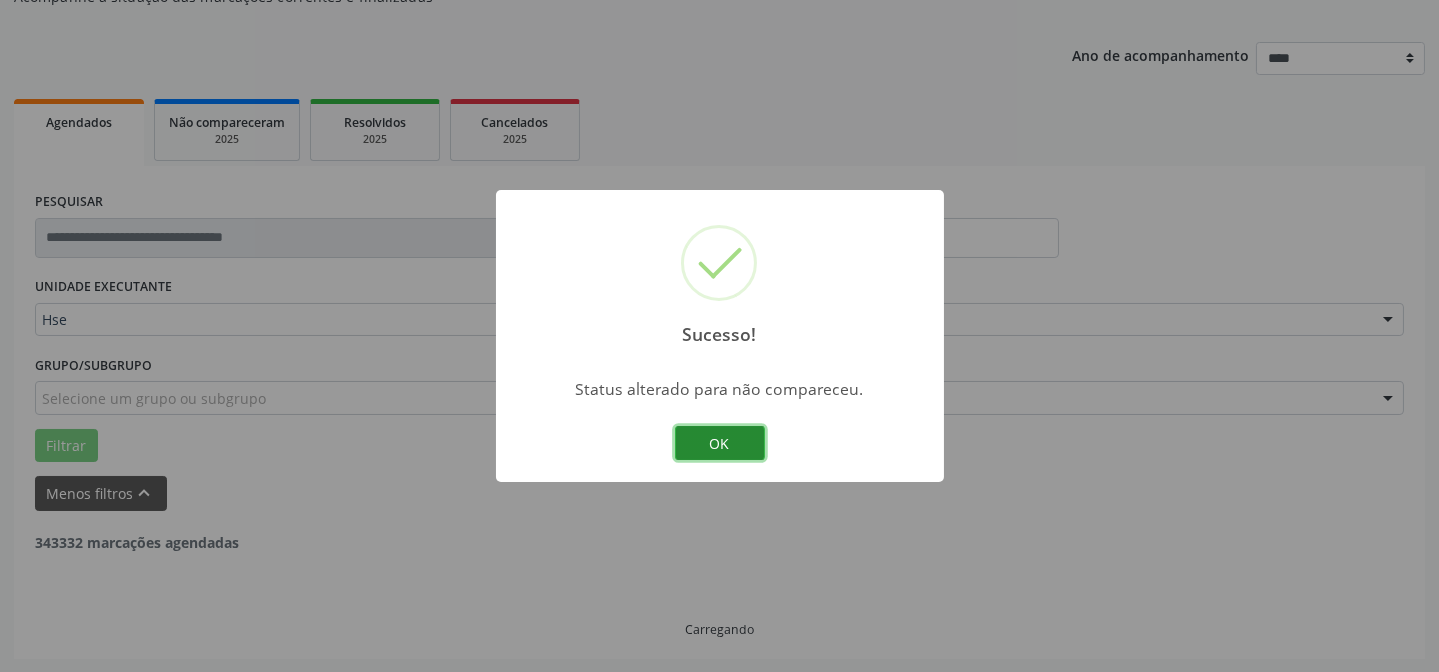 click on "OK" at bounding box center [720, 443] 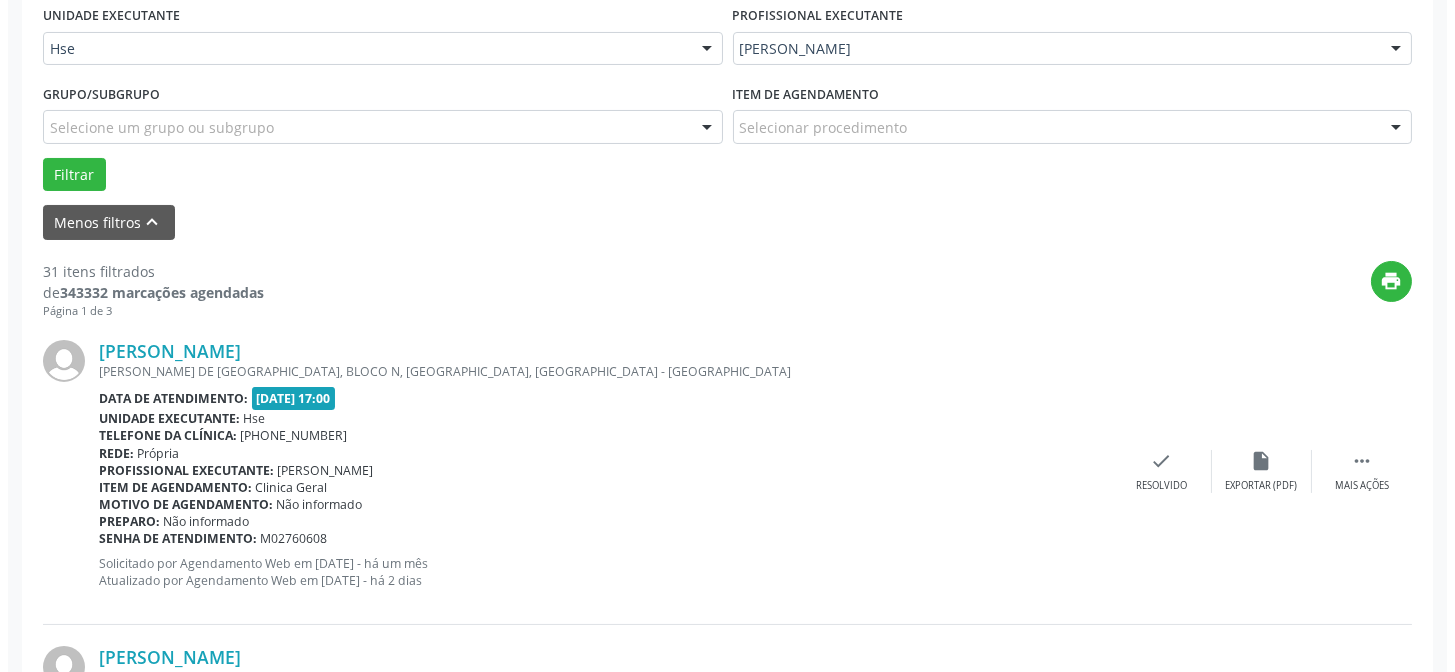 scroll, scrollTop: 472, scrollLeft: 0, axis: vertical 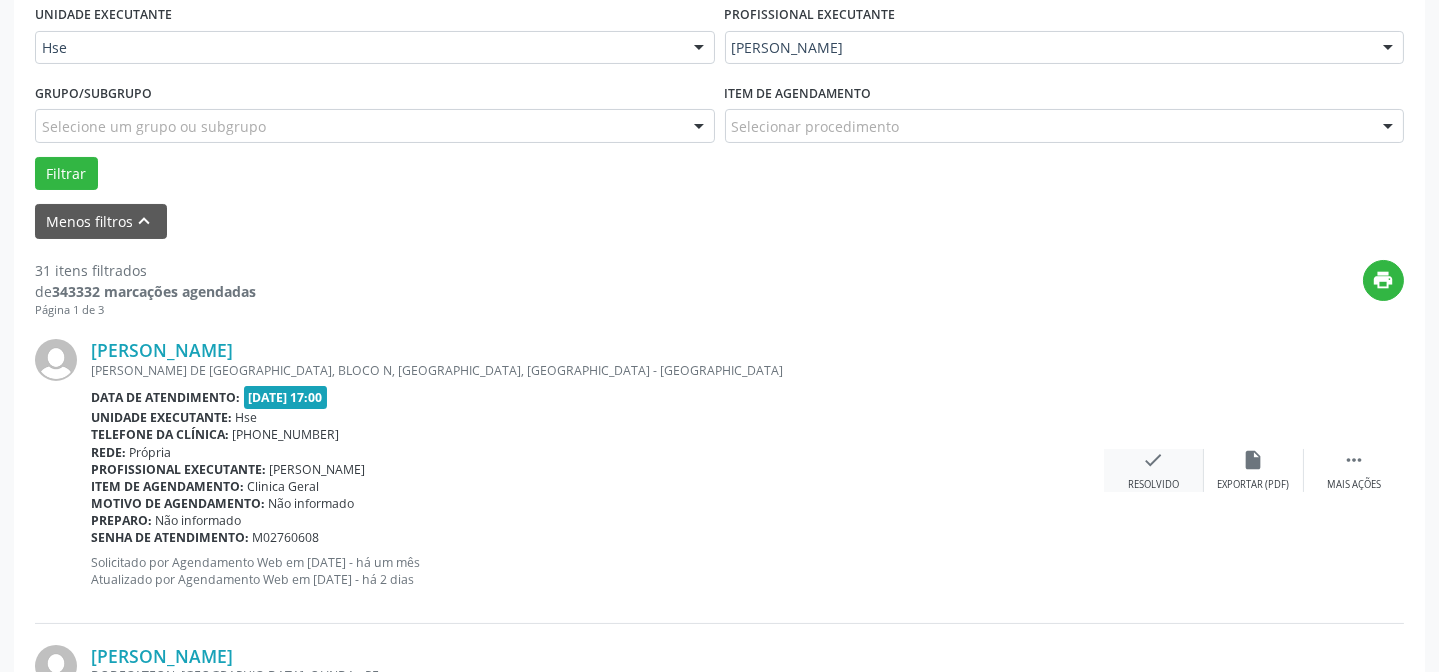 click on "check" at bounding box center (1154, 460) 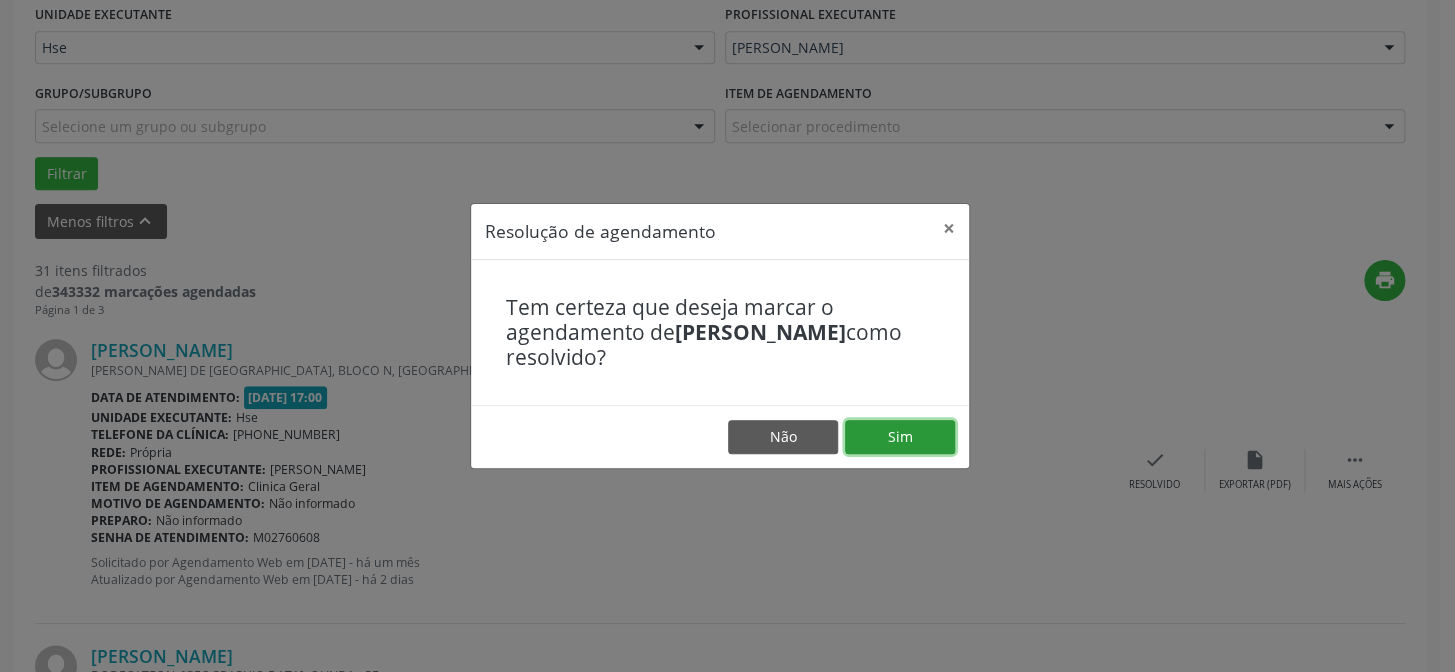 click on "Sim" at bounding box center (900, 437) 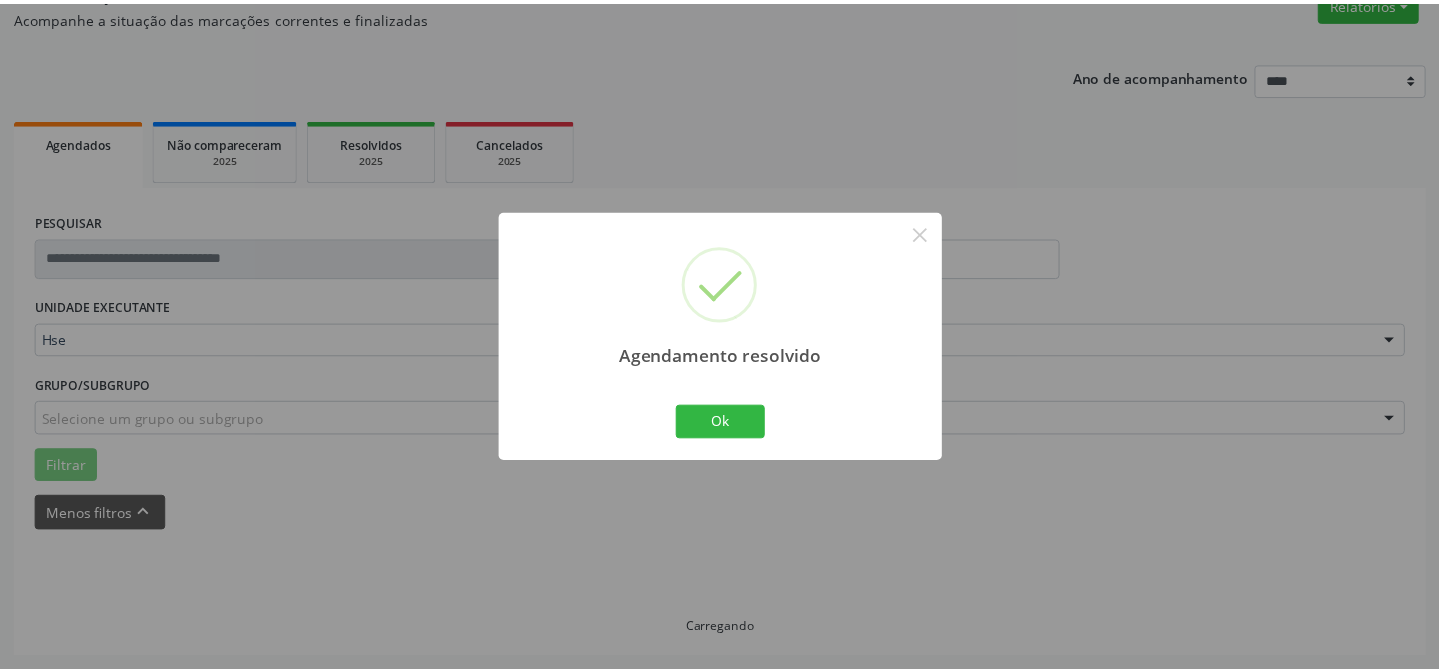 scroll, scrollTop: 179, scrollLeft: 0, axis: vertical 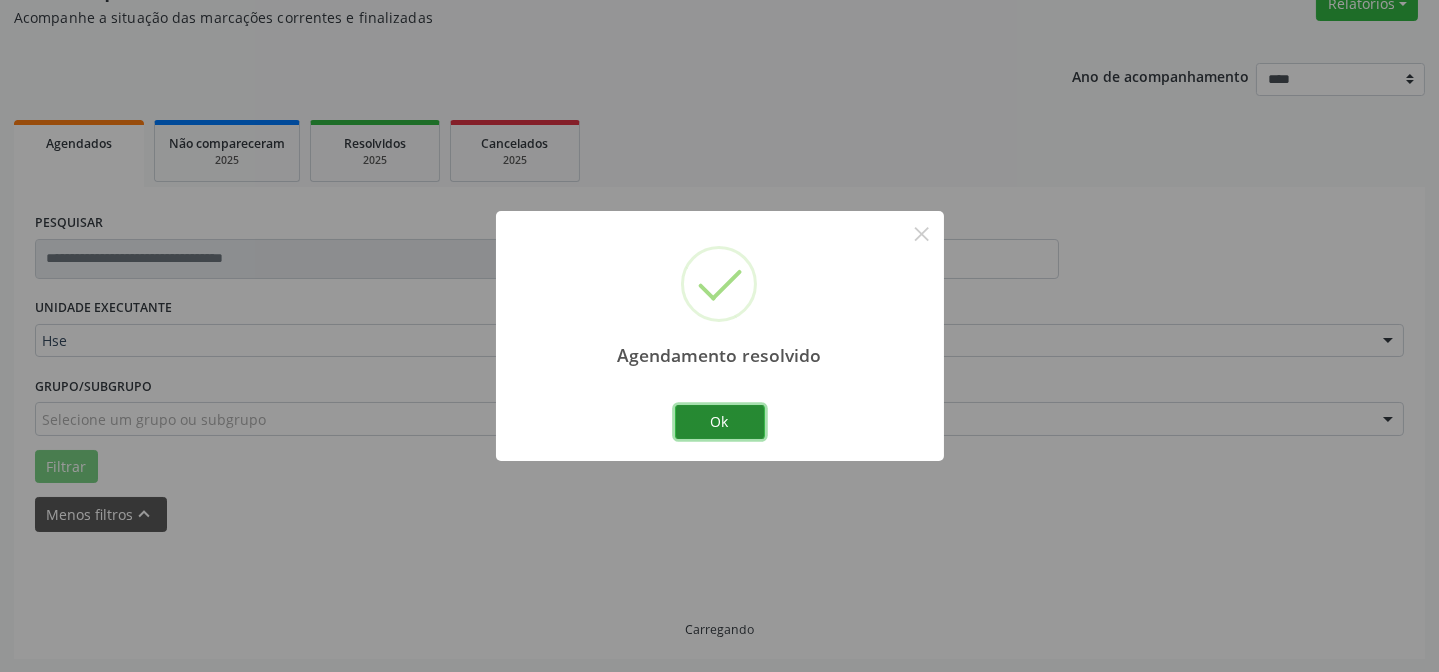 click on "Ok" at bounding box center (720, 422) 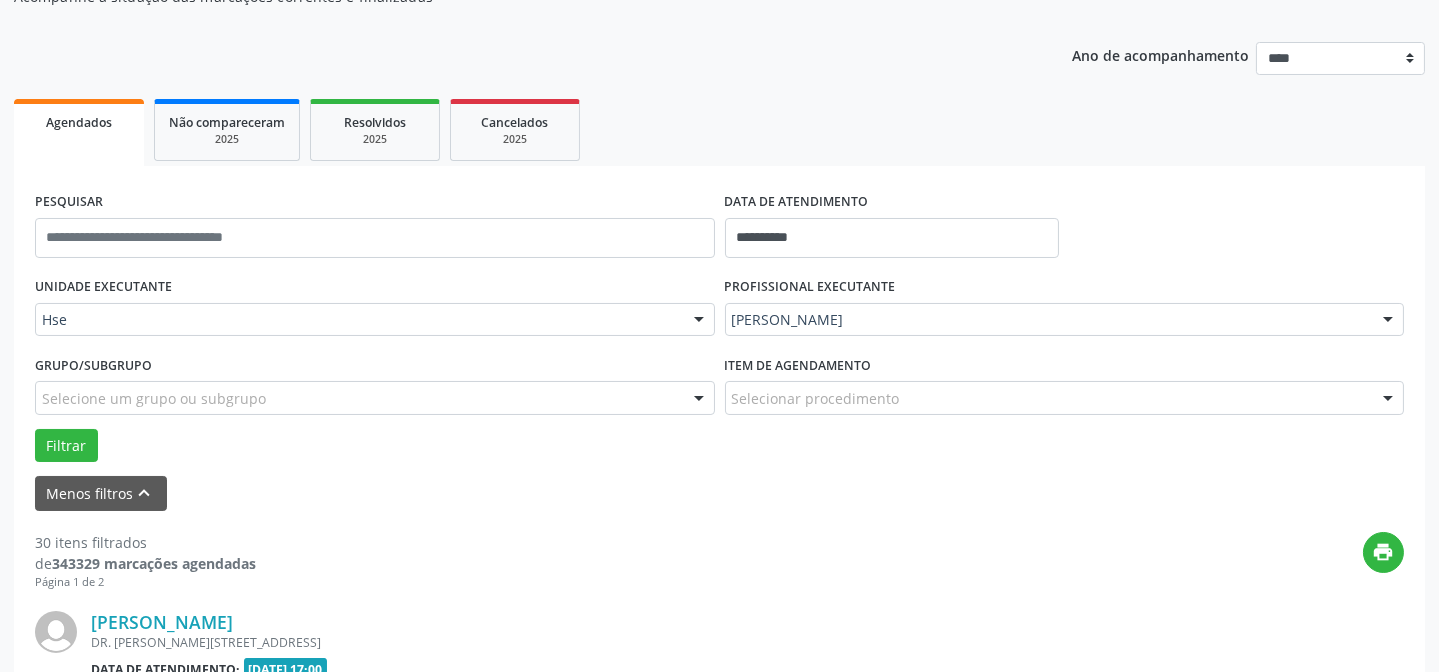 scroll, scrollTop: 381, scrollLeft: 0, axis: vertical 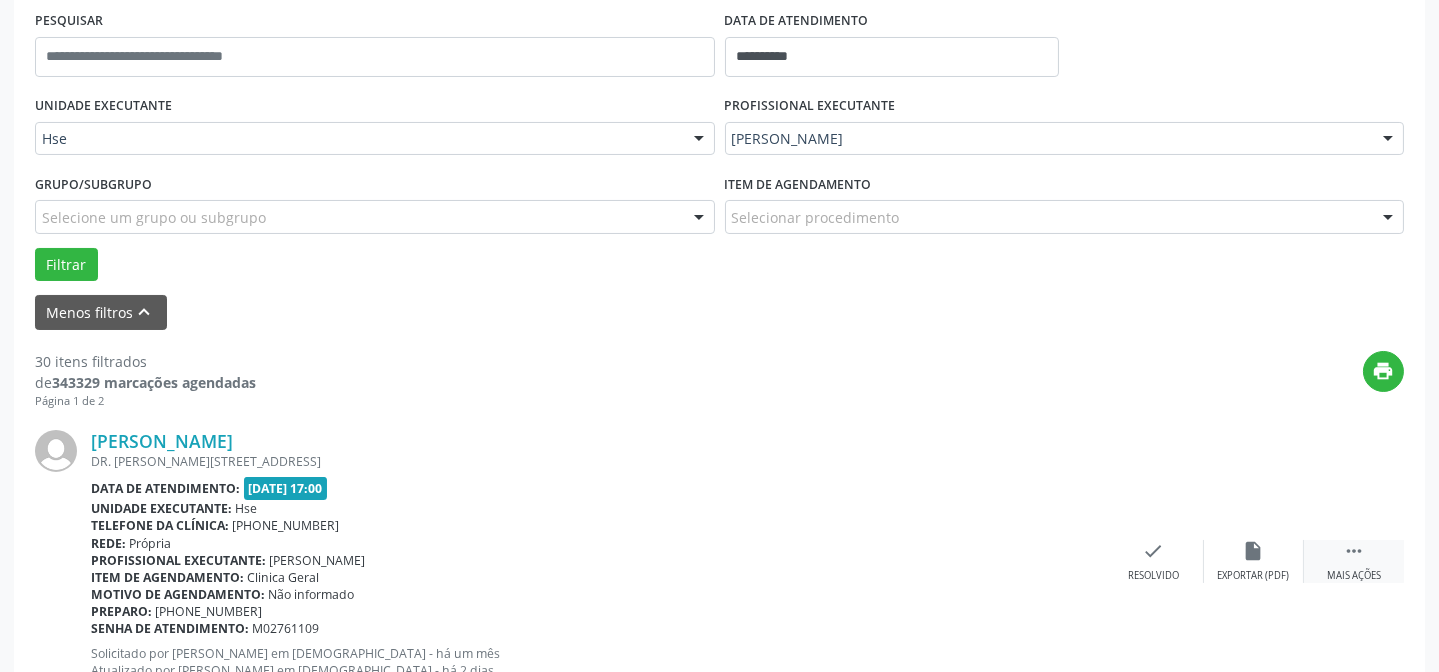 click on "
Mais ações" at bounding box center [1354, 561] 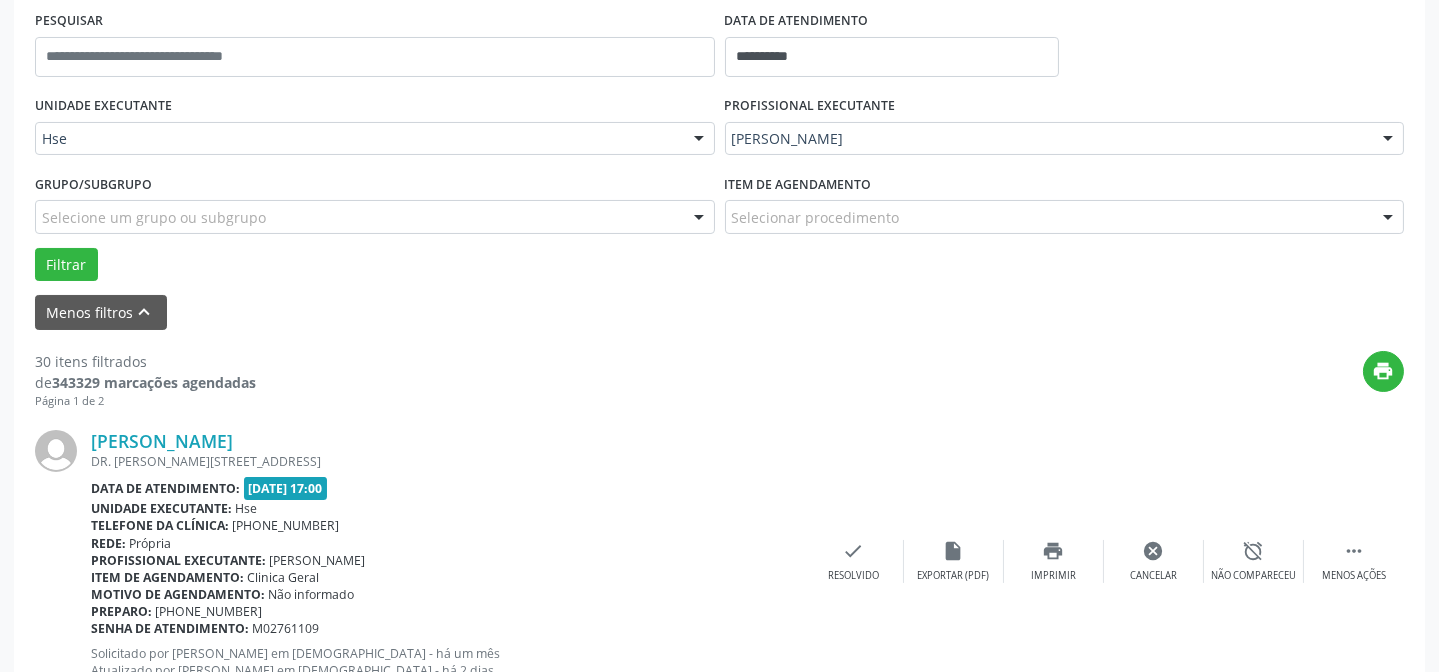 drag, startPoint x: 1224, startPoint y: 532, endPoint x: 1223, endPoint y: 542, distance: 10.049875 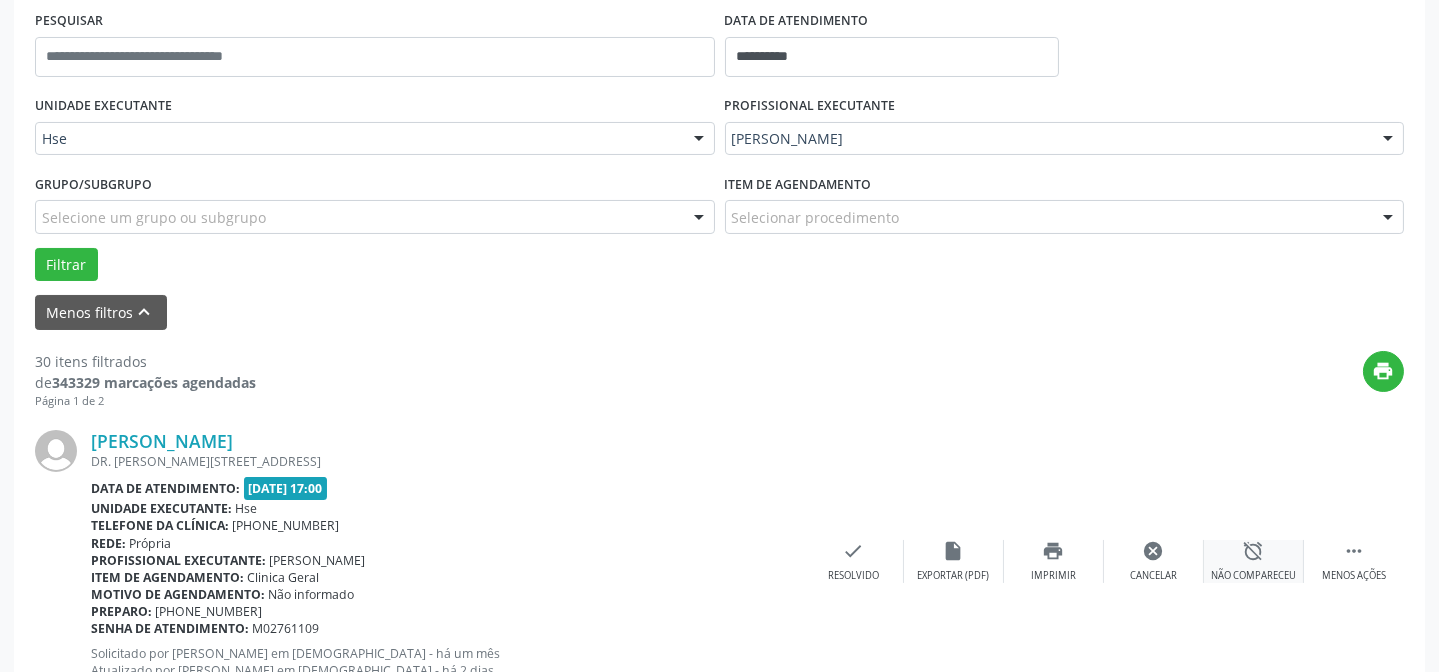 click on "alarm_off
Não compareceu" at bounding box center (1254, 561) 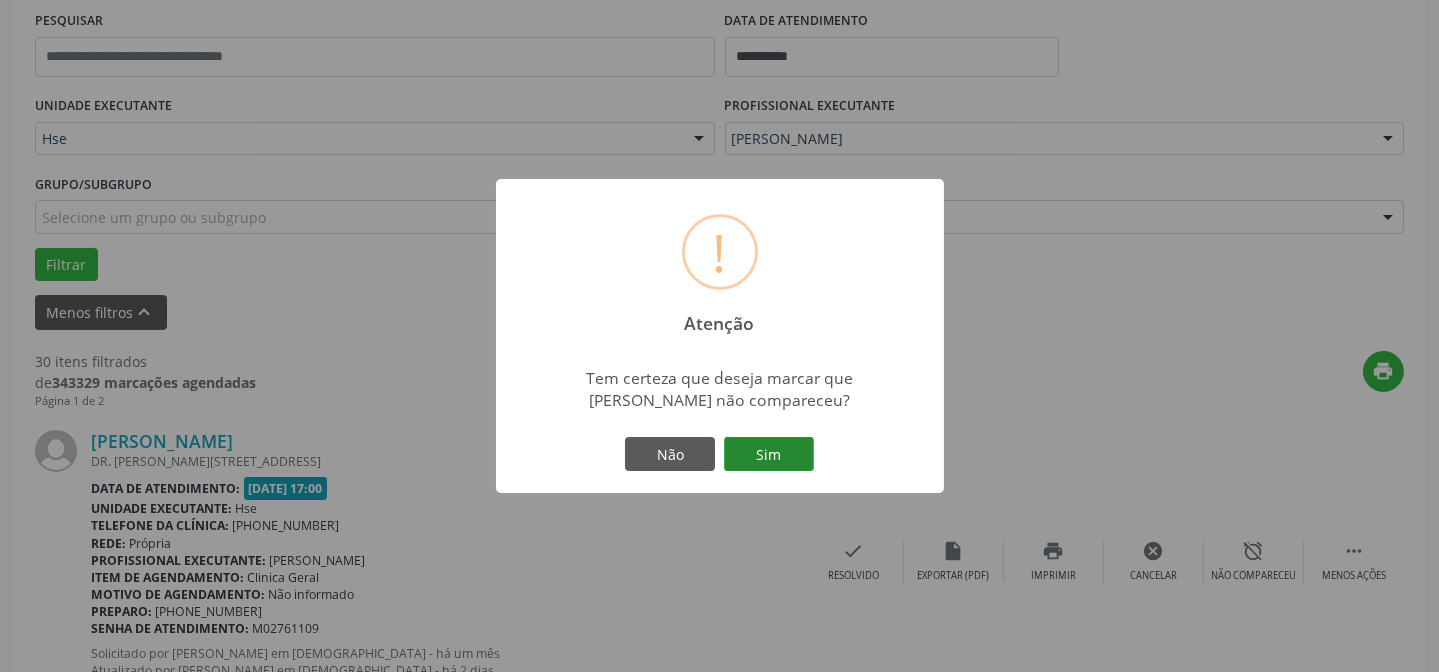 click on "Sim" at bounding box center (769, 454) 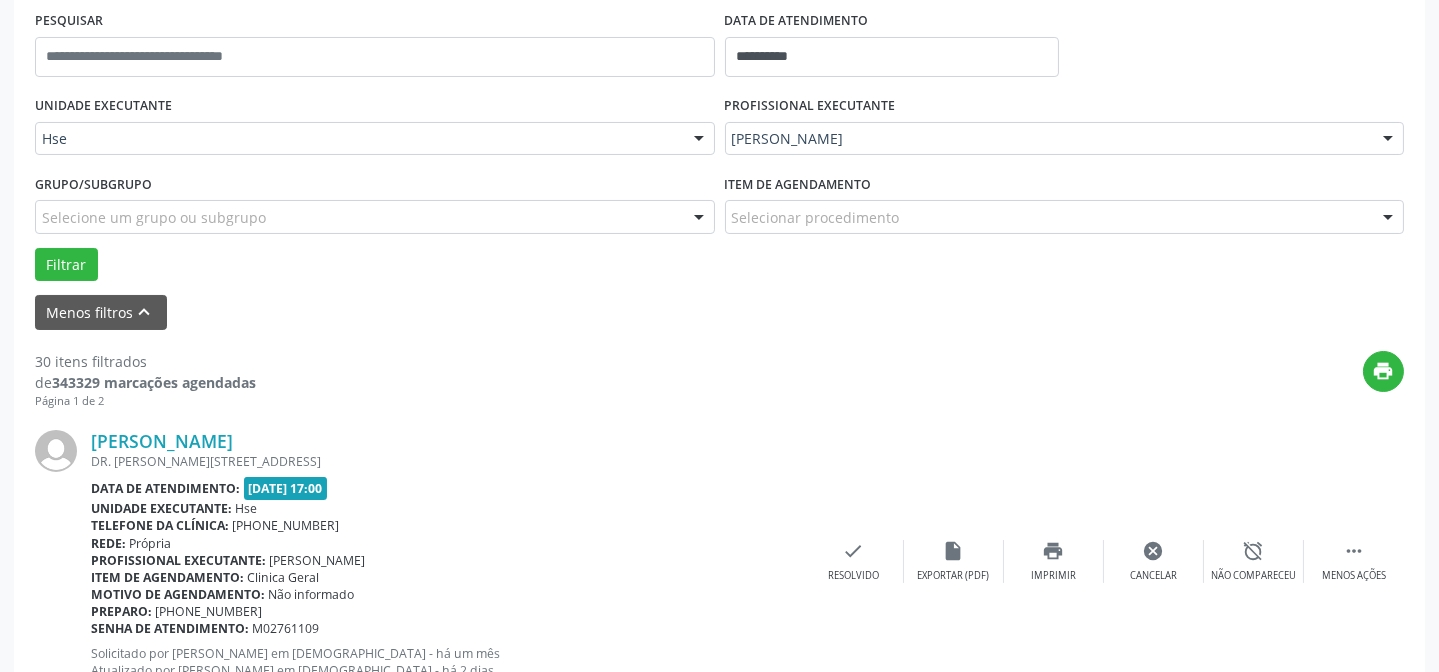scroll, scrollTop: 200, scrollLeft: 0, axis: vertical 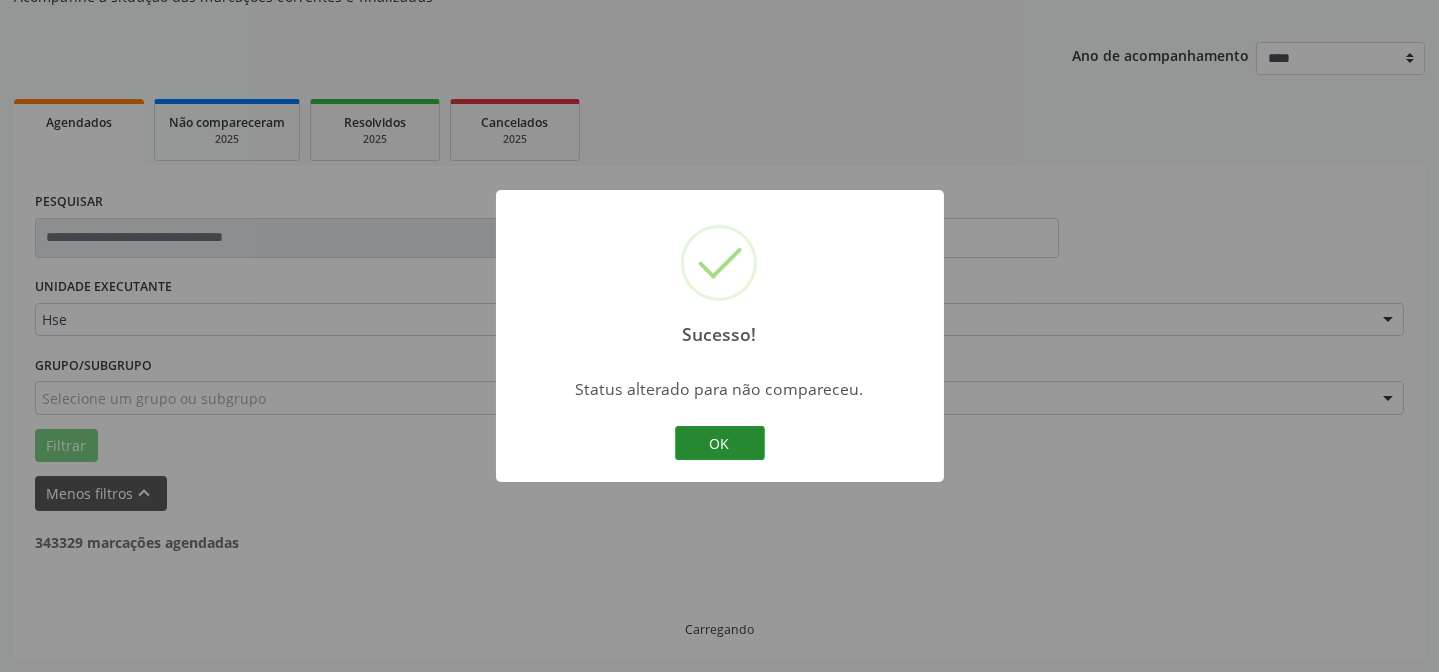 click on "OK" at bounding box center (720, 443) 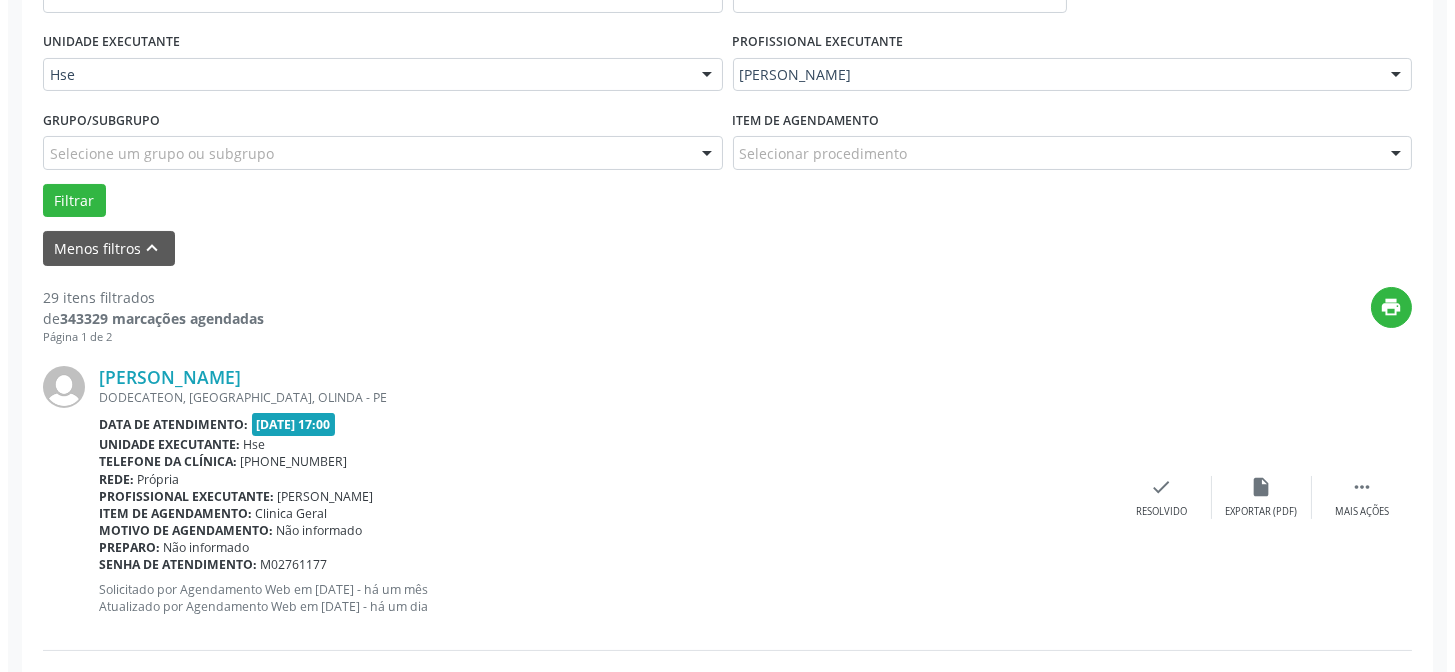 scroll, scrollTop: 472, scrollLeft: 0, axis: vertical 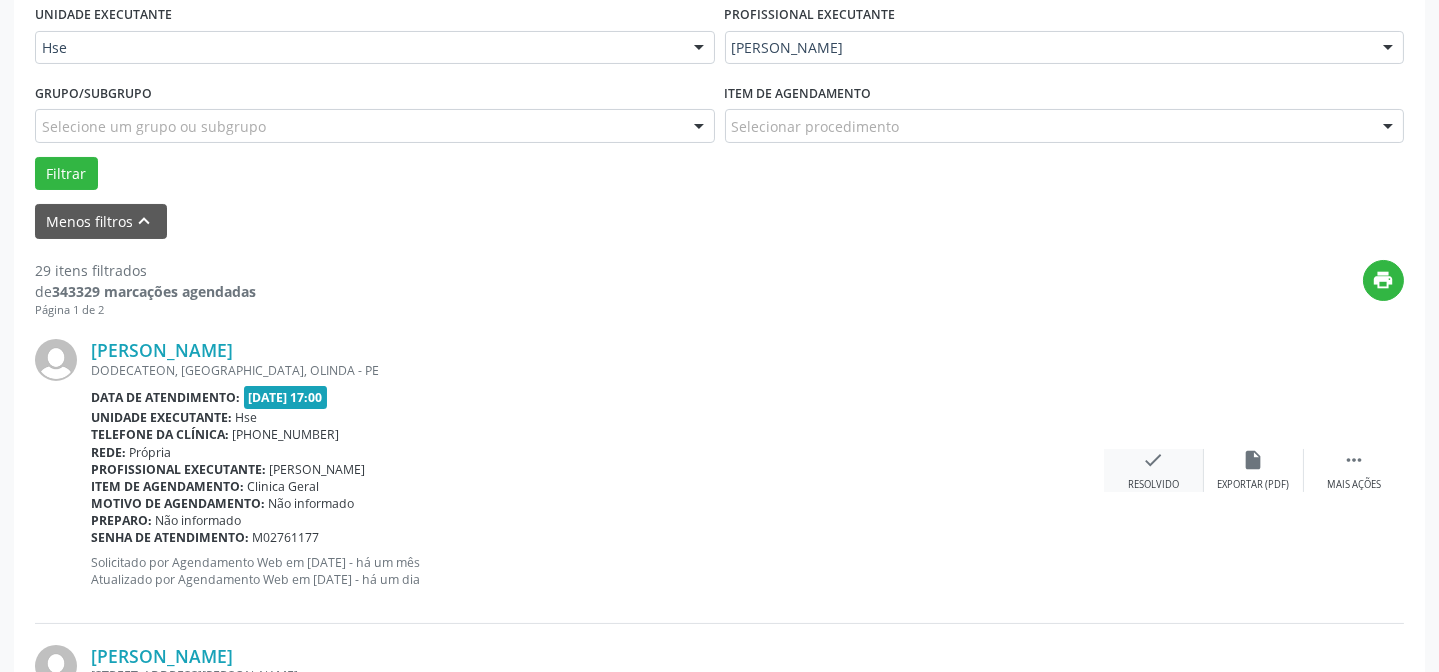 click on "check
Resolvido" at bounding box center [1154, 470] 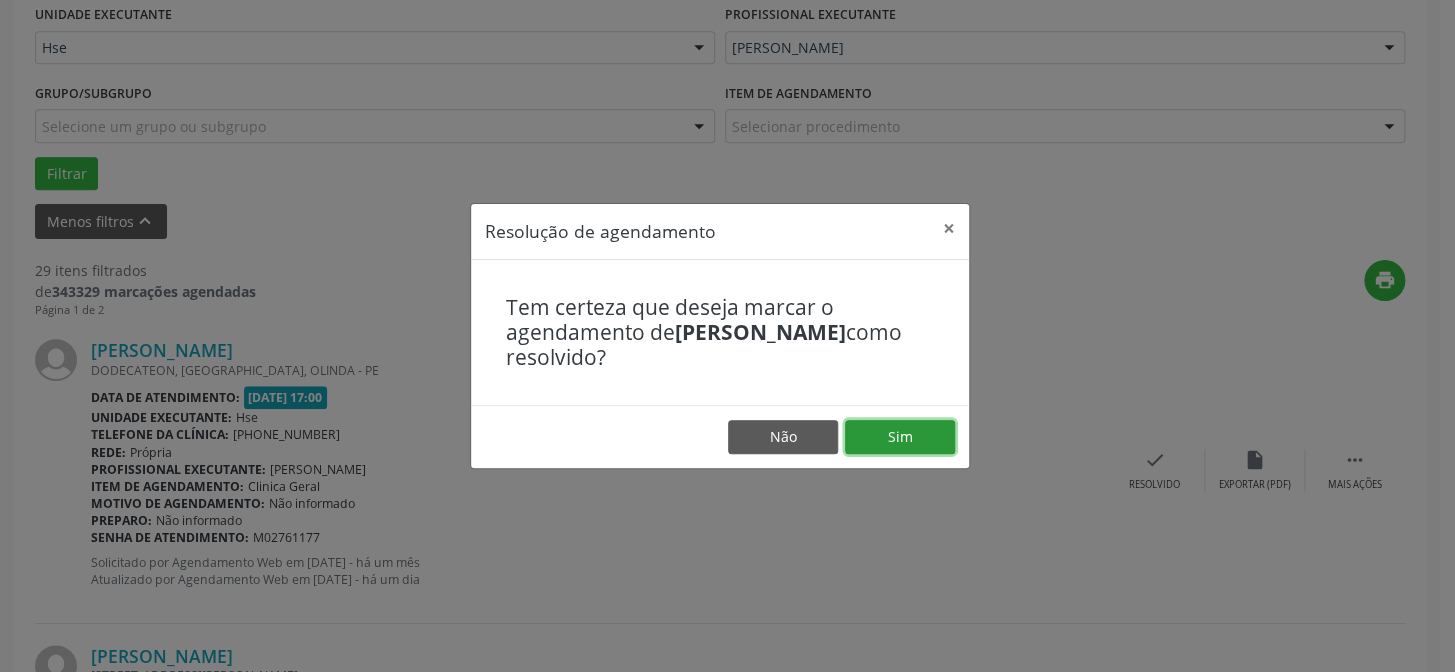 click on "Sim" at bounding box center (900, 437) 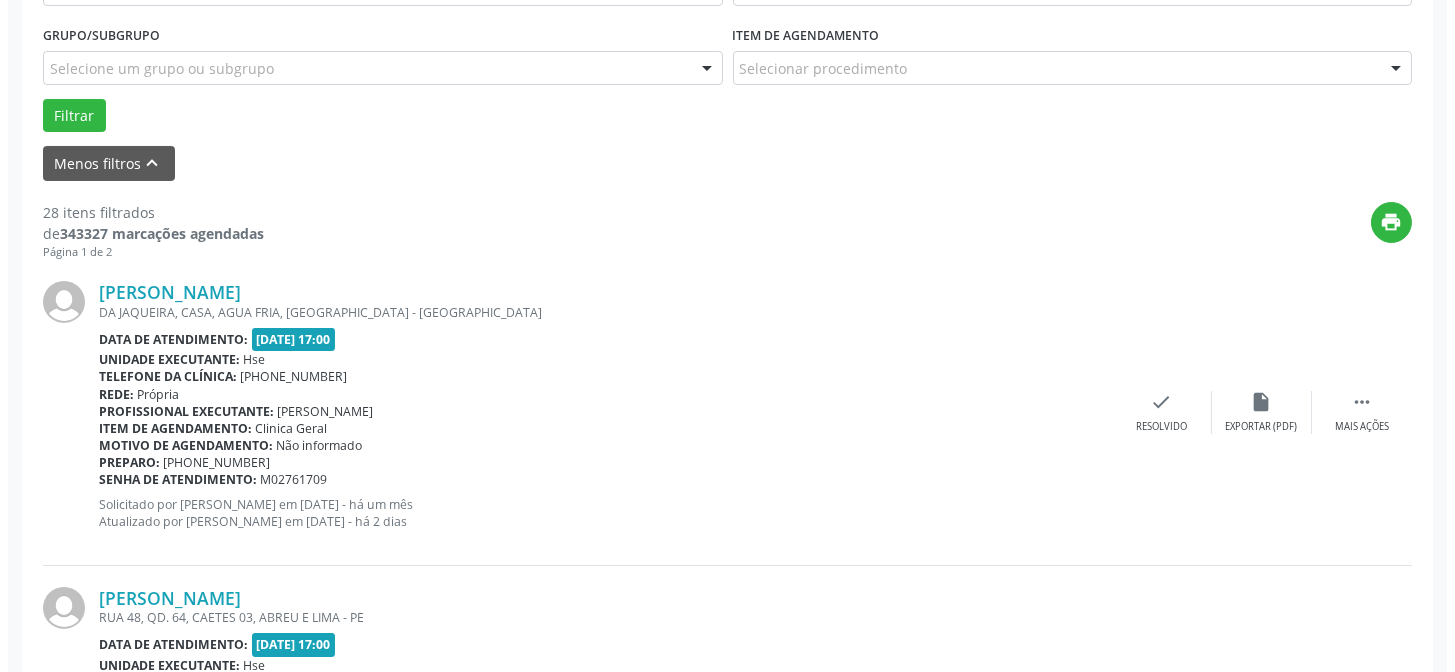 scroll, scrollTop: 542, scrollLeft: 0, axis: vertical 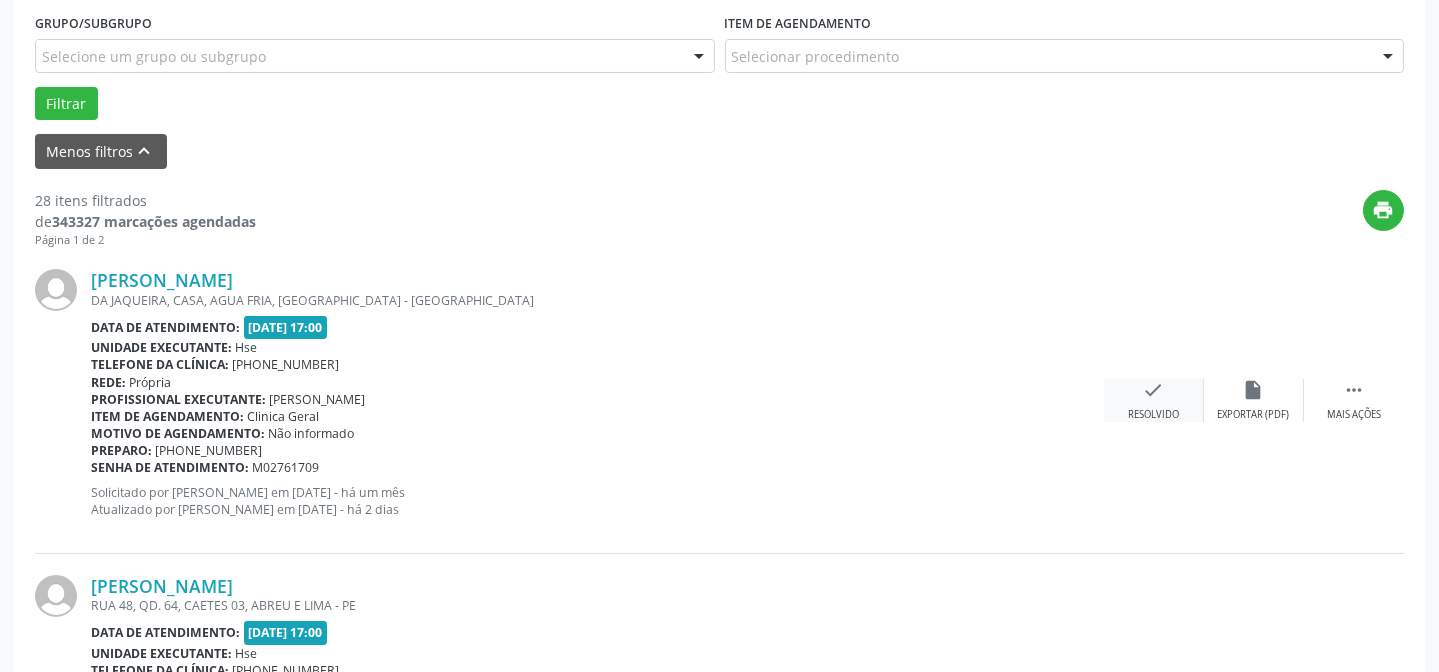click on "Resolvido" at bounding box center [1153, 415] 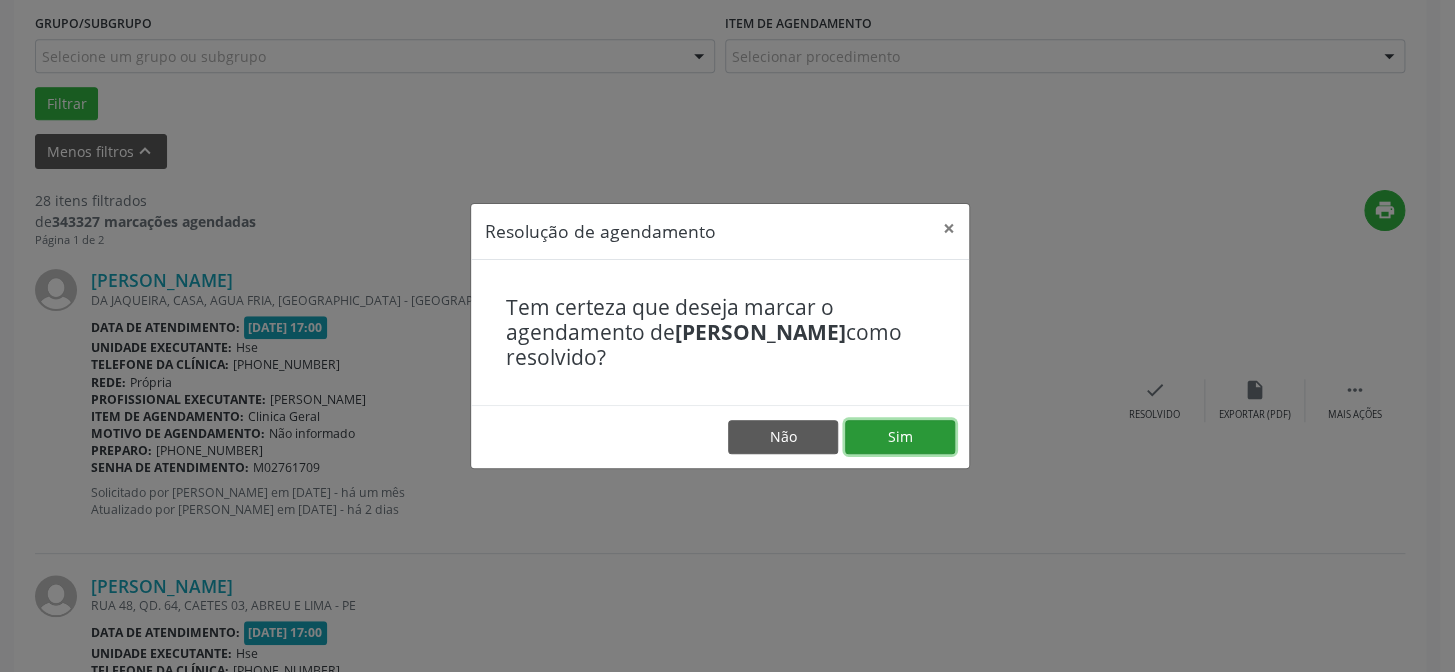 click on "Sim" at bounding box center (900, 437) 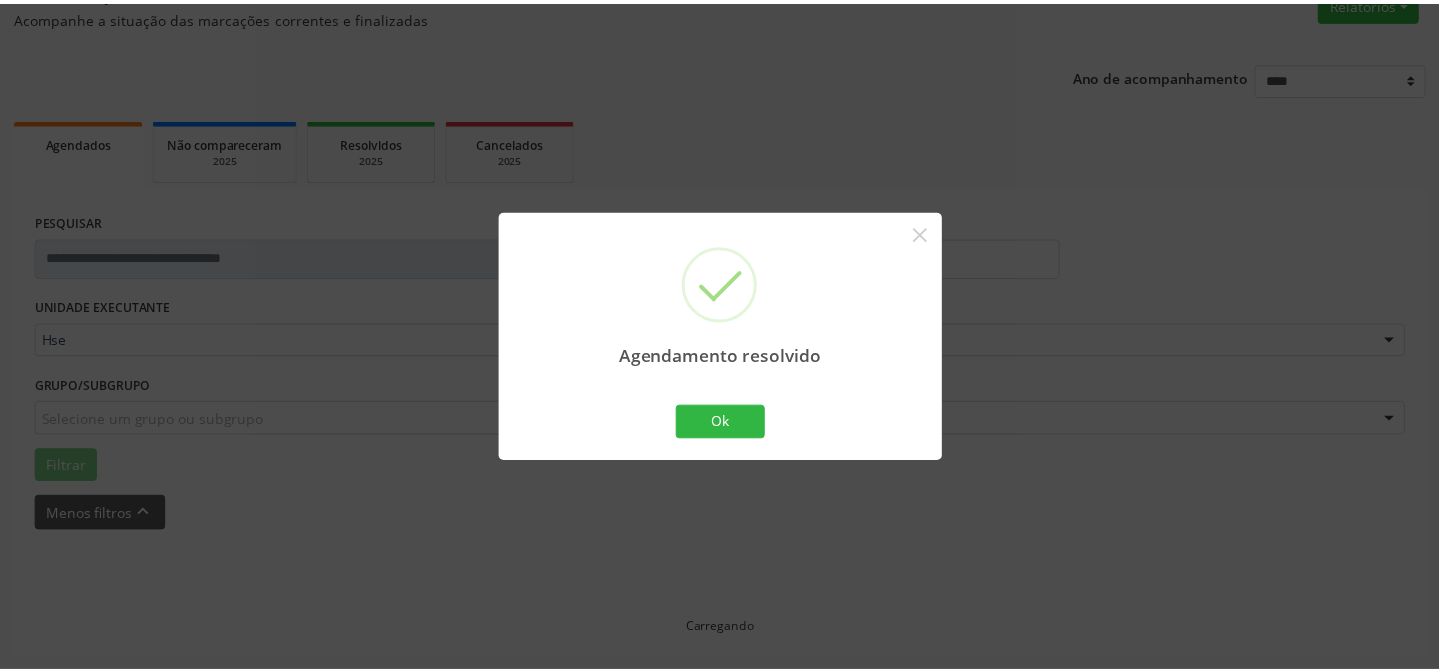 scroll, scrollTop: 179, scrollLeft: 0, axis: vertical 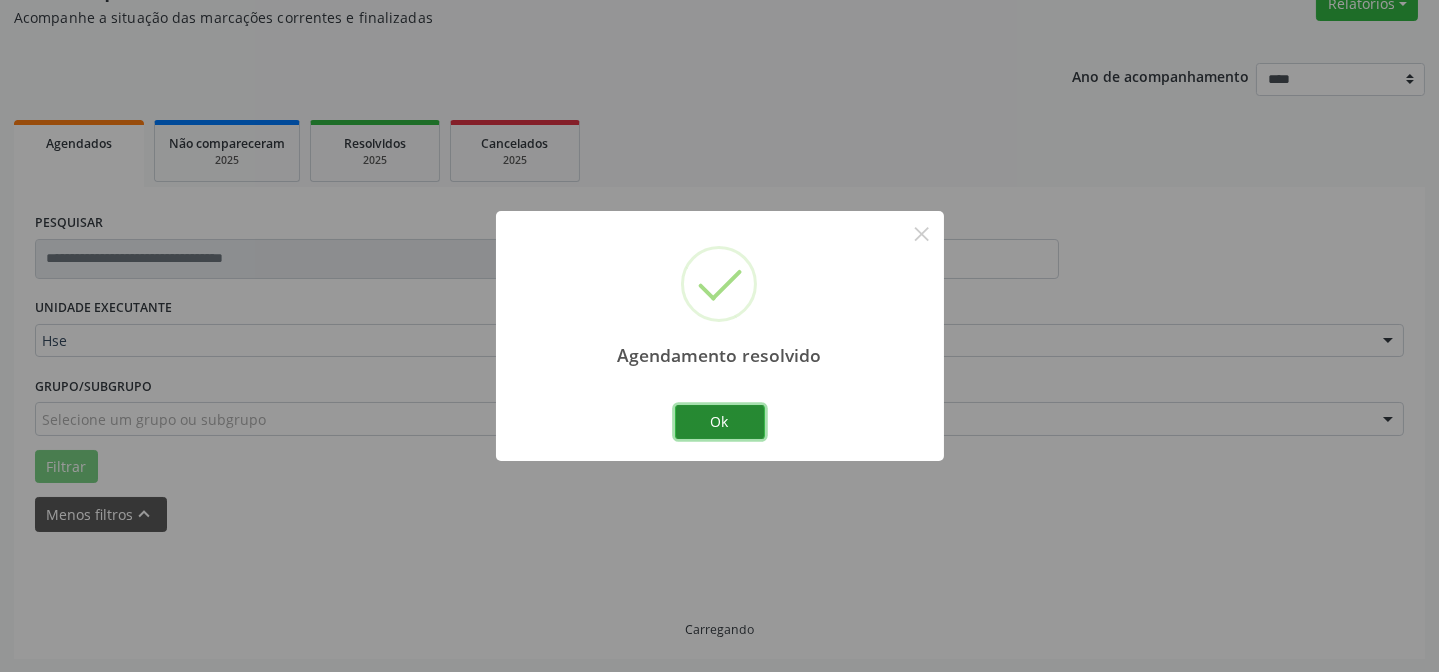 click on "Ok" at bounding box center [720, 422] 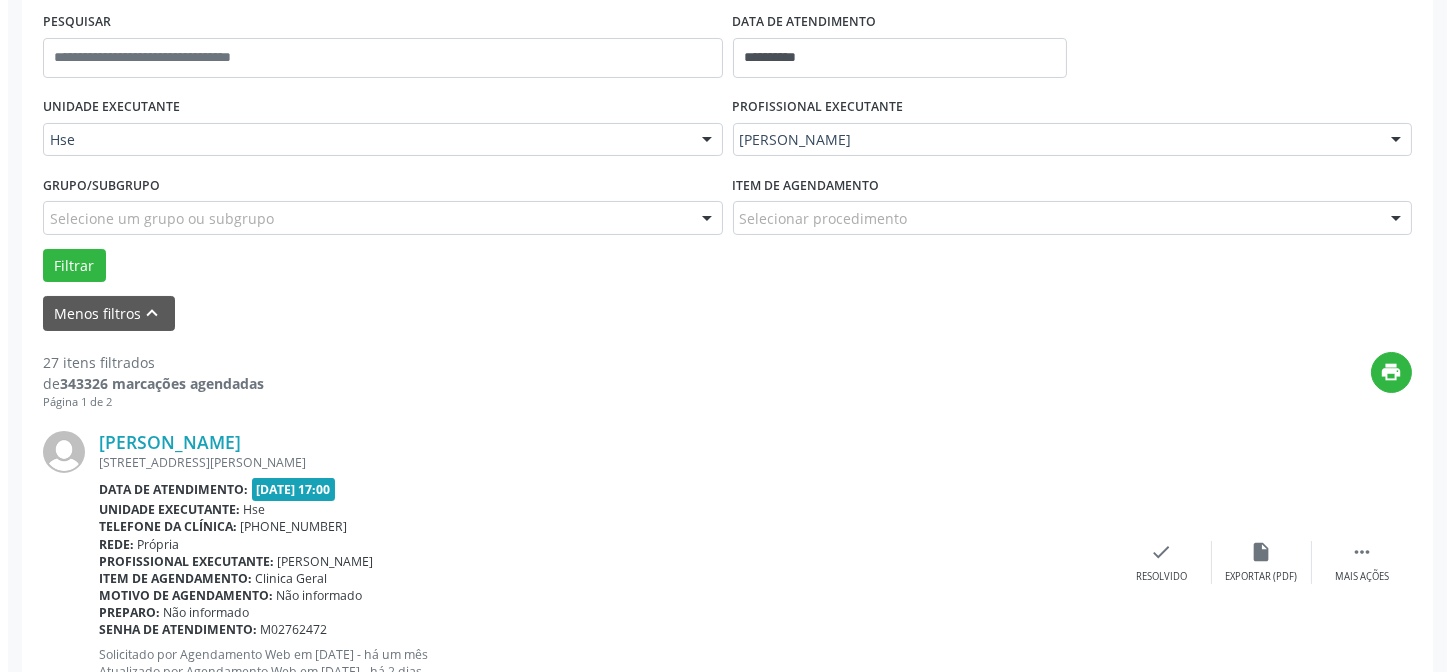 scroll, scrollTop: 451, scrollLeft: 0, axis: vertical 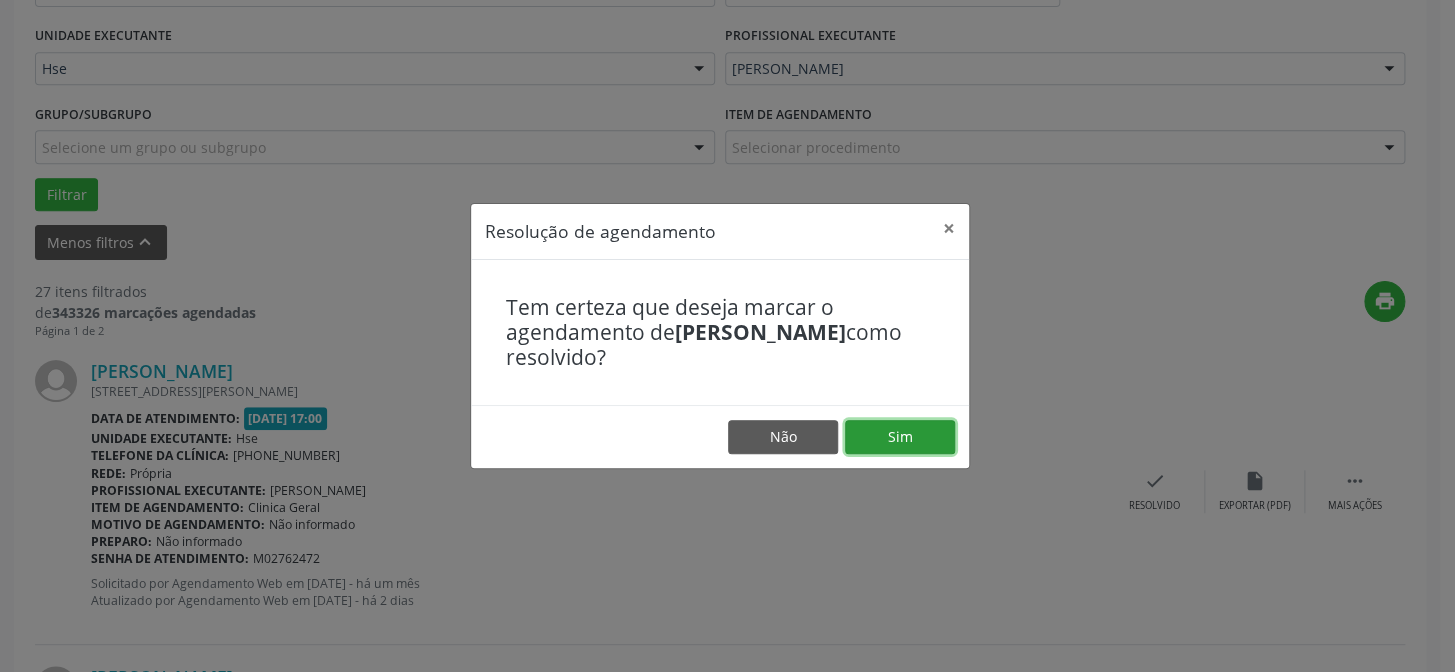 click on "Sim" at bounding box center (900, 437) 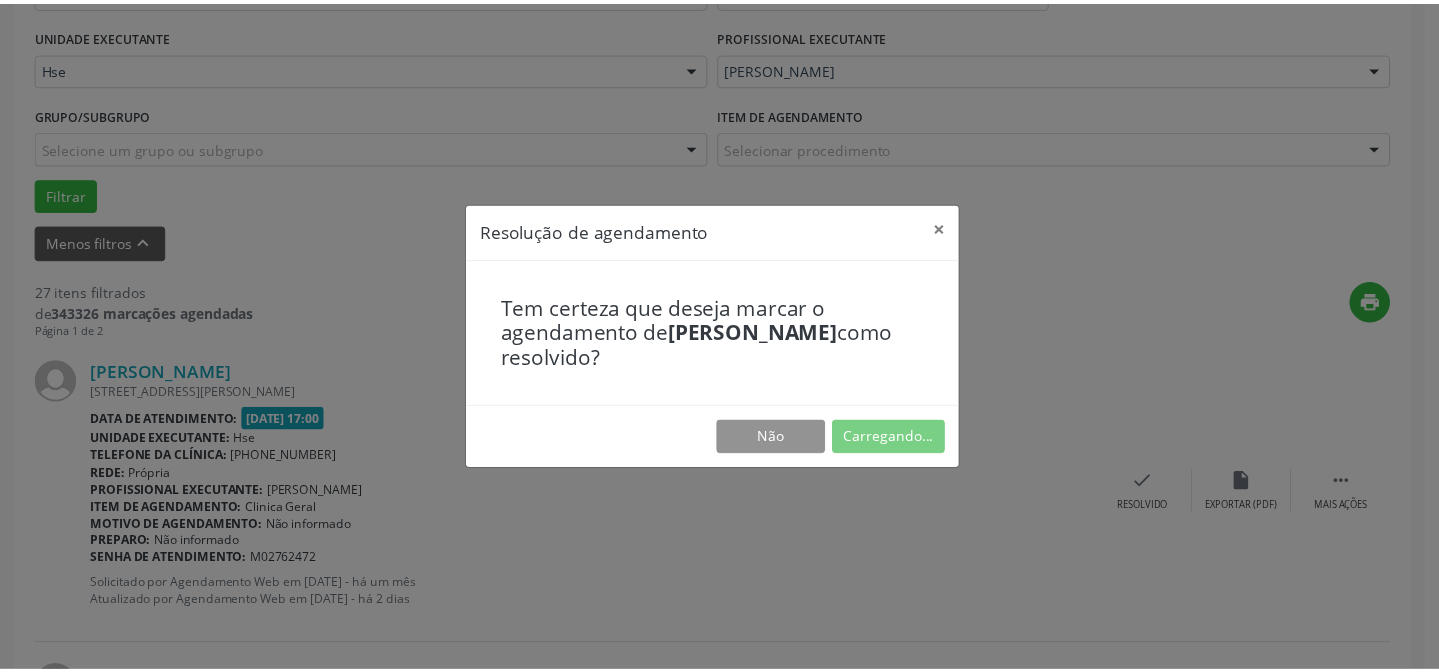 scroll, scrollTop: 179, scrollLeft: 0, axis: vertical 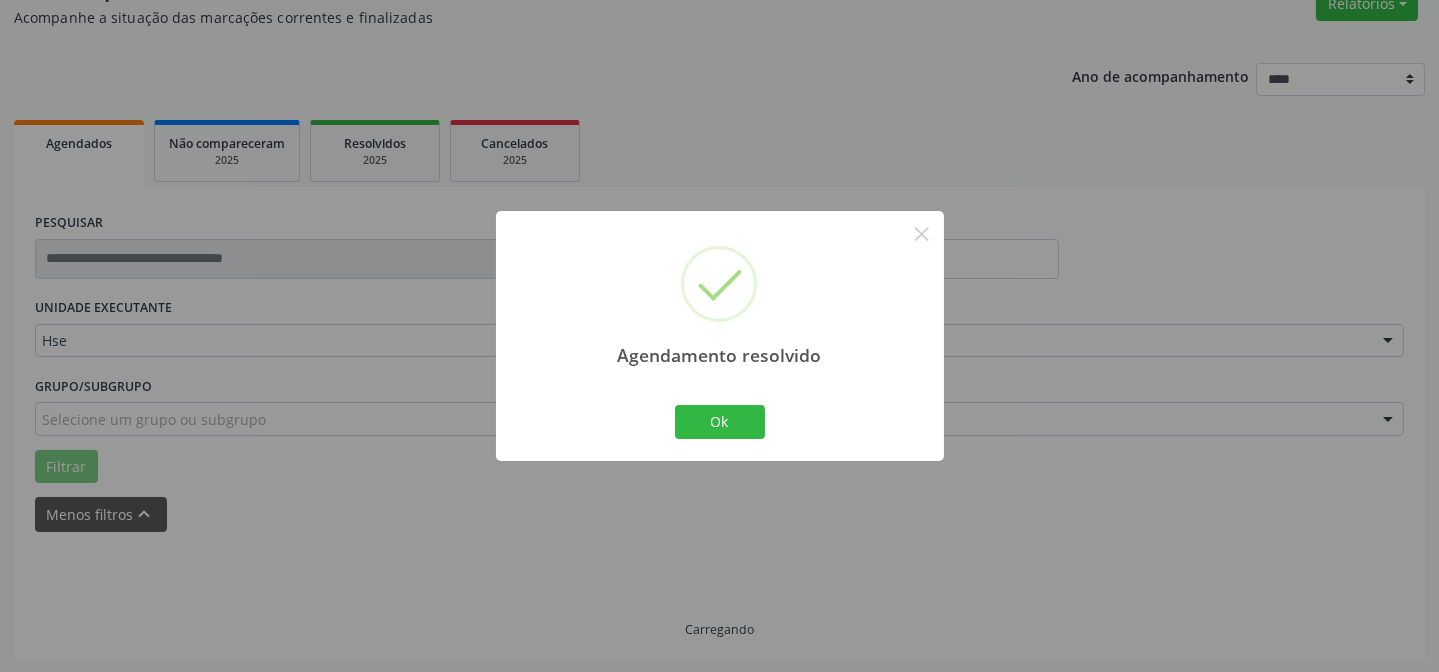 click on "Ok Cancel" at bounding box center (719, 422) 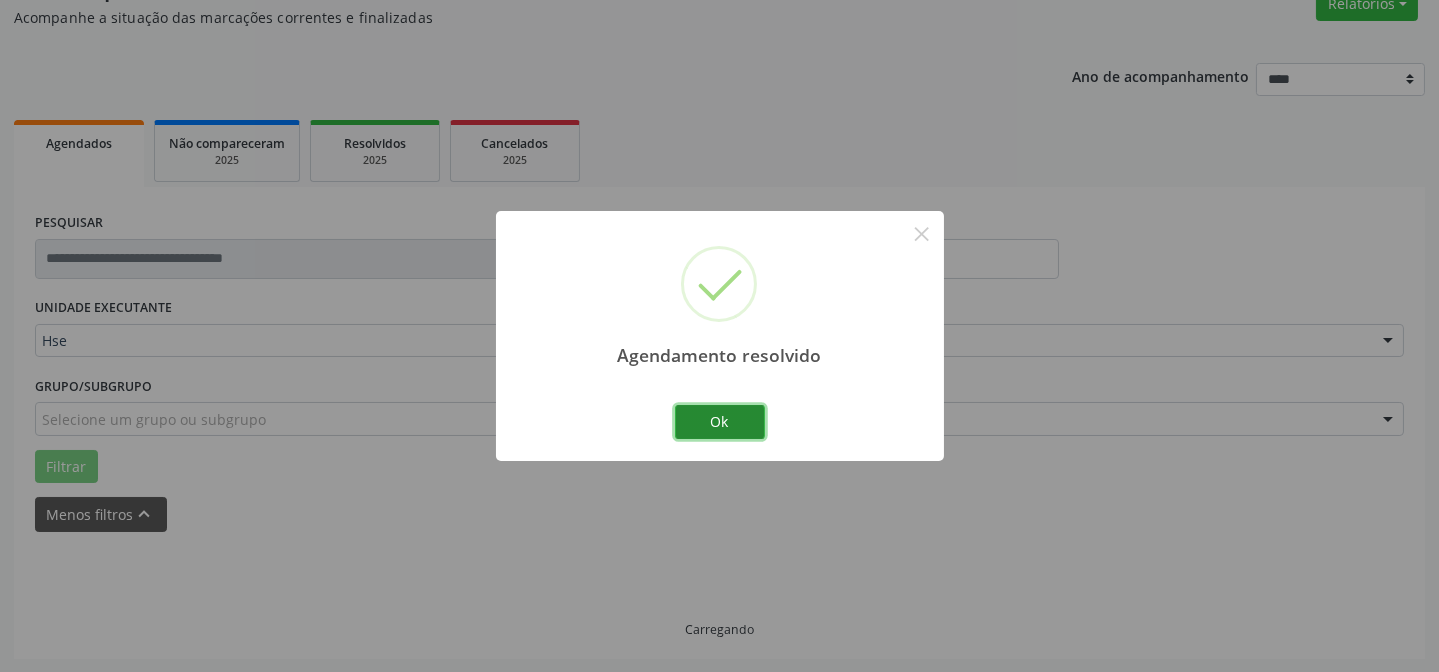 click on "Ok" at bounding box center (720, 422) 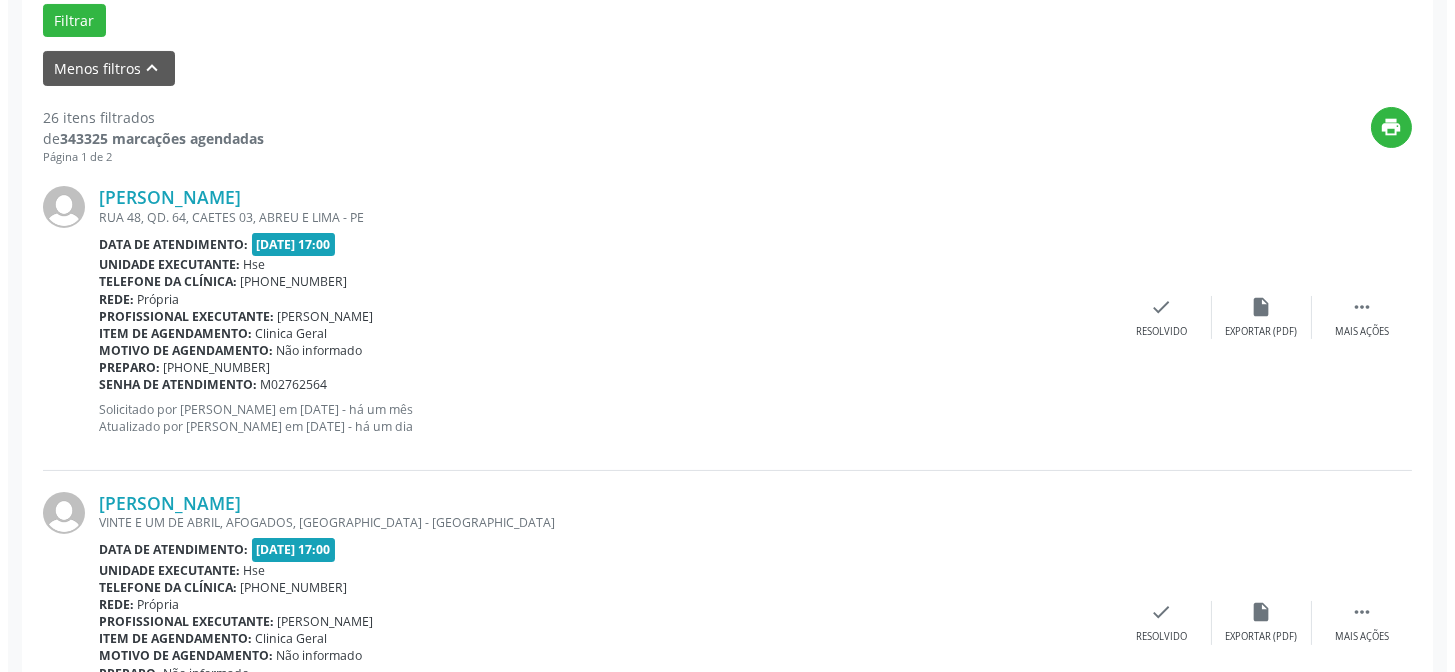 scroll, scrollTop: 633, scrollLeft: 0, axis: vertical 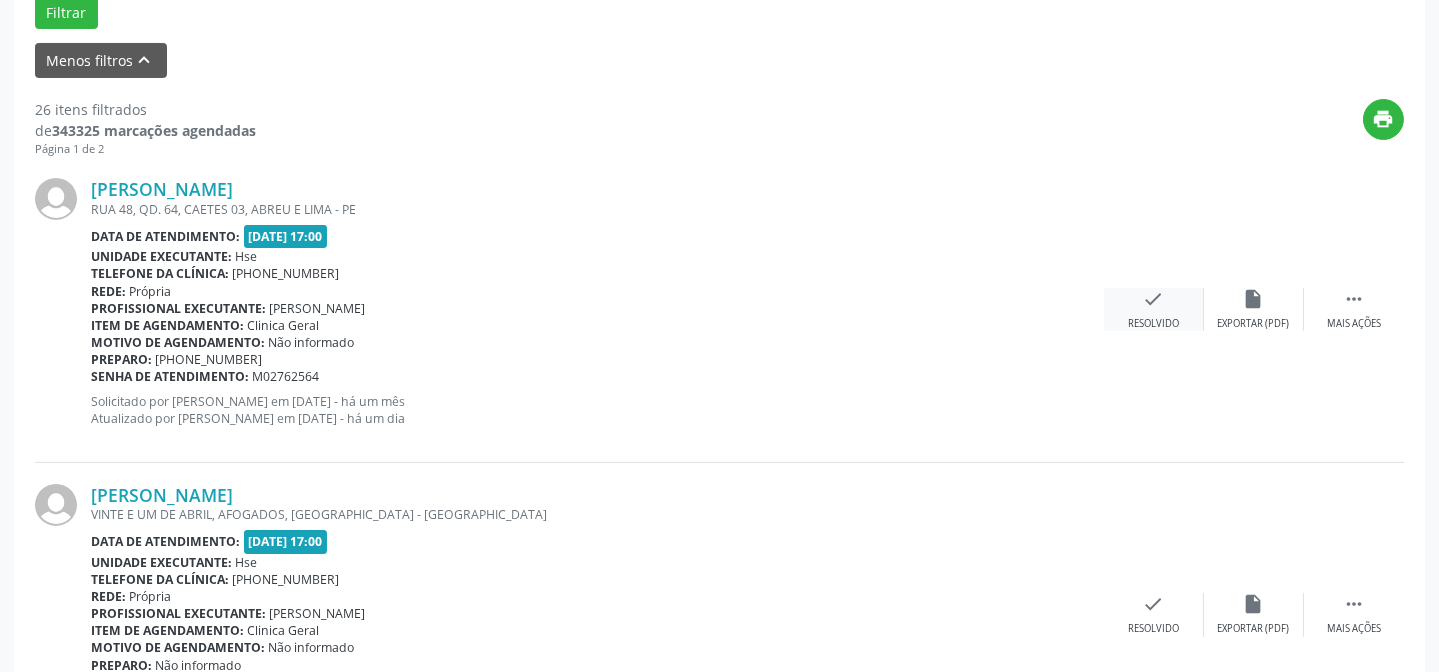 click on "check
Resolvido" at bounding box center (1154, 309) 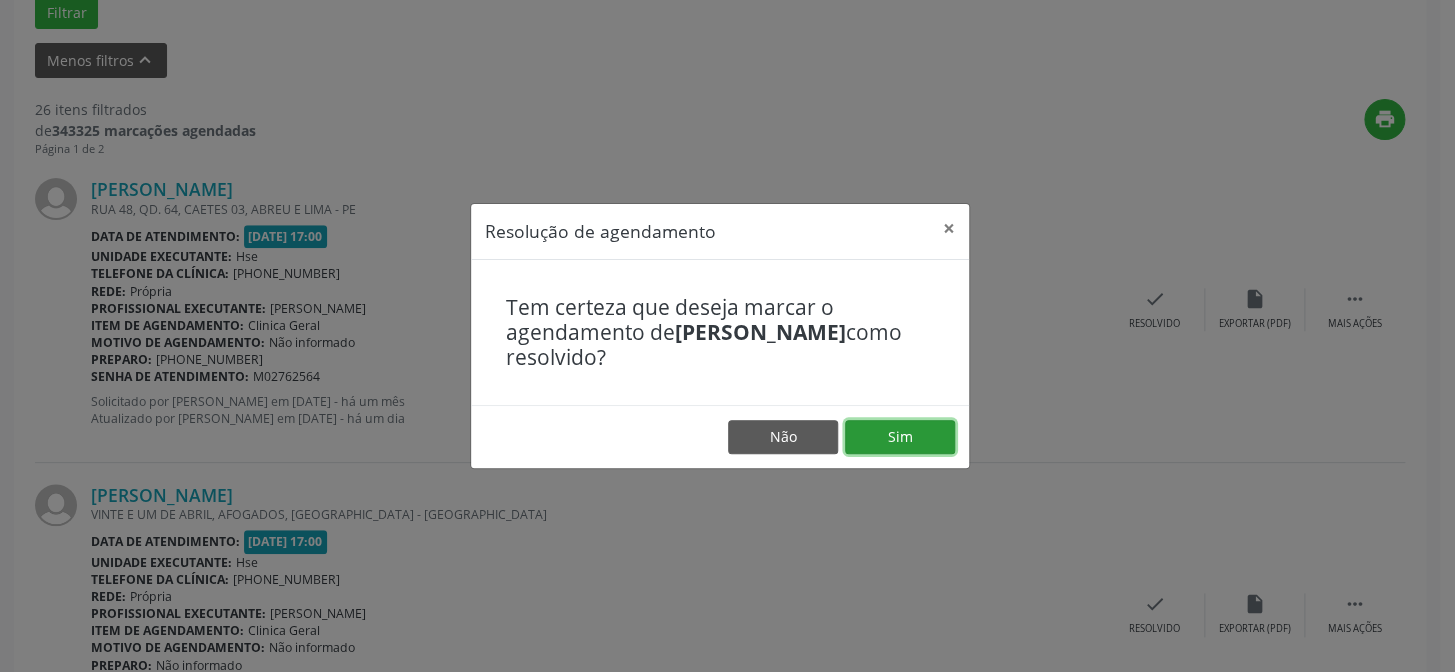 click on "Sim" at bounding box center (900, 437) 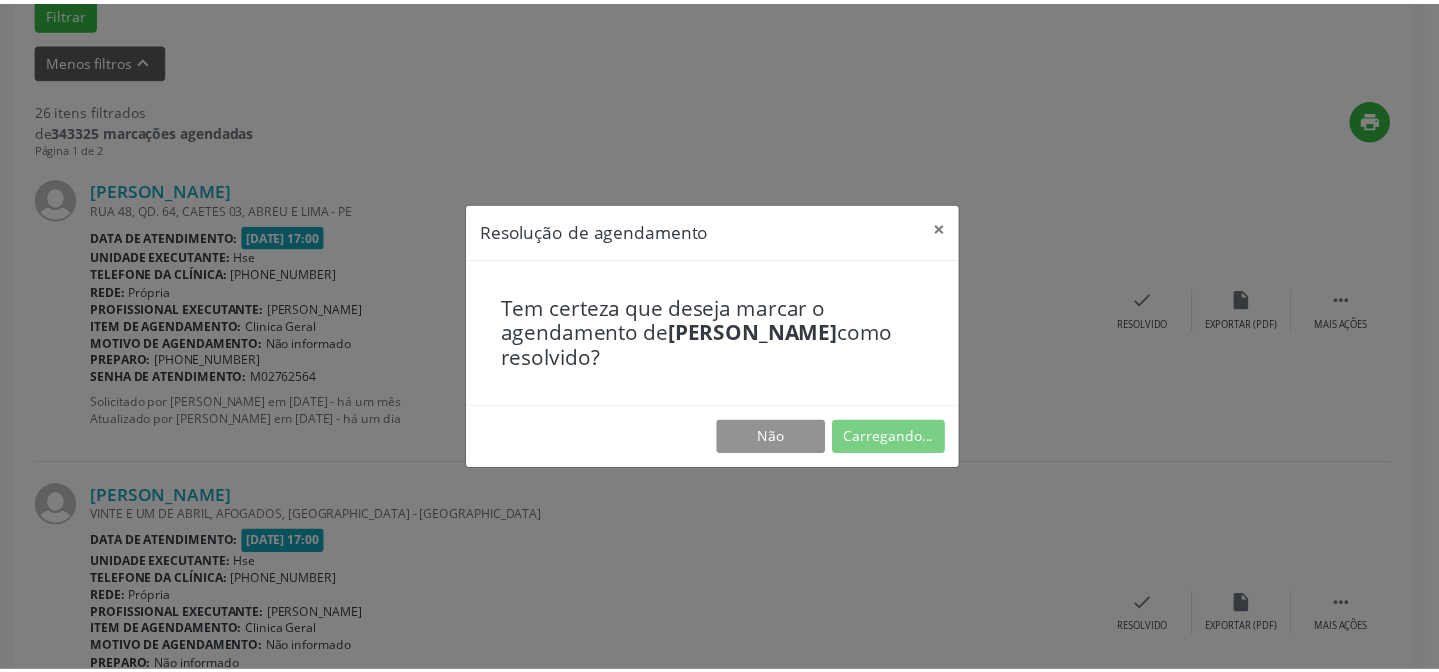 scroll, scrollTop: 179, scrollLeft: 0, axis: vertical 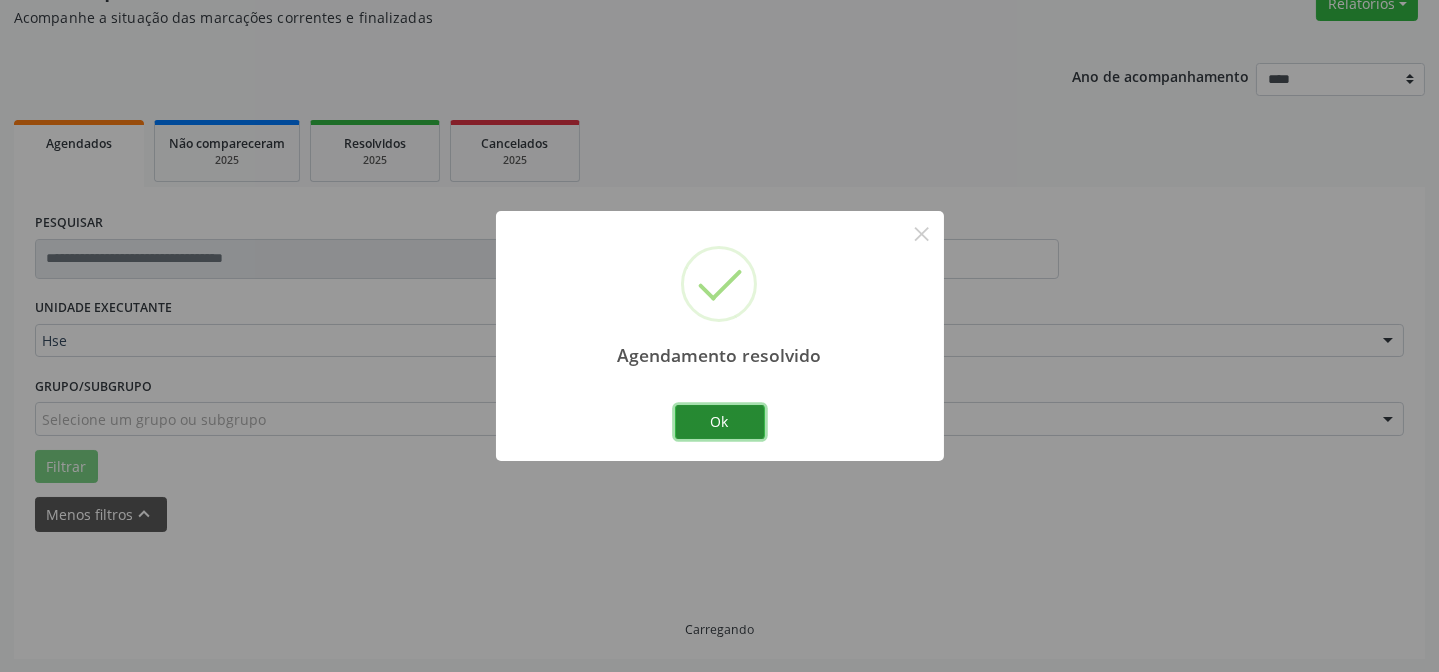 click on "Ok" at bounding box center [720, 422] 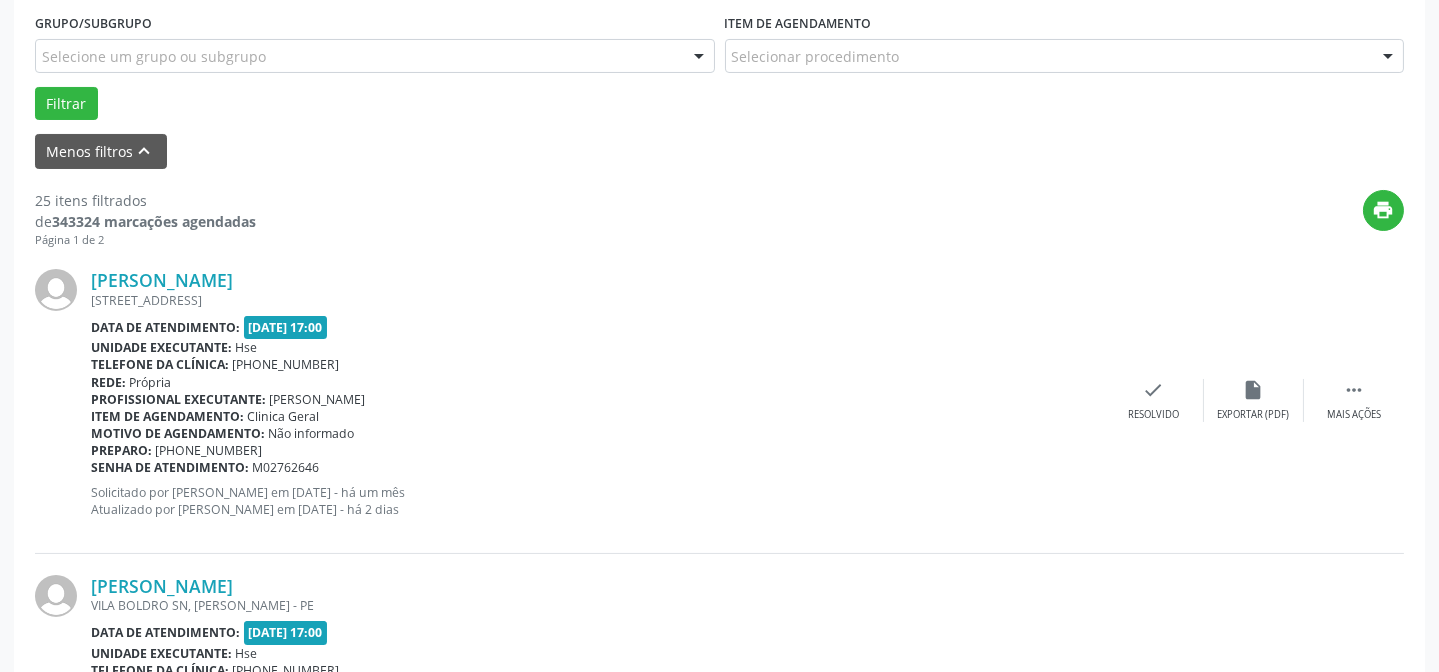 scroll, scrollTop: 563, scrollLeft: 0, axis: vertical 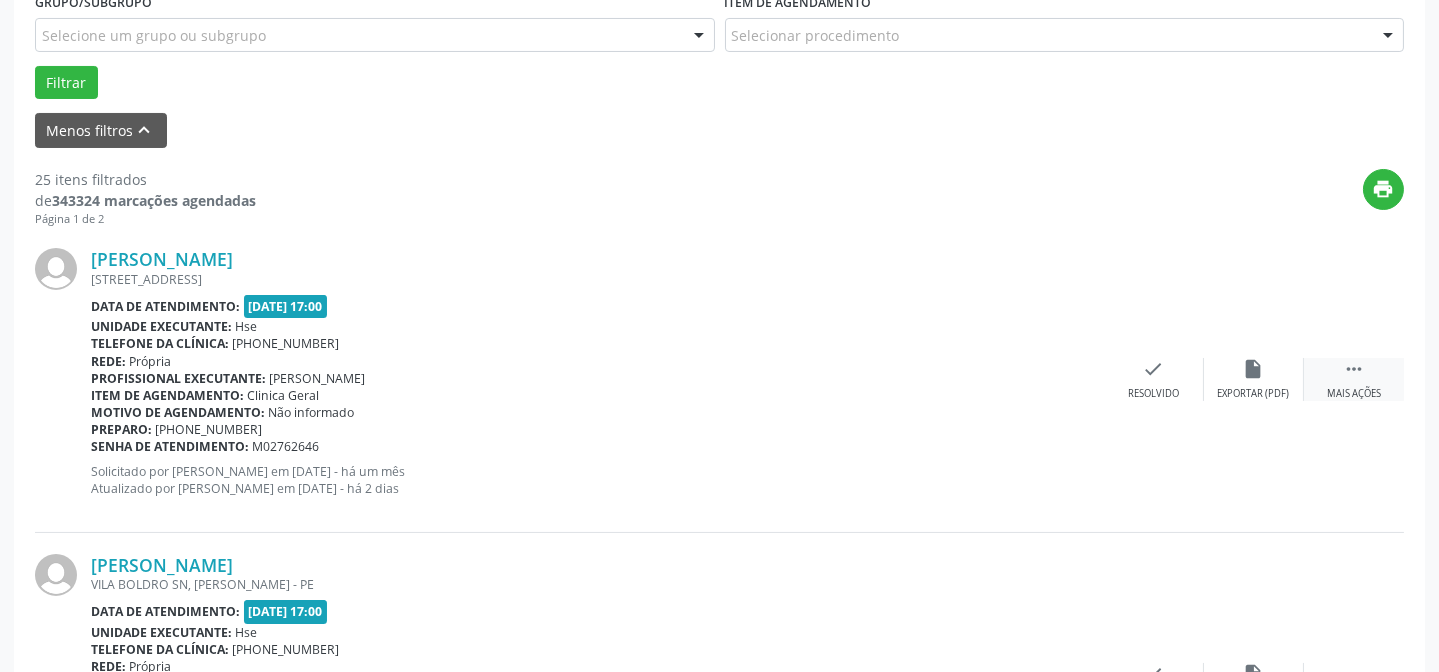 click on "
Mais ações" at bounding box center (1354, 379) 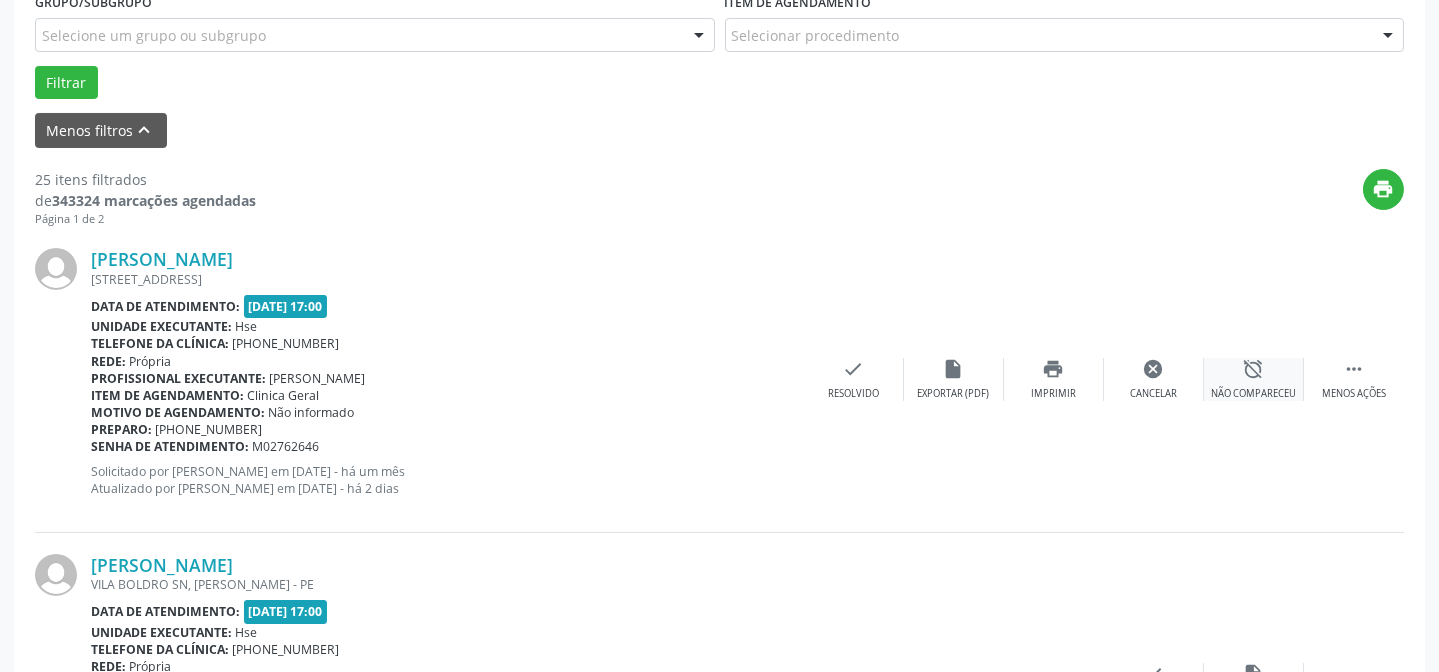 click on "alarm_off
Não compareceu" at bounding box center [1254, 379] 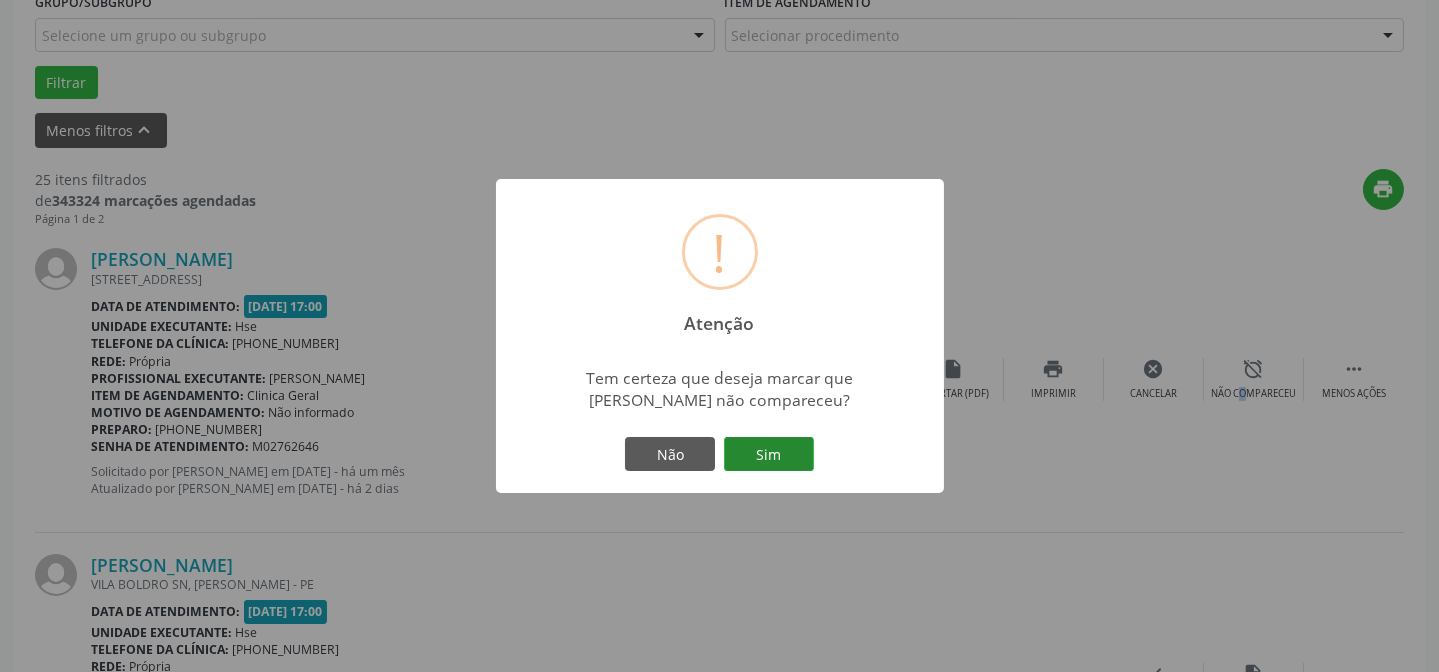 click on "Sim" at bounding box center (769, 454) 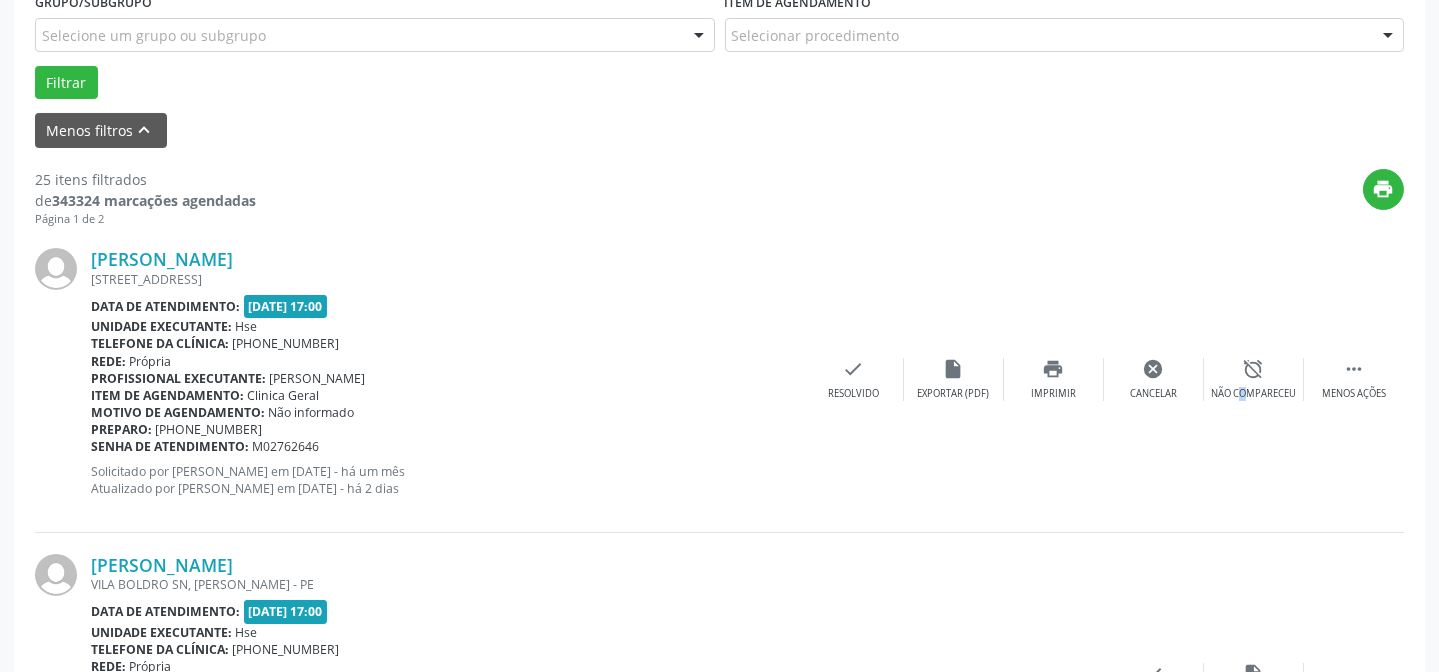 scroll, scrollTop: 200, scrollLeft: 0, axis: vertical 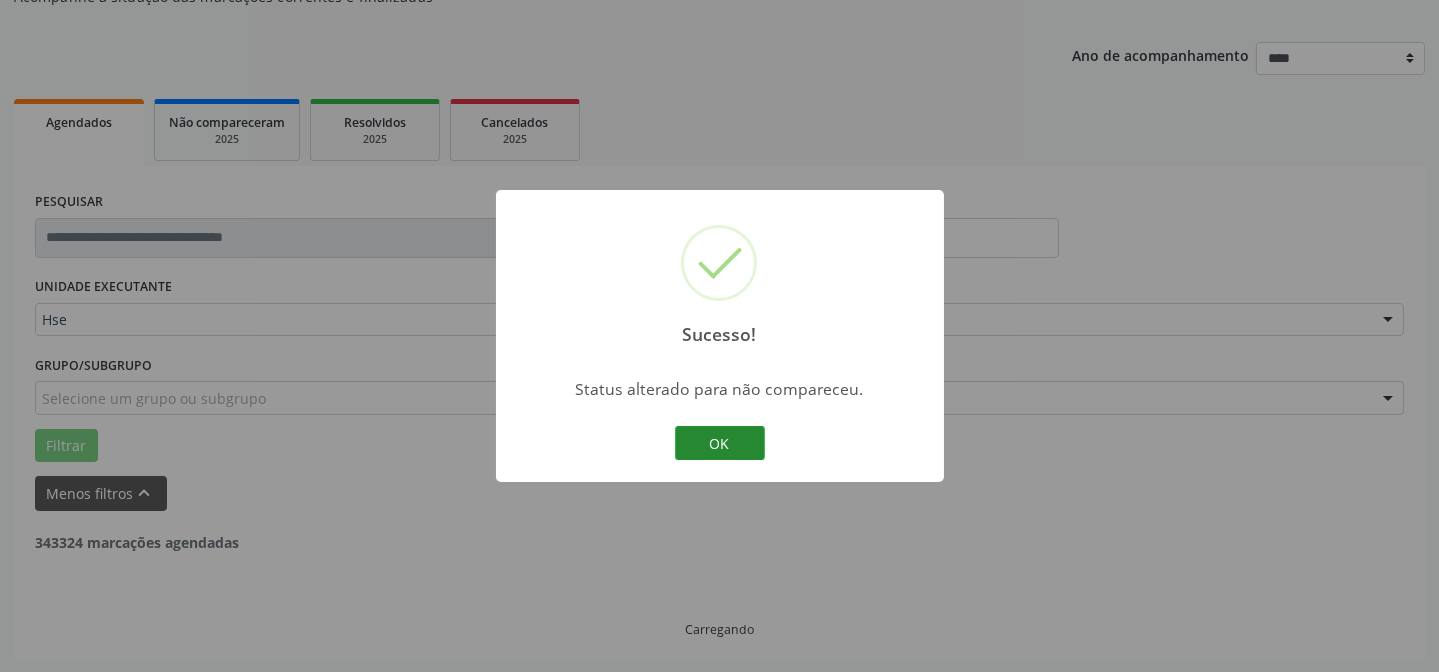 click on "OK" at bounding box center [720, 443] 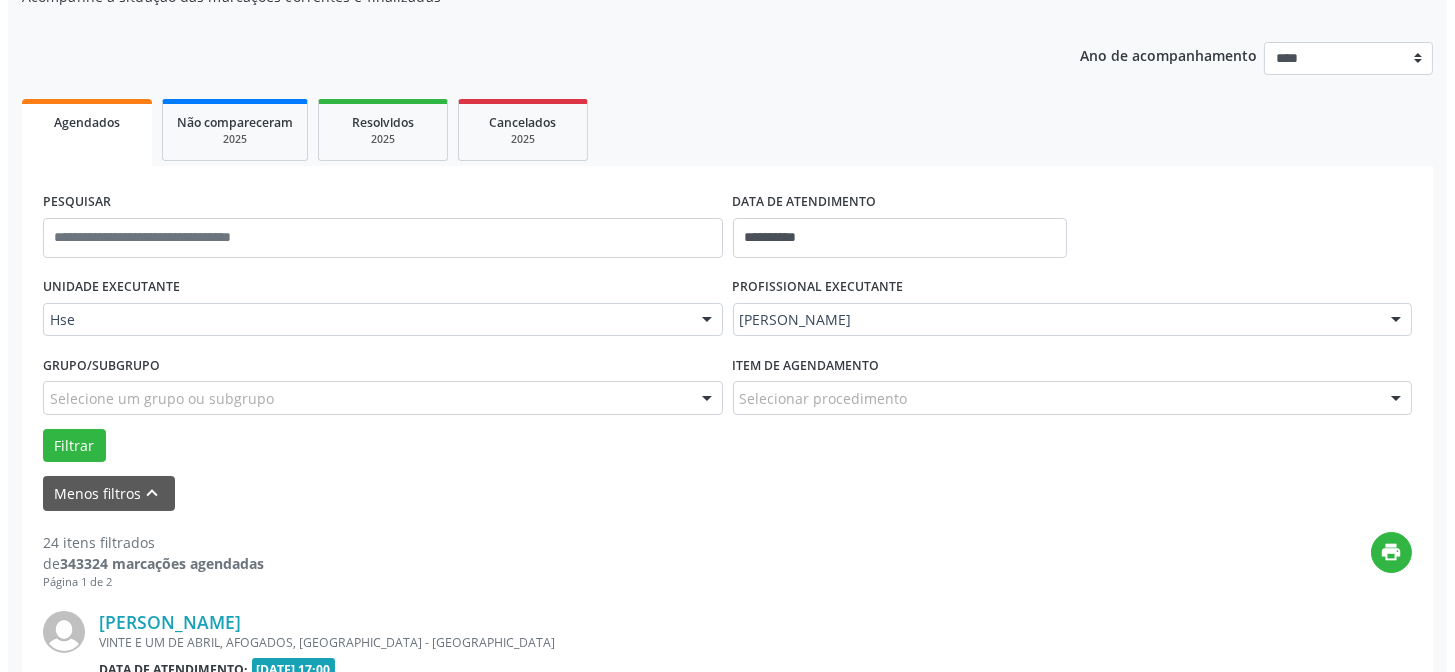 scroll, scrollTop: 290, scrollLeft: 0, axis: vertical 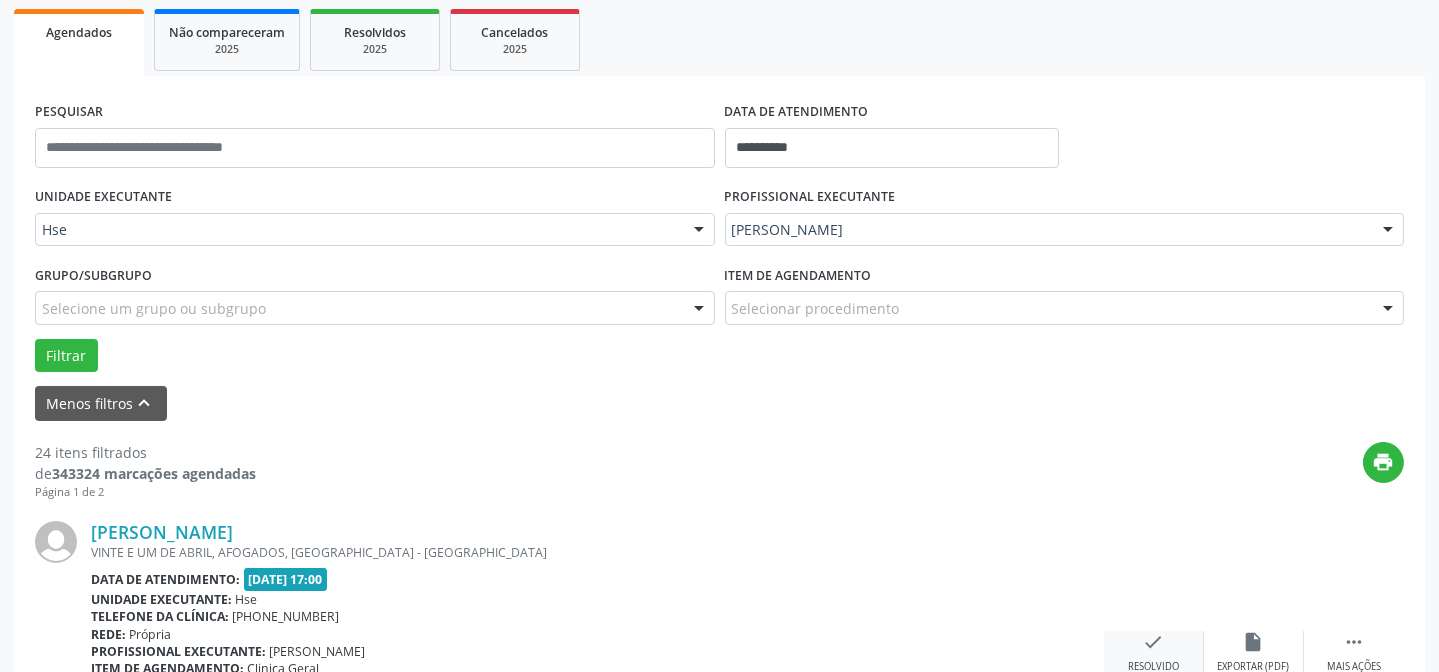 click on "check" at bounding box center [1154, 642] 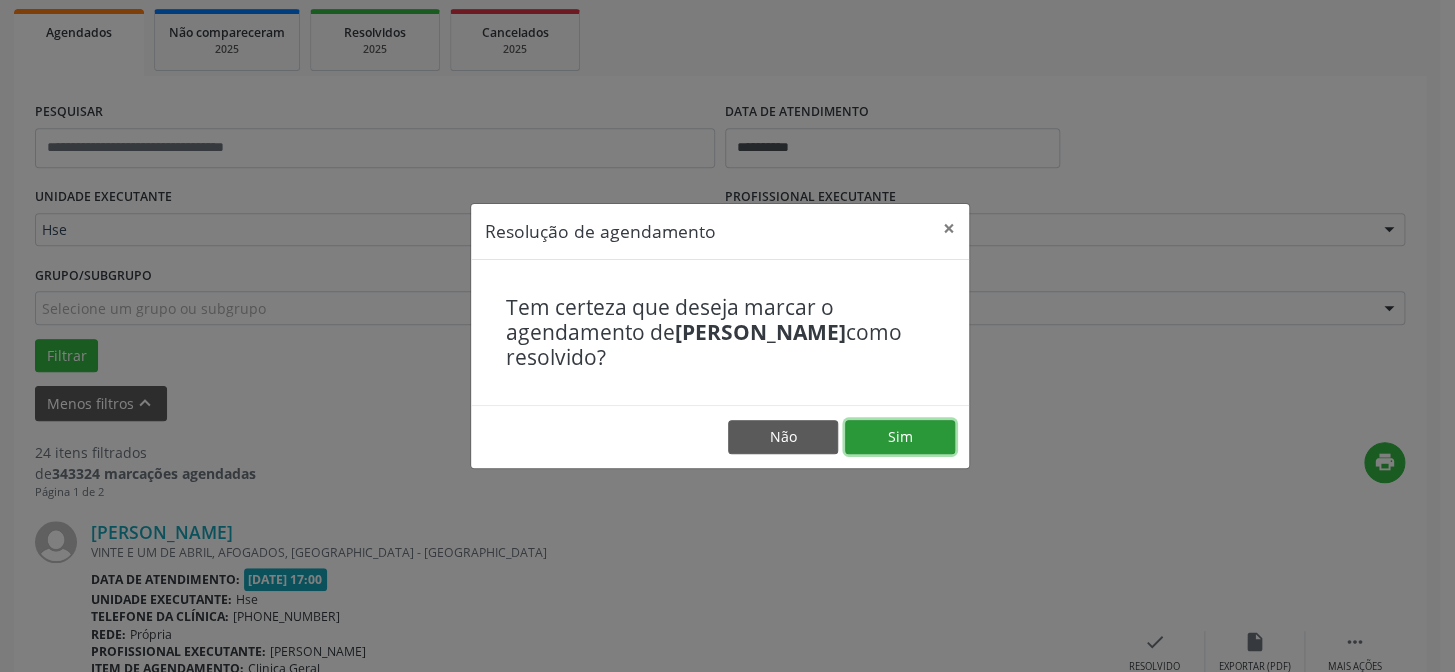 click on "Sim" at bounding box center (900, 437) 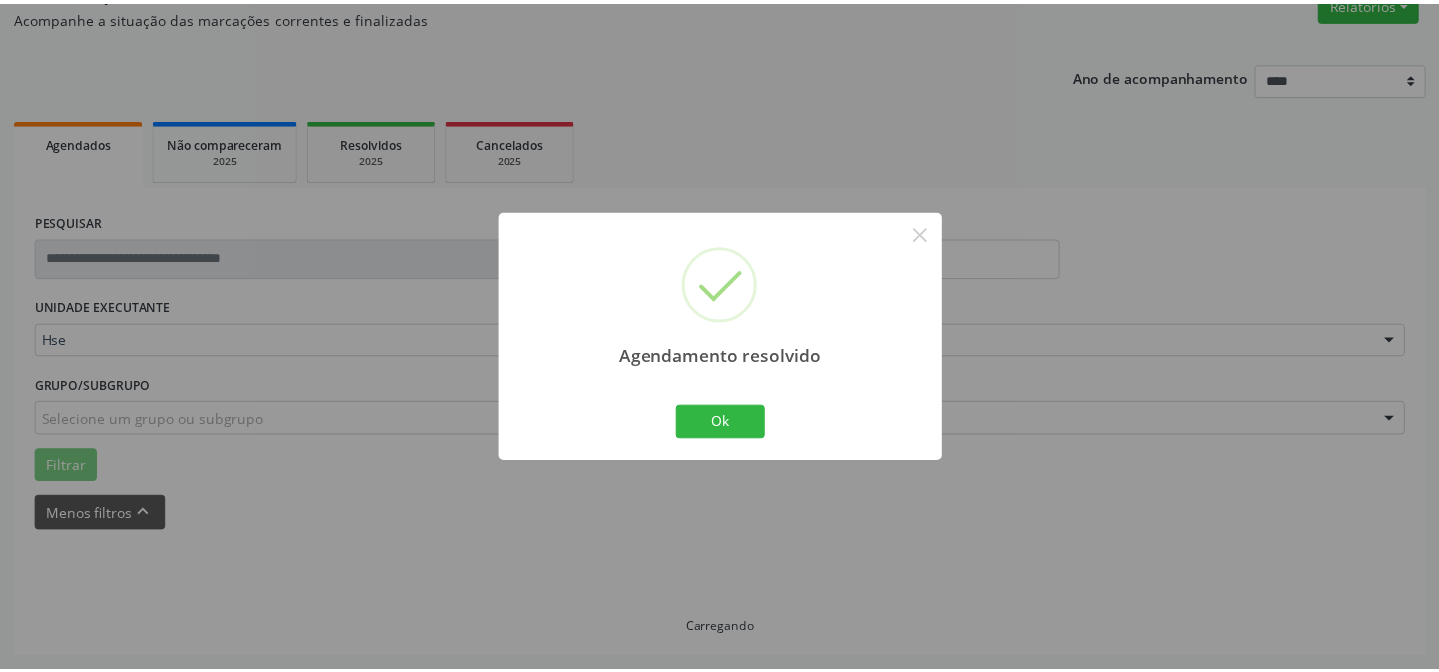scroll, scrollTop: 179, scrollLeft: 0, axis: vertical 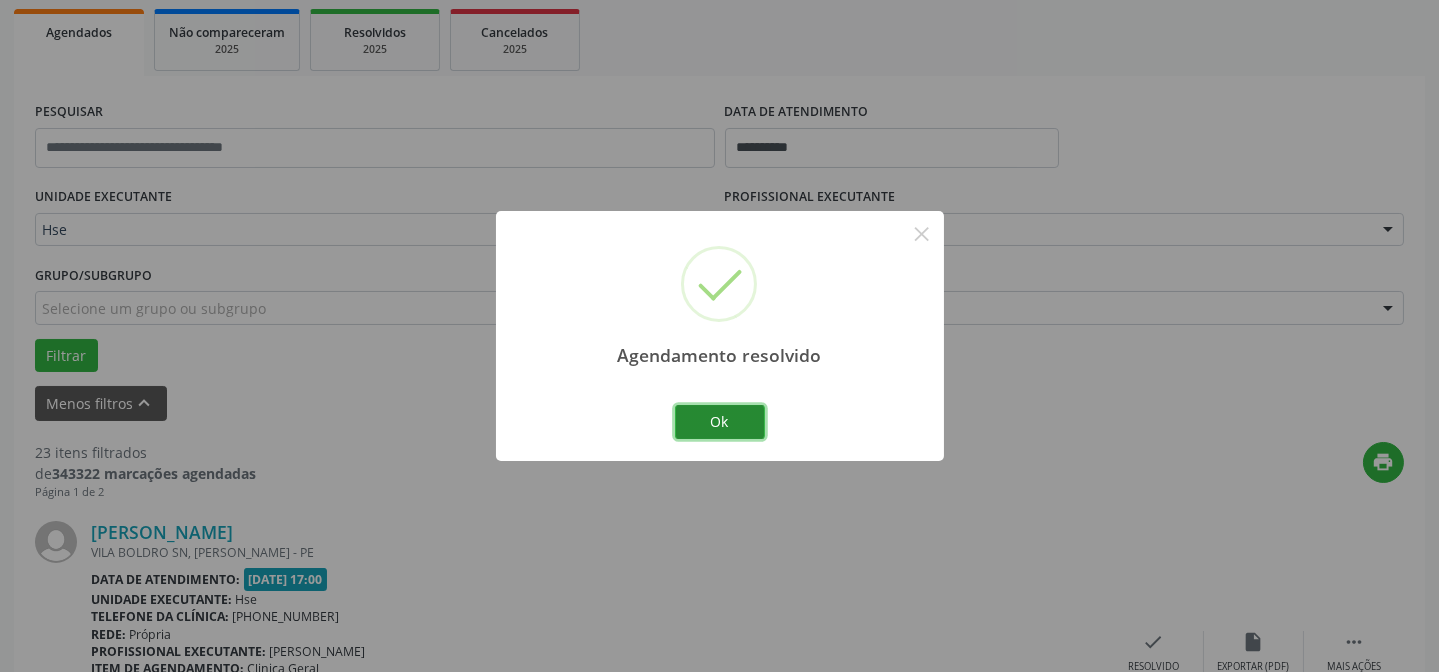 click on "Ok" at bounding box center [720, 422] 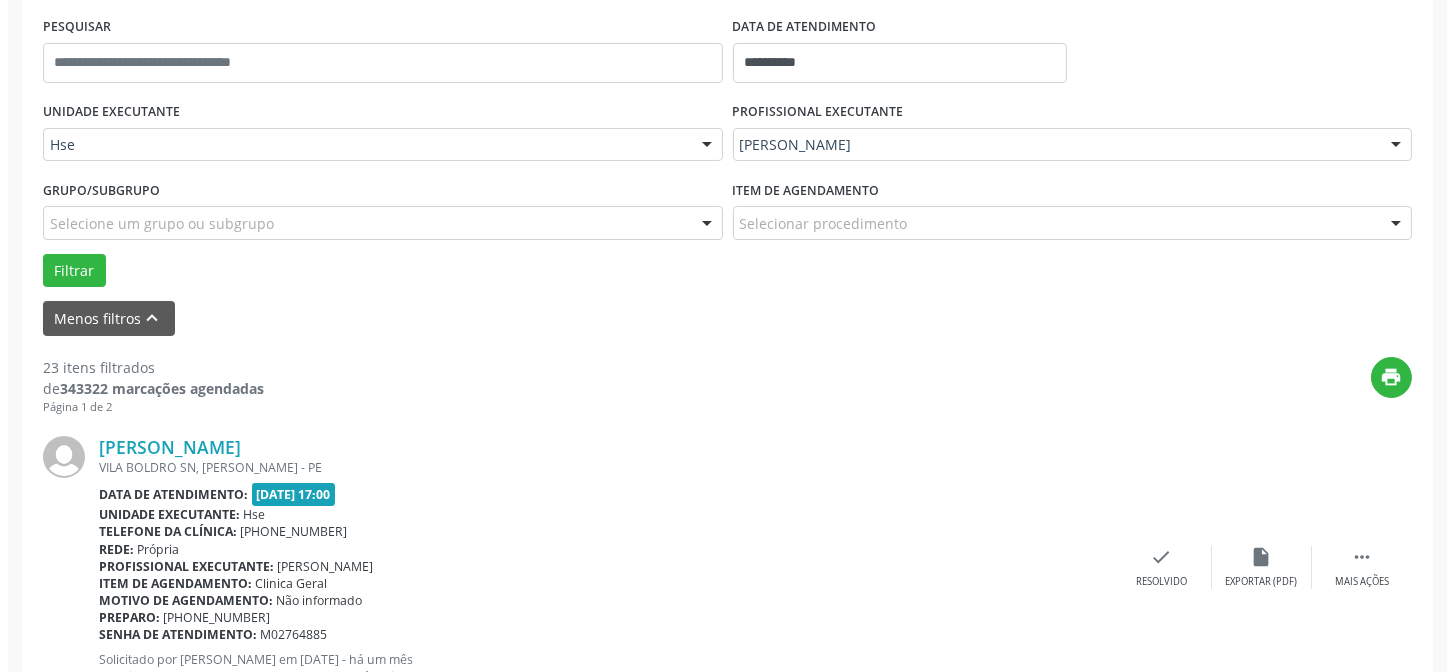 scroll, scrollTop: 472, scrollLeft: 0, axis: vertical 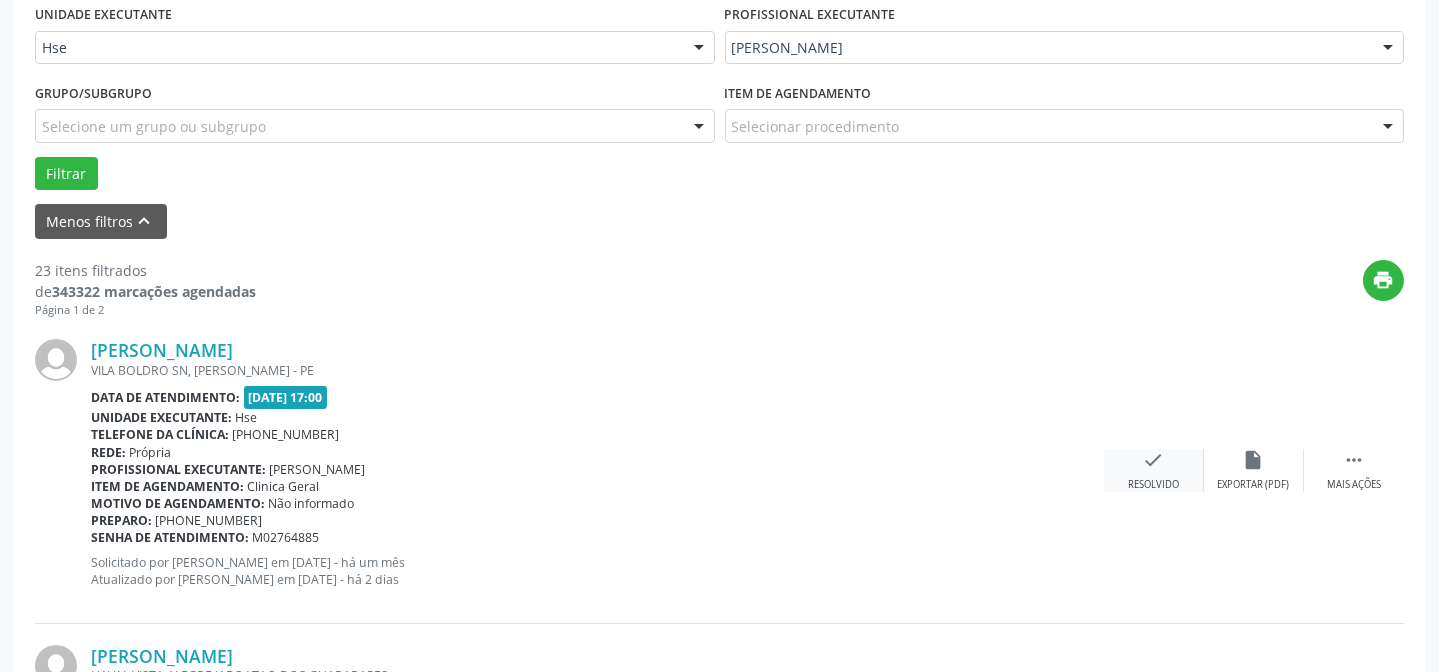 click on "check
Resolvido" at bounding box center (1154, 470) 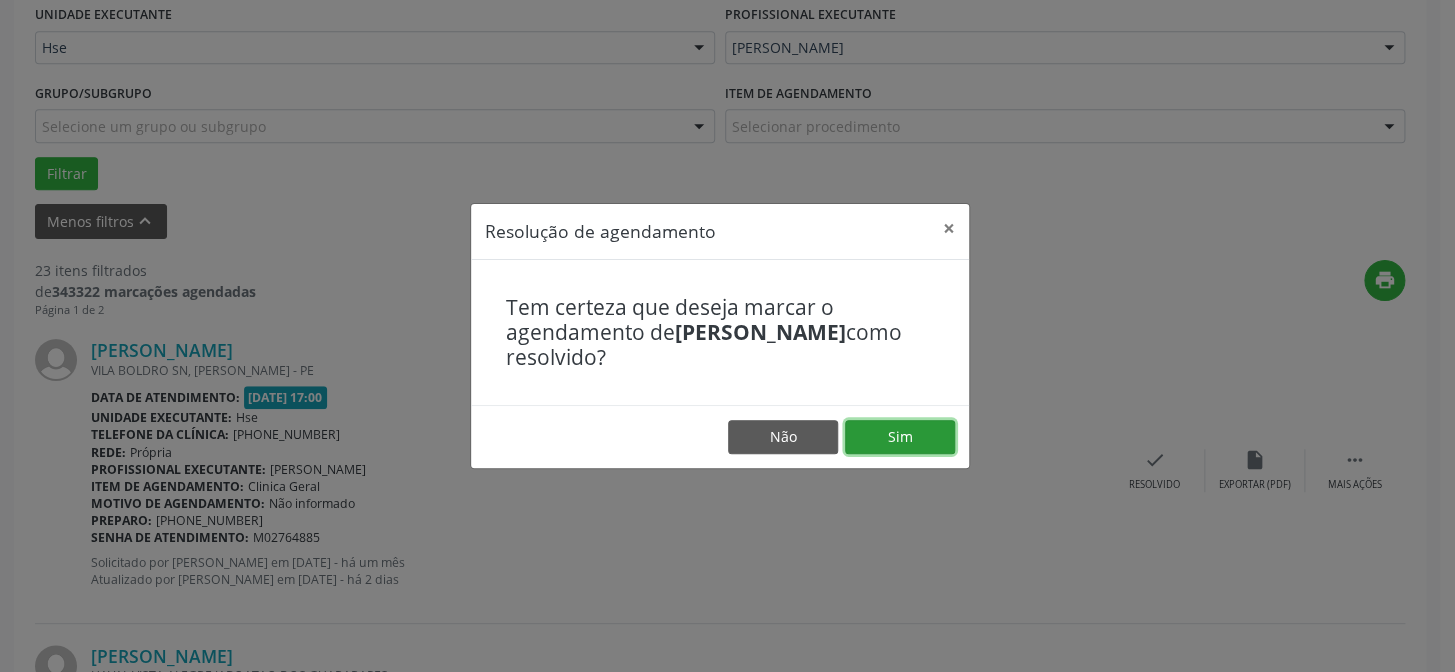 click on "Sim" at bounding box center [900, 437] 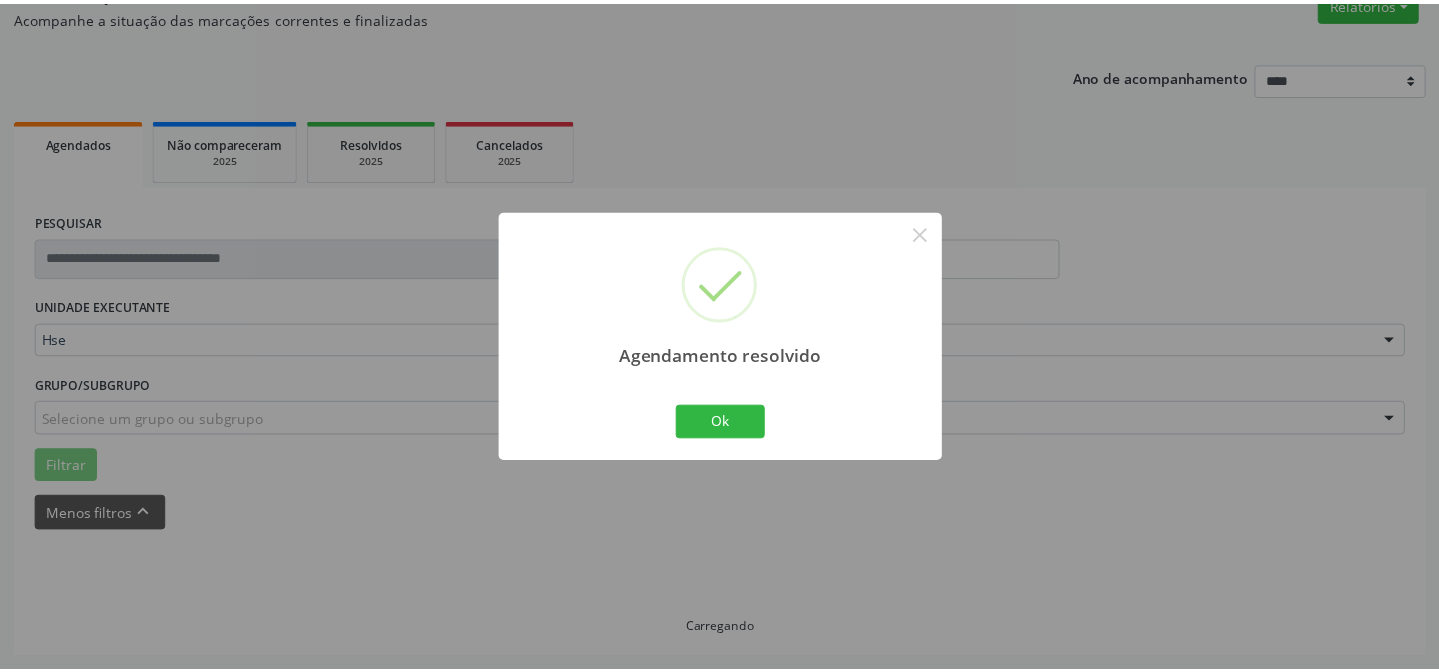 scroll, scrollTop: 179, scrollLeft: 0, axis: vertical 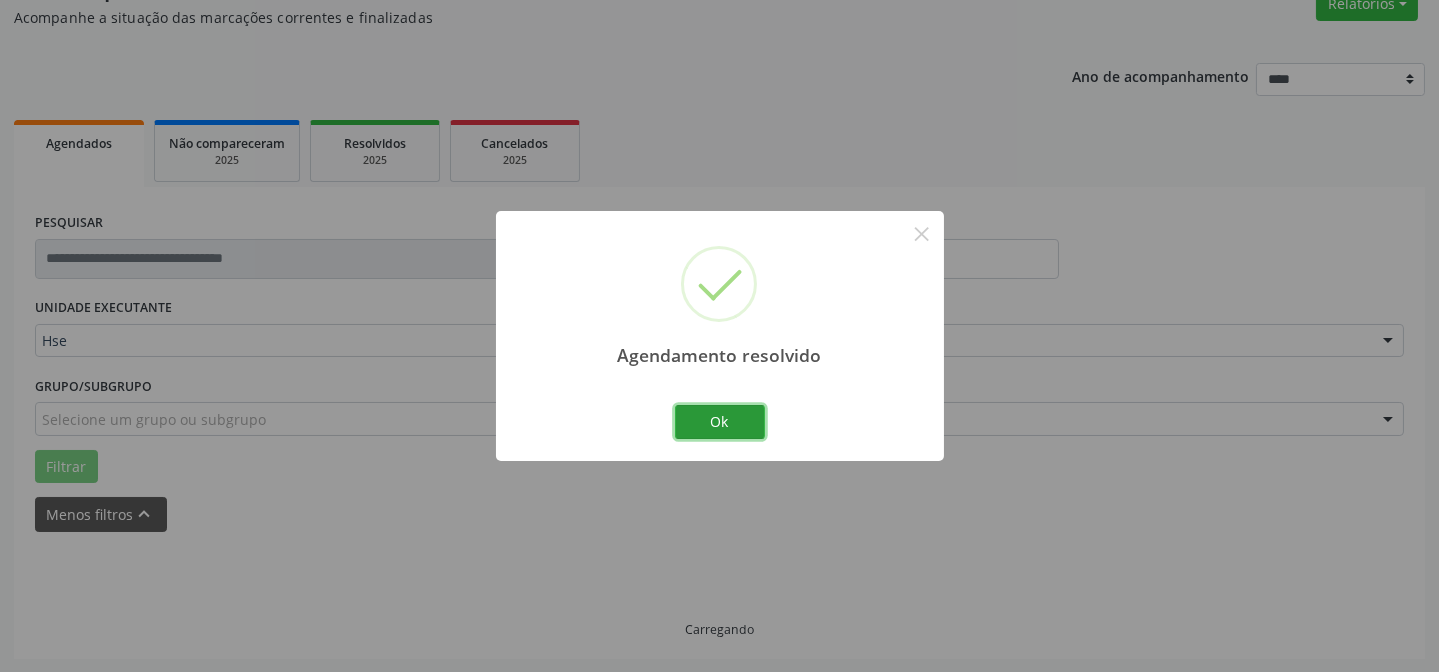 click on "Ok" at bounding box center (720, 422) 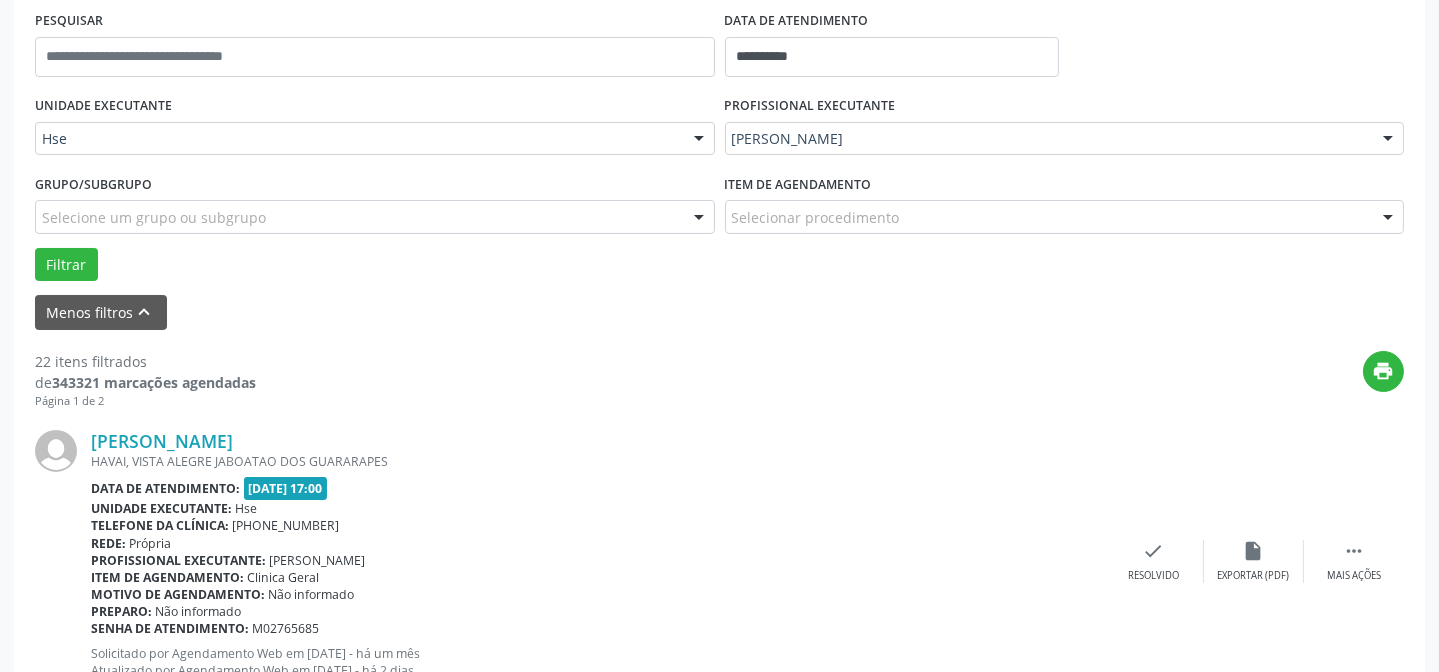 scroll, scrollTop: 472, scrollLeft: 0, axis: vertical 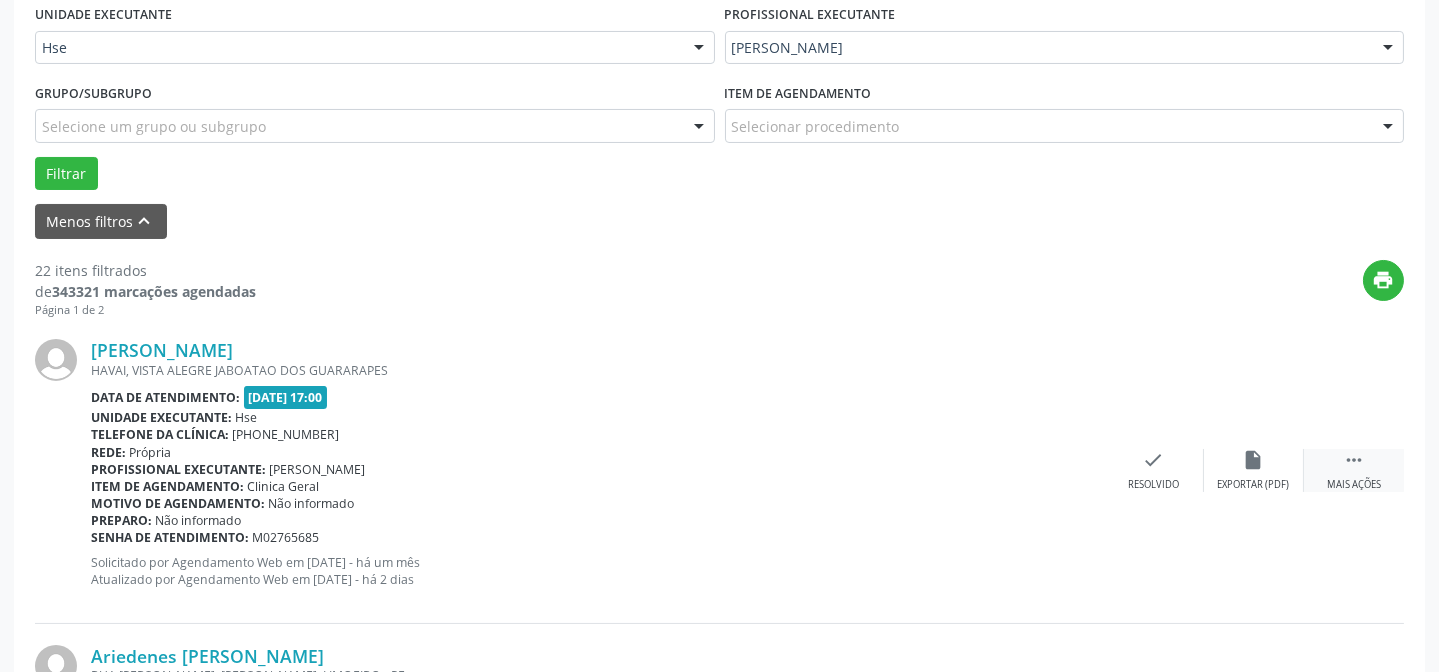 click on "" at bounding box center [1354, 460] 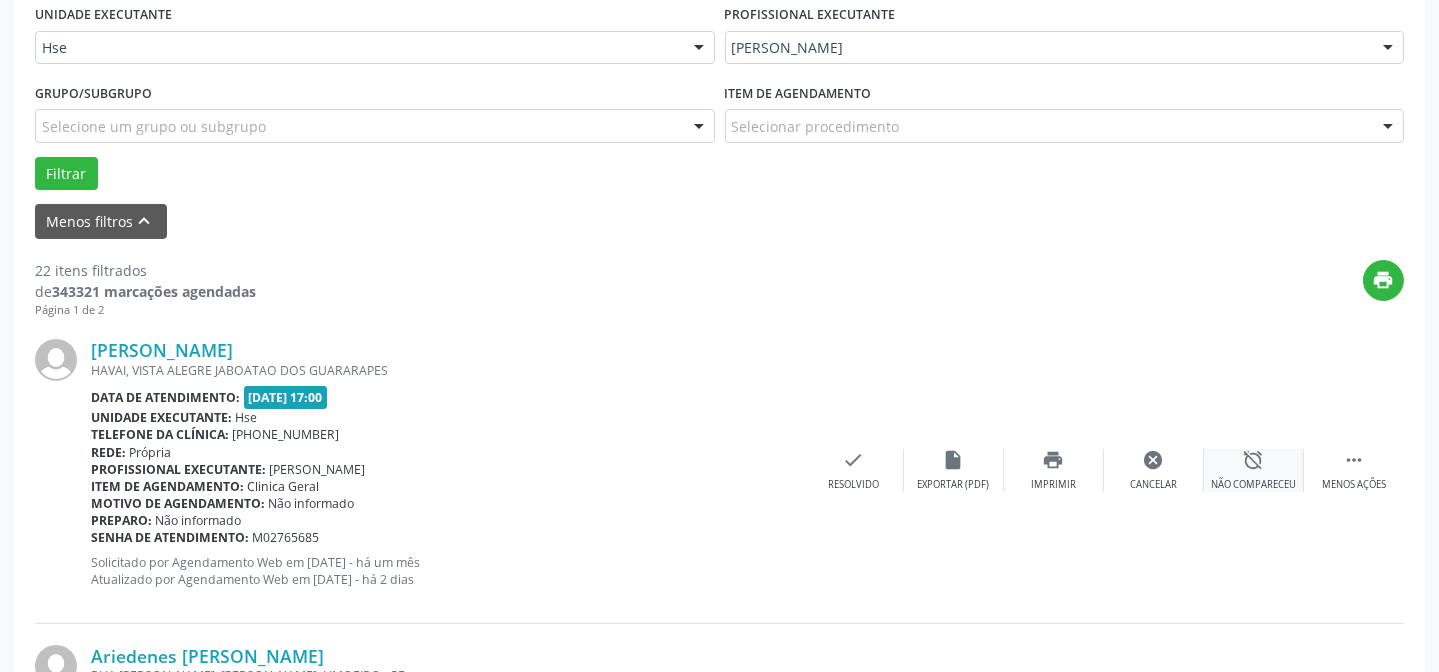 click on "alarm_off
Não compareceu" at bounding box center (1254, 470) 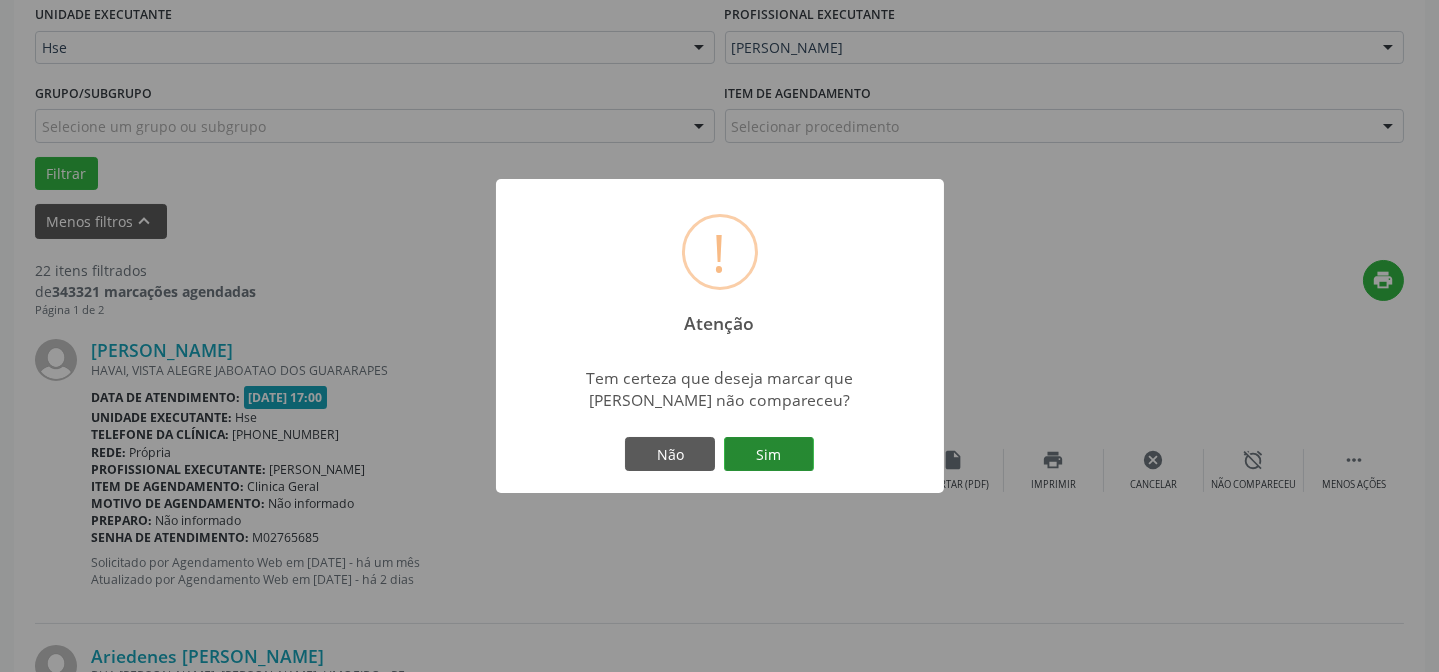 click on "Sim" at bounding box center (769, 454) 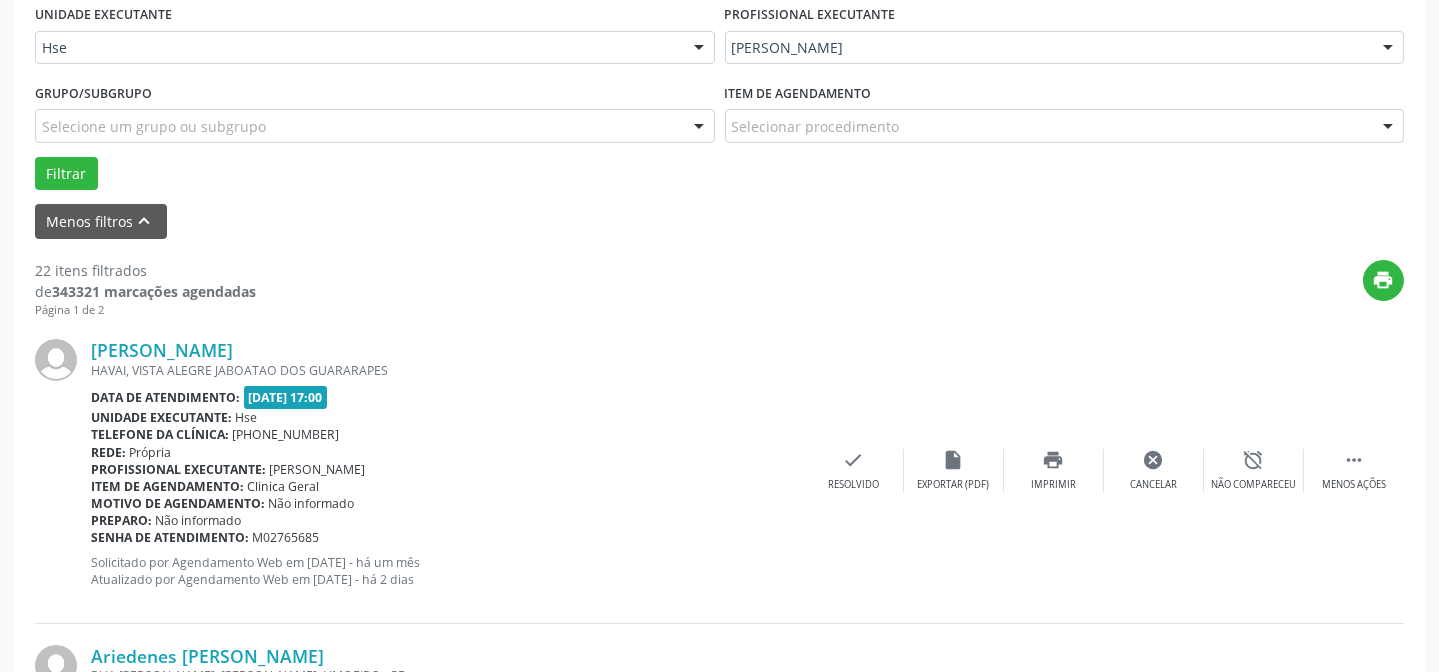 scroll, scrollTop: 200, scrollLeft: 0, axis: vertical 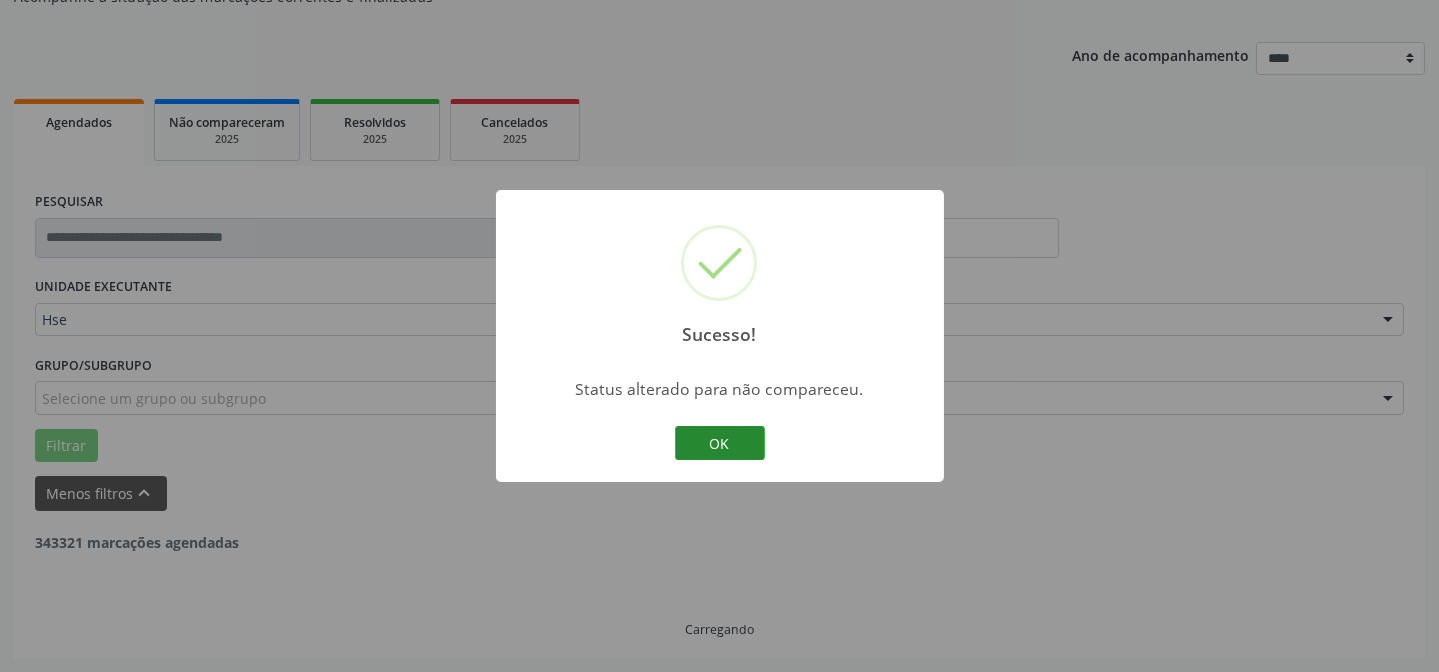 click on "OK" at bounding box center [720, 443] 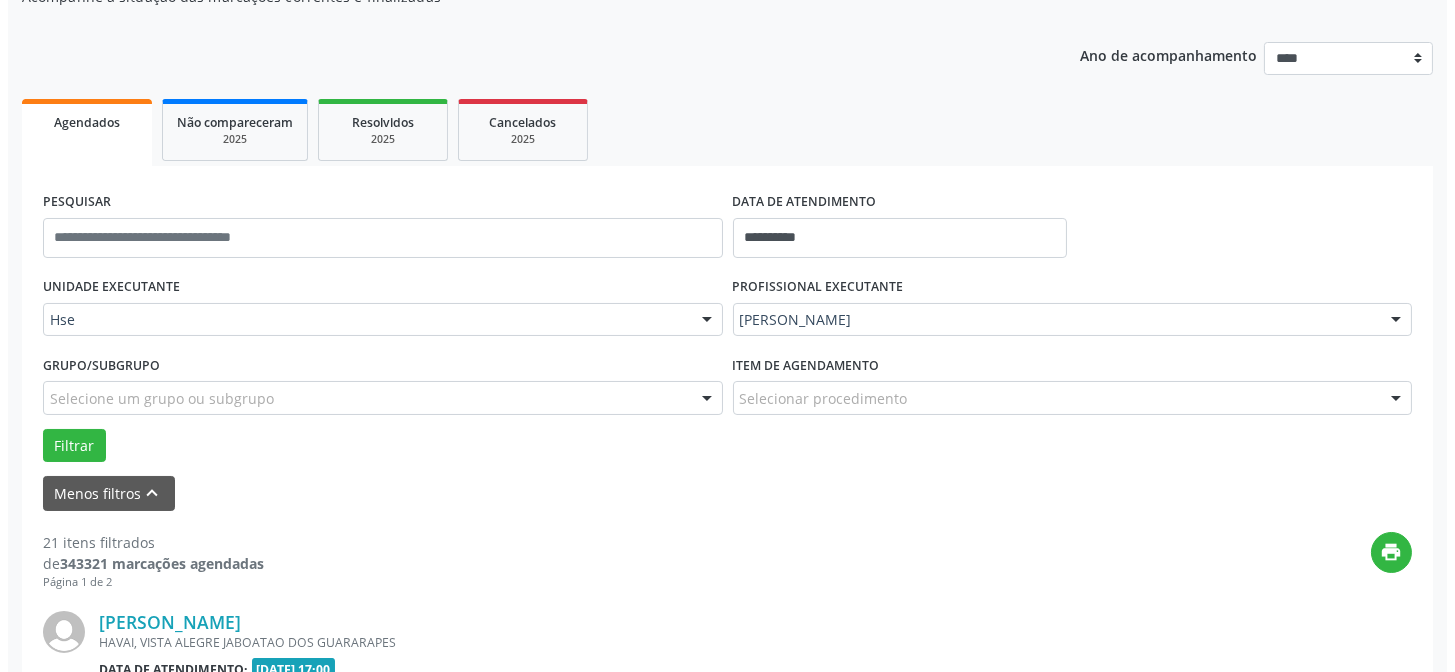 scroll, scrollTop: 472, scrollLeft: 0, axis: vertical 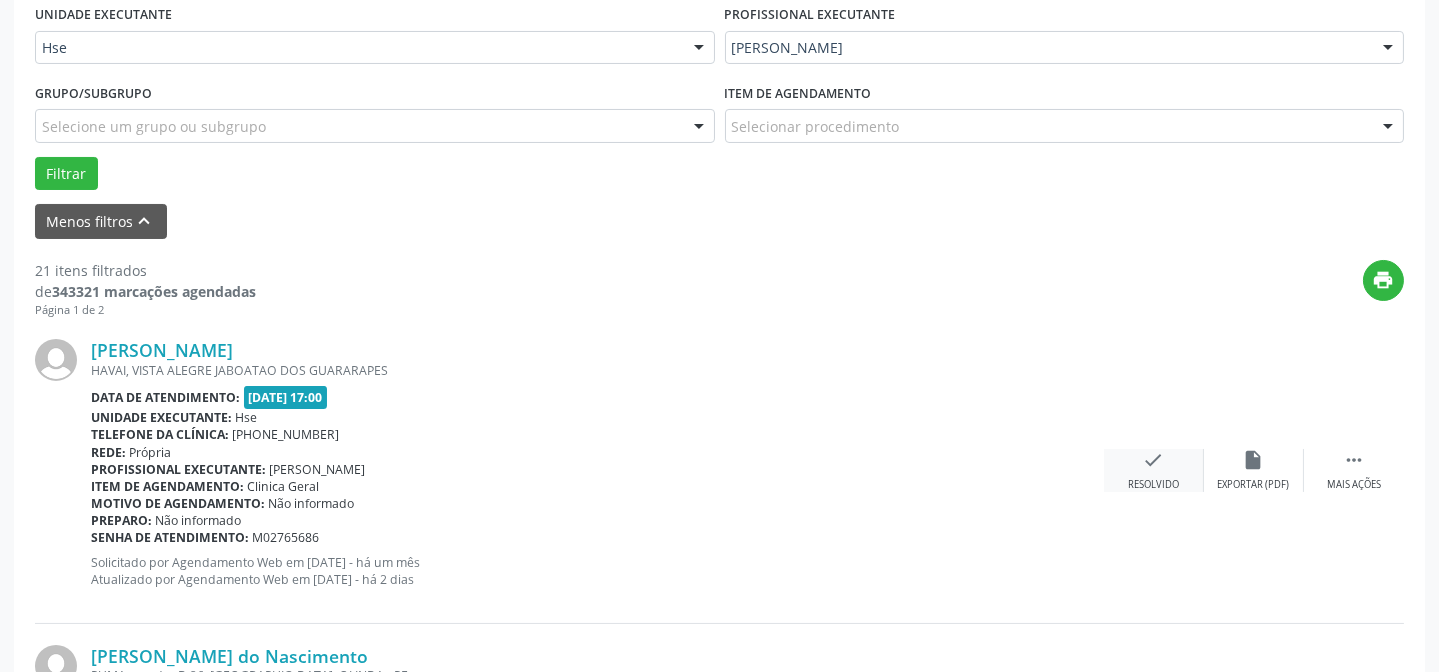 click on "check
Resolvido" at bounding box center [1154, 470] 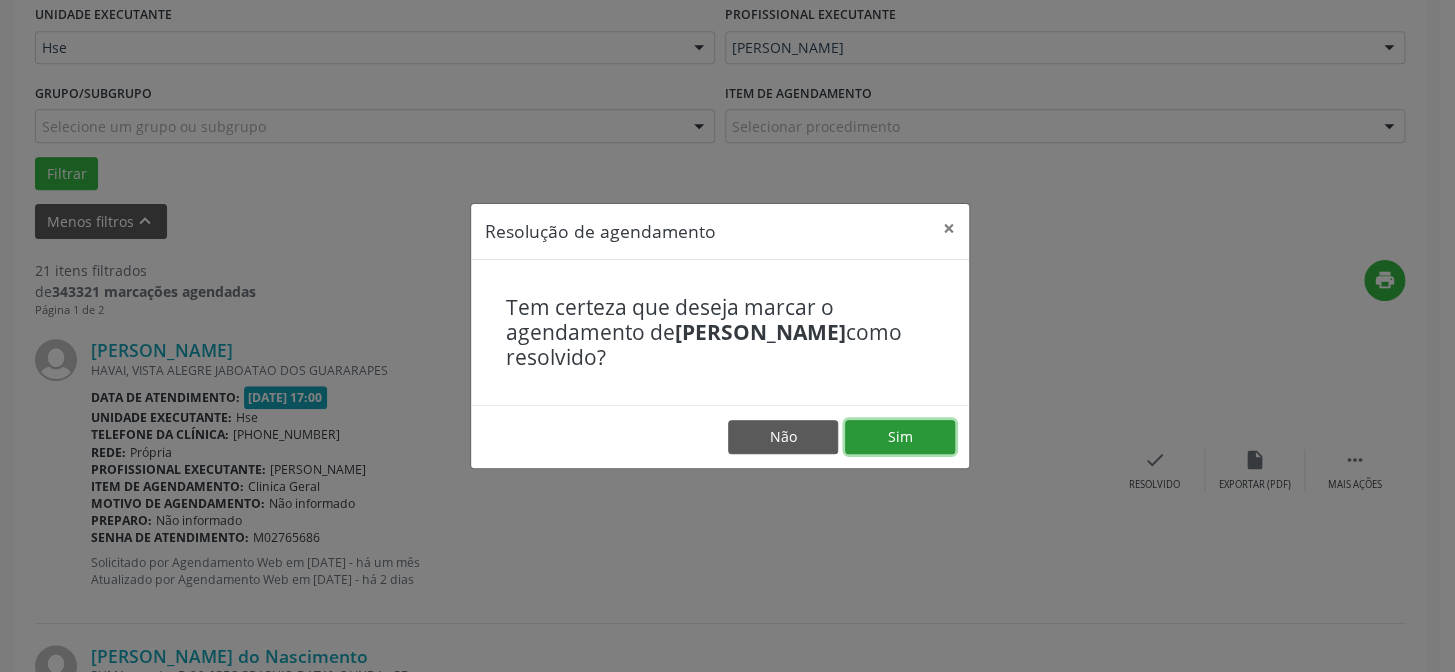 click on "Sim" at bounding box center [900, 437] 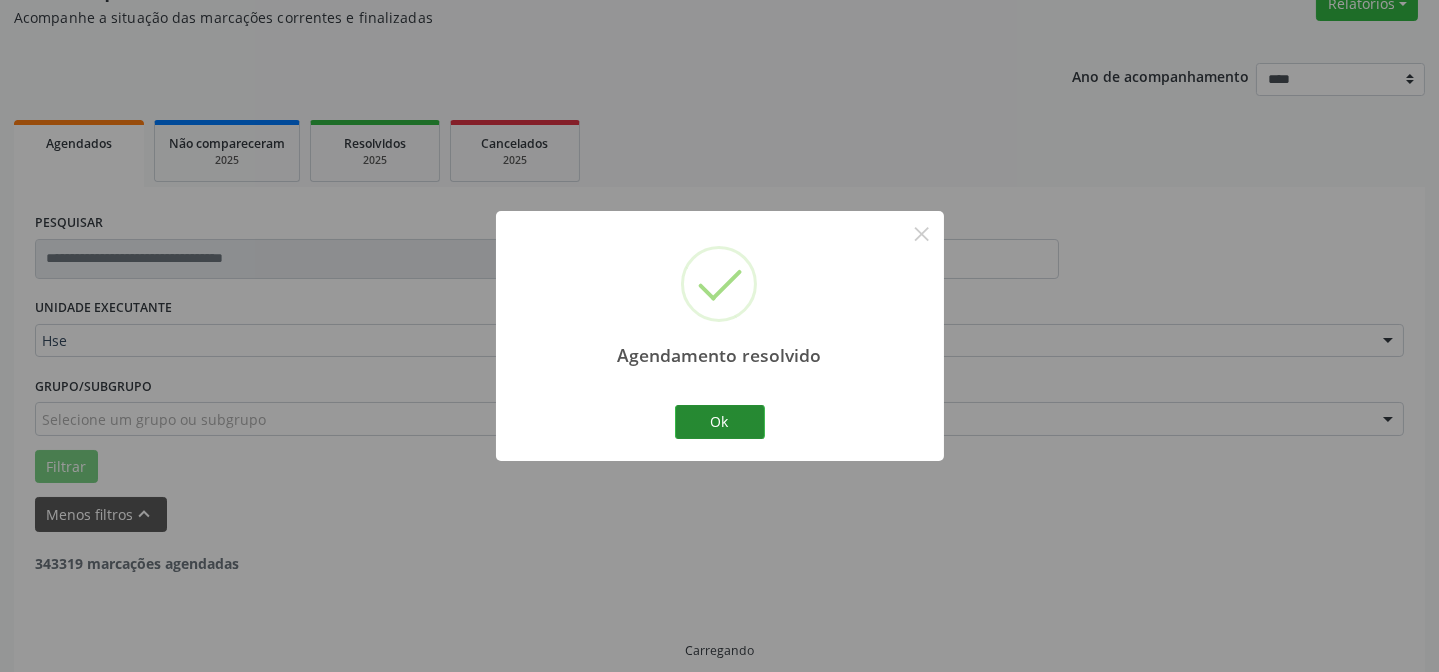 scroll, scrollTop: 200, scrollLeft: 0, axis: vertical 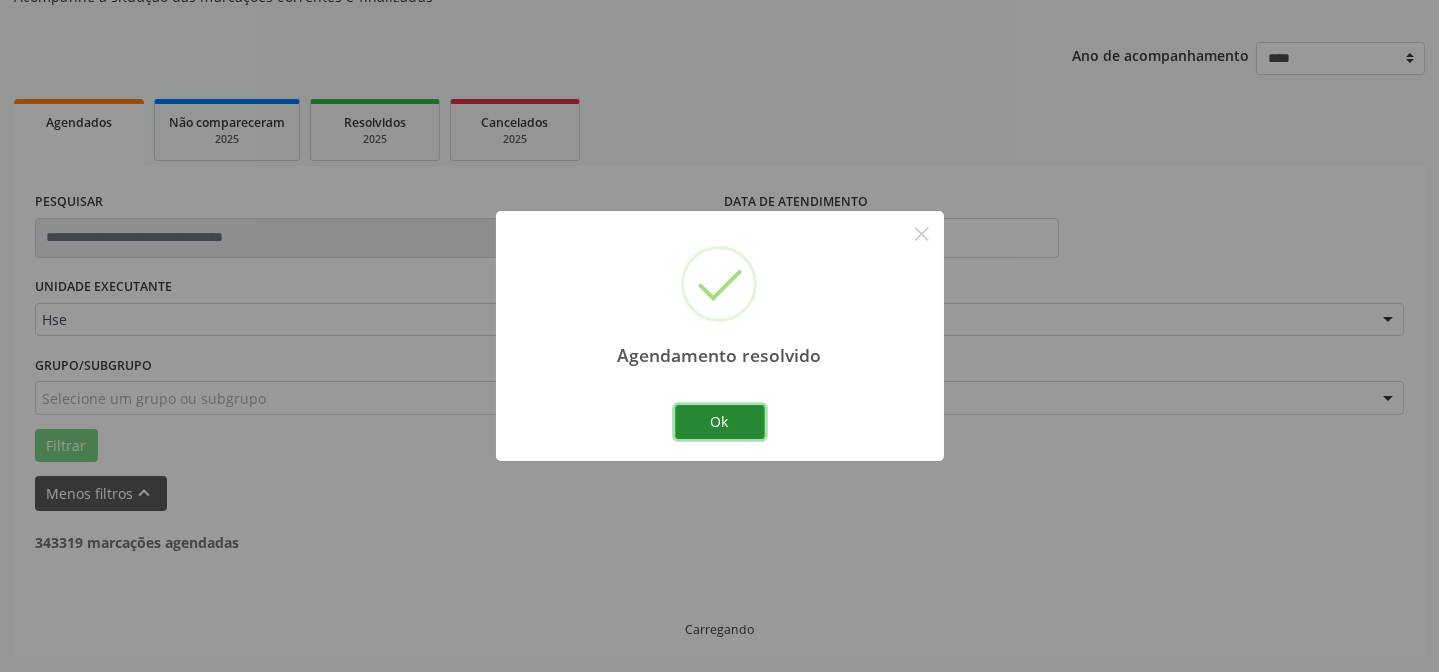 click on "Ok" at bounding box center (720, 422) 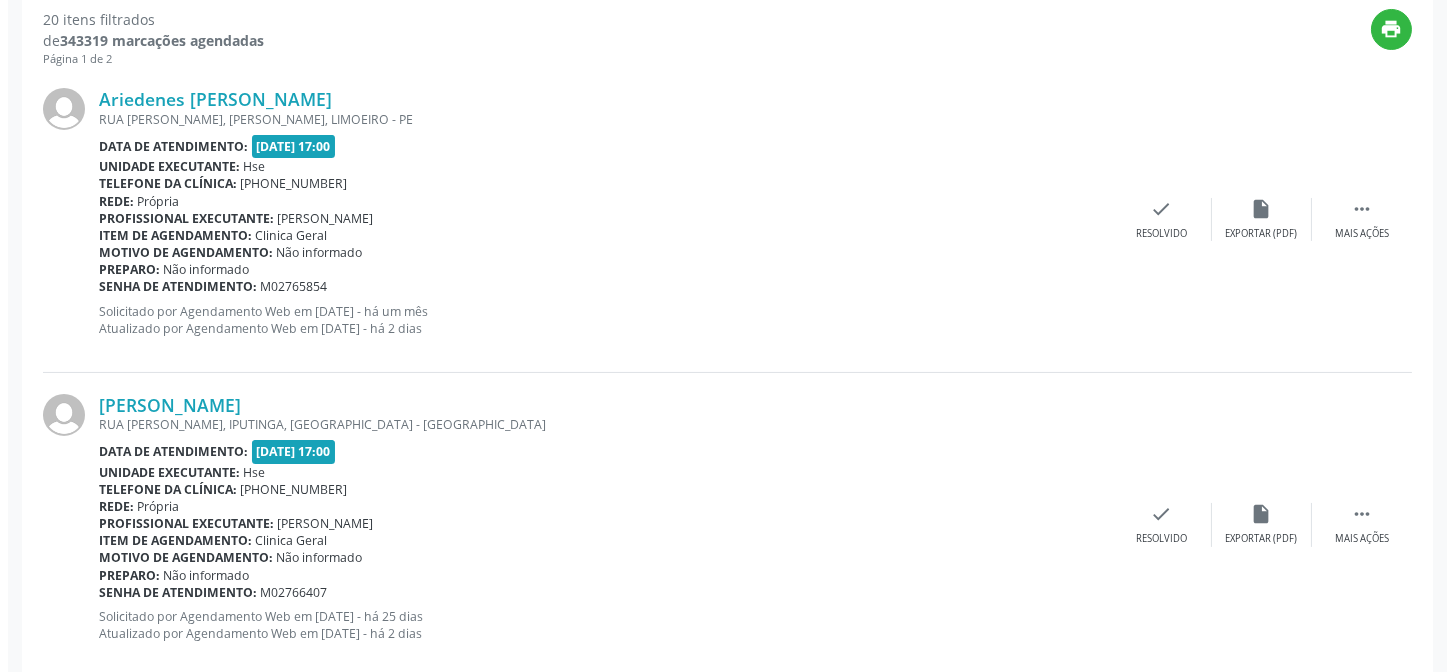 scroll, scrollTop: 745, scrollLeft: 0, axis: vertical 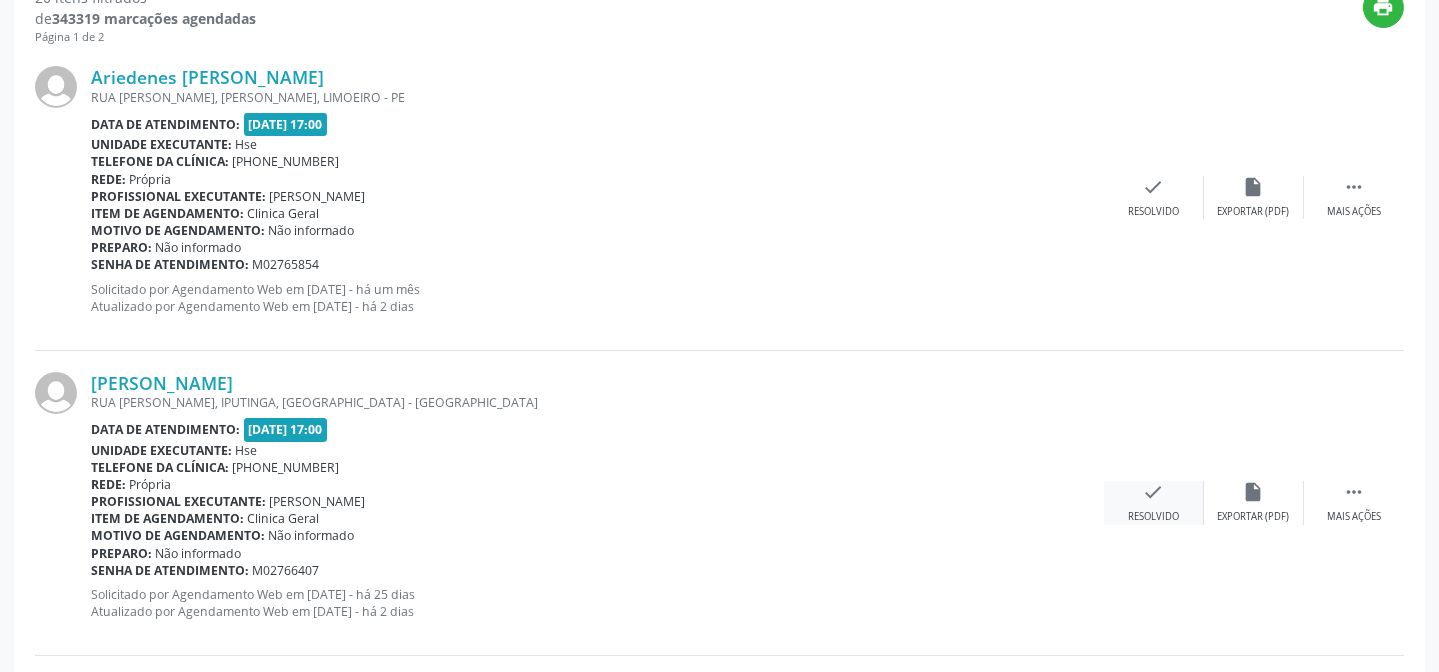 click on "check
Resolvido" at bounding box center [1154, 502] 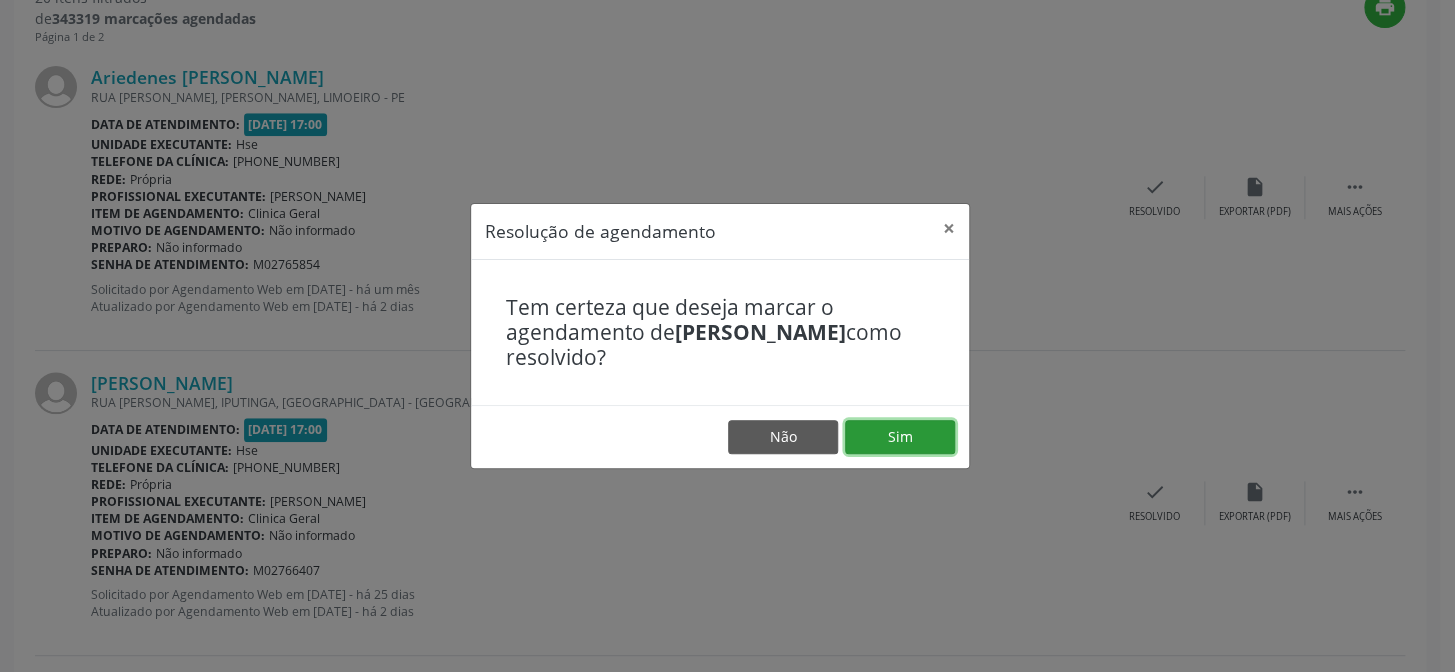 click on "Sim" at bounding box center (900, 437) 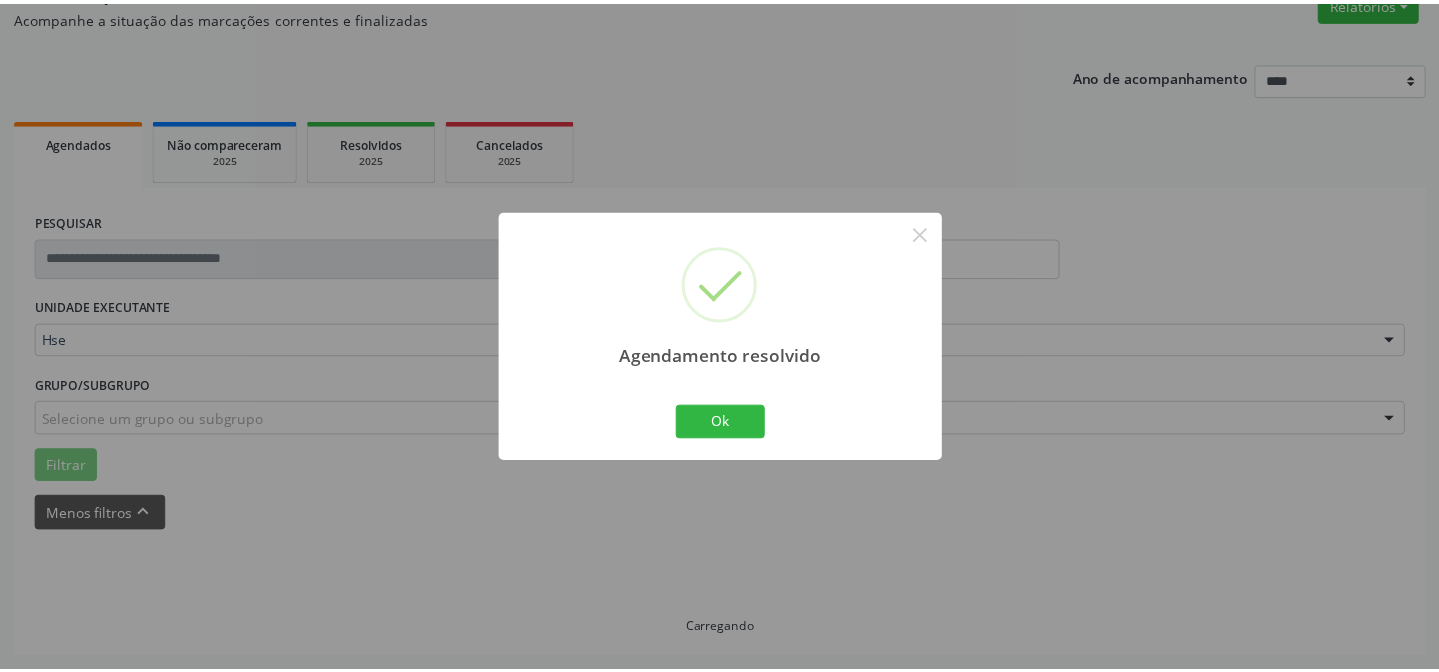 scroll, scrollTop: 179, scrollLeft: 0, axis: vertical 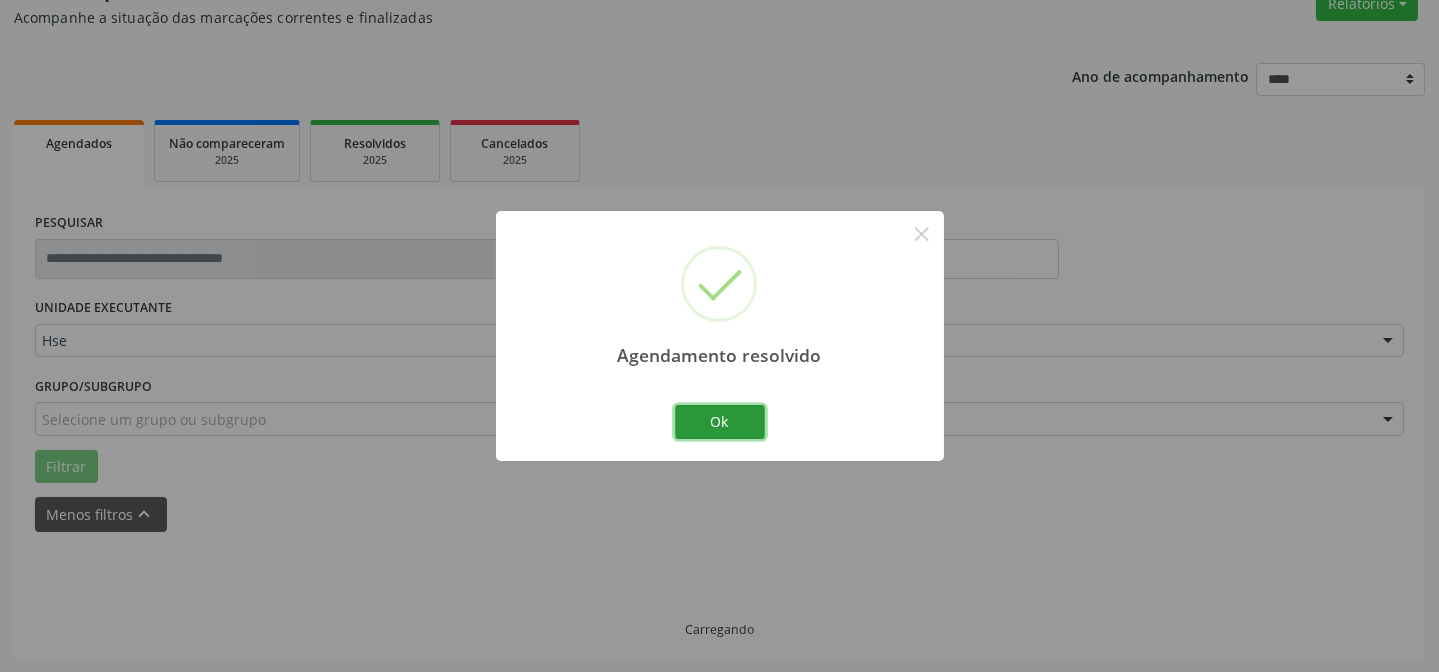 click on "Ok" at bounding box center (720, 422) 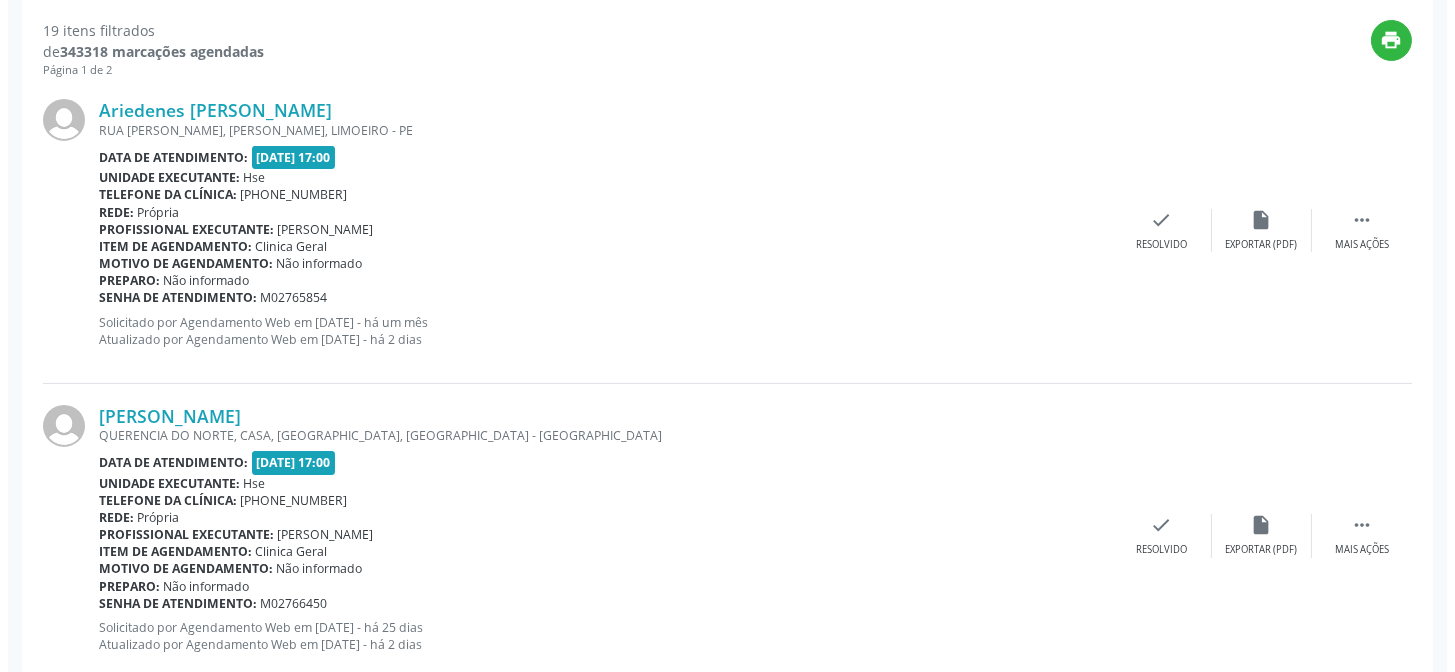 scroll, scrollTop: 745, scrollLeft: 0, axis: vertical 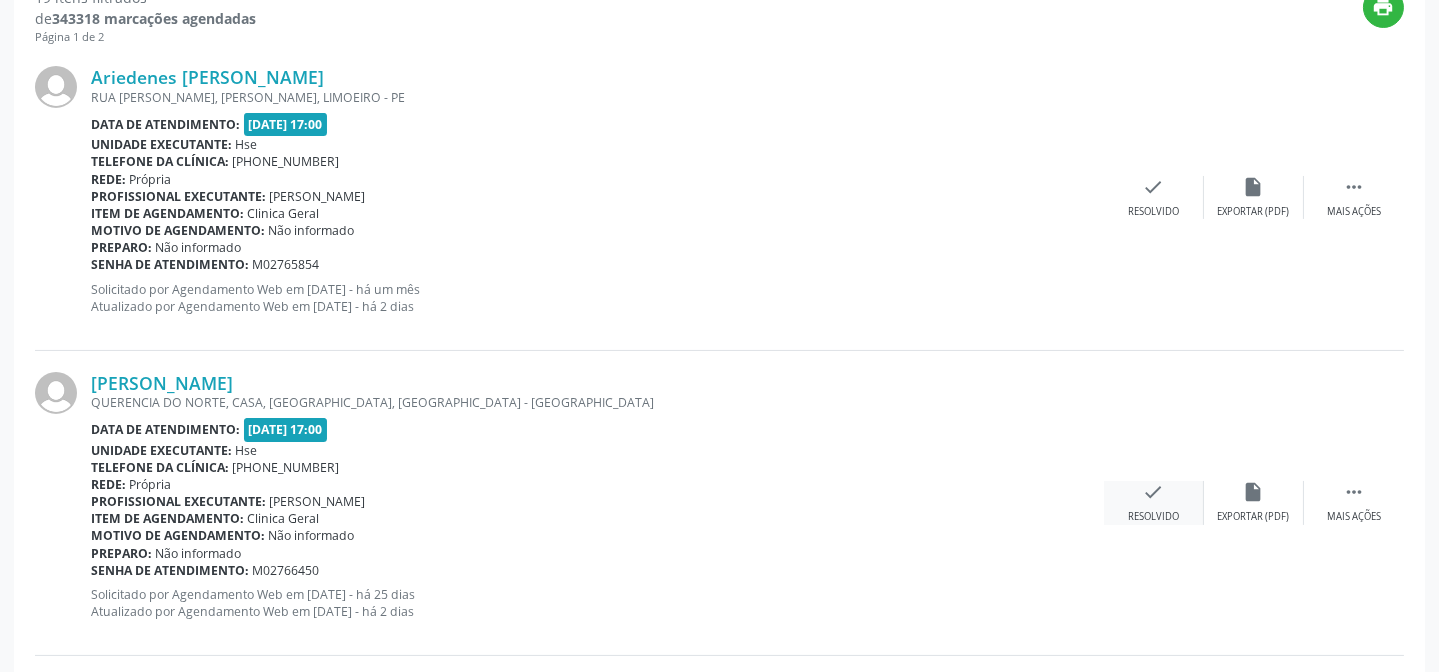 click on "check
Resolvido" at bounding box center (1154, 502) 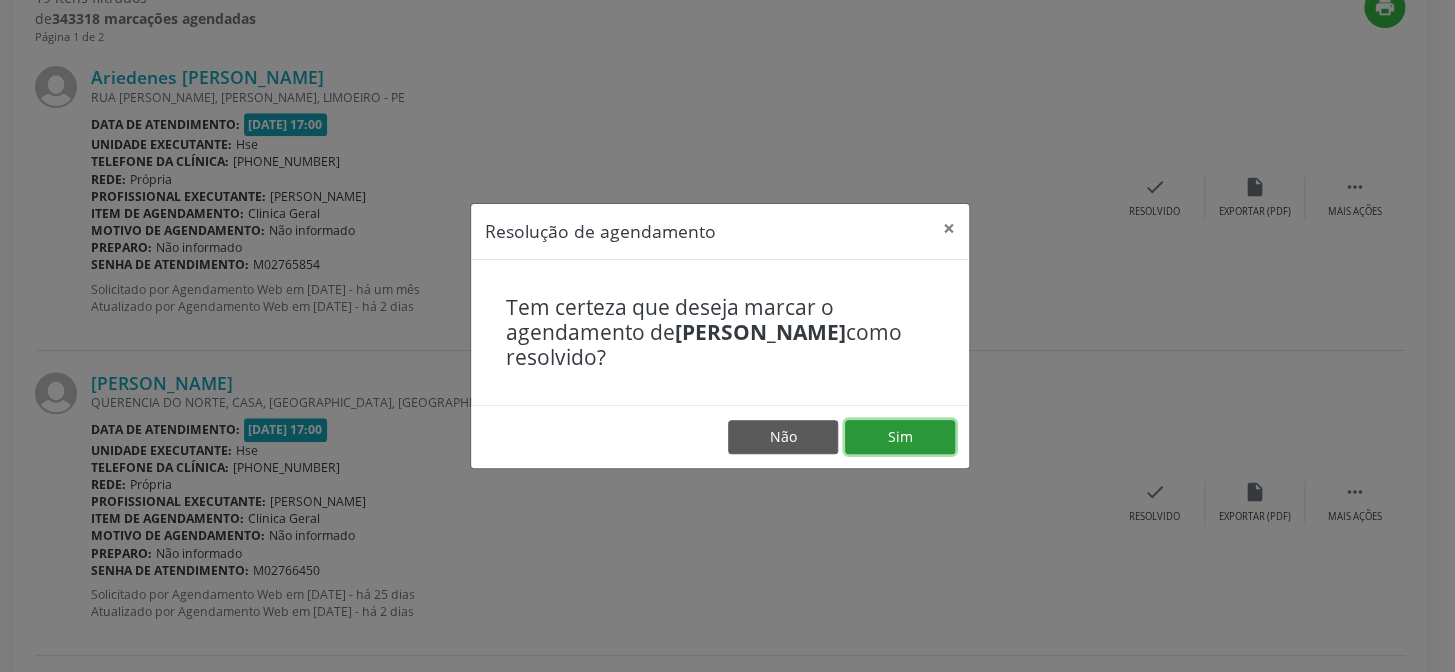 click on "Sim" at bounding box center (900, 437) 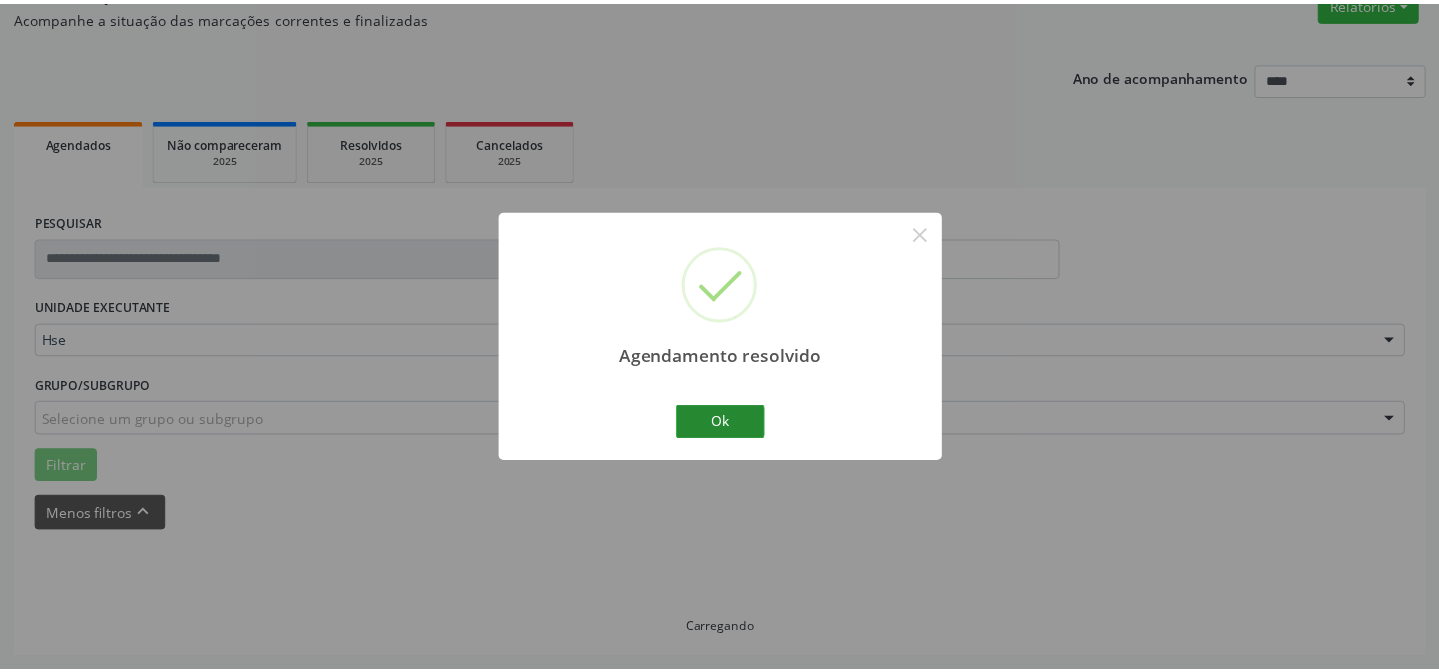 scroll, scrollTop: 179, scrollLeft: 0, axis: vertical 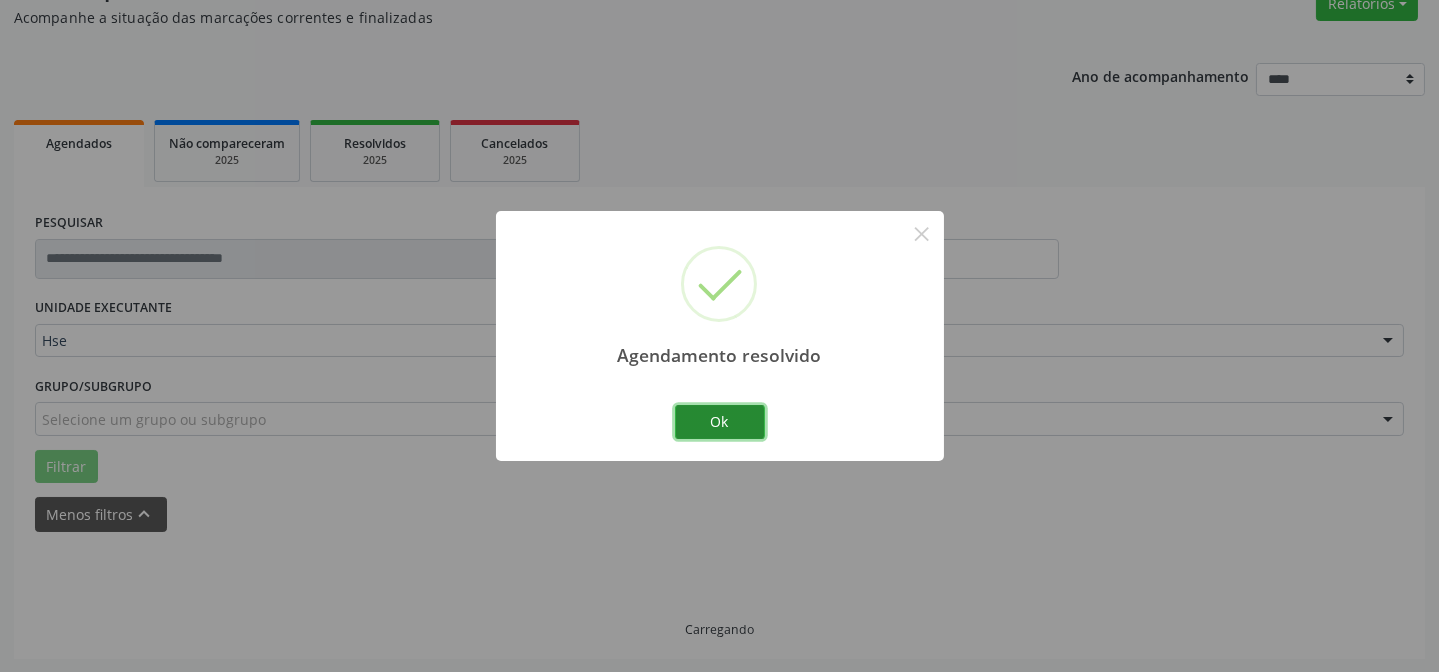 click on "Ok" at bounding box center (720, 422) 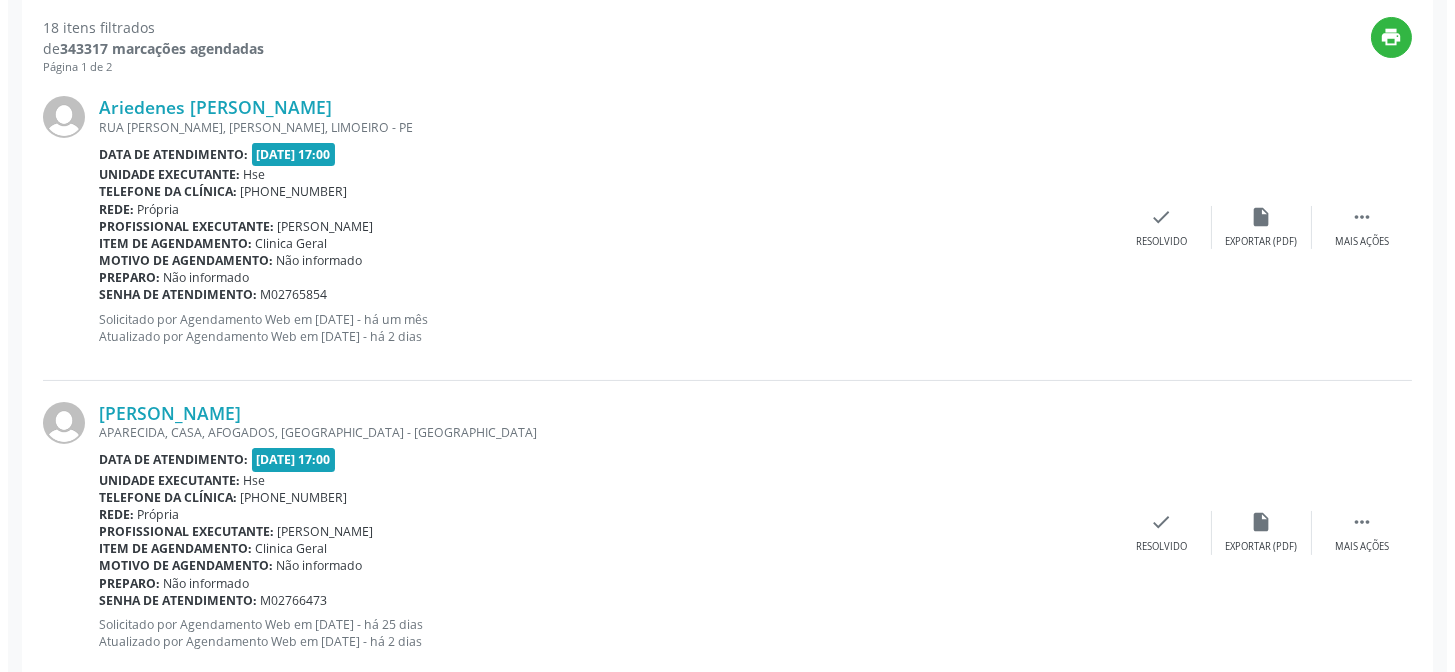 scroll, scrollTop: 724, scrollLeft: 0, axis: vertical 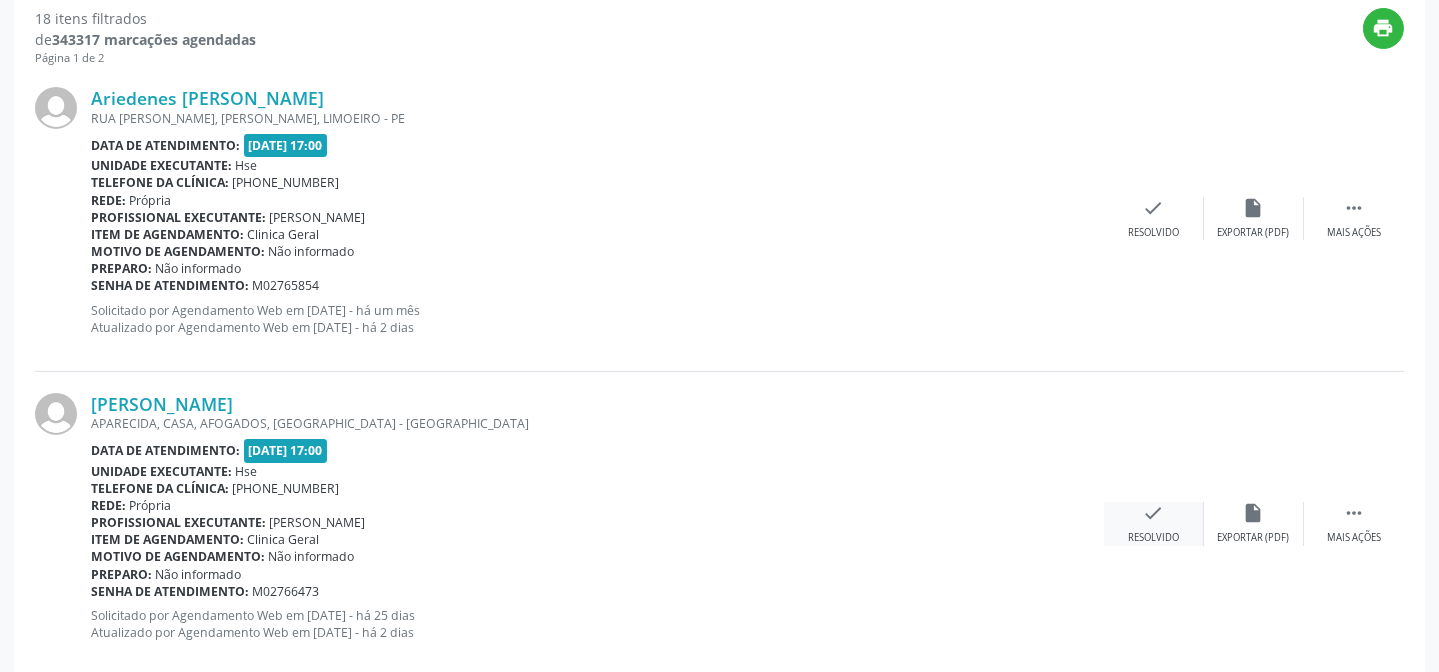click on "Resolvido" at bounding box center (1153, 538) 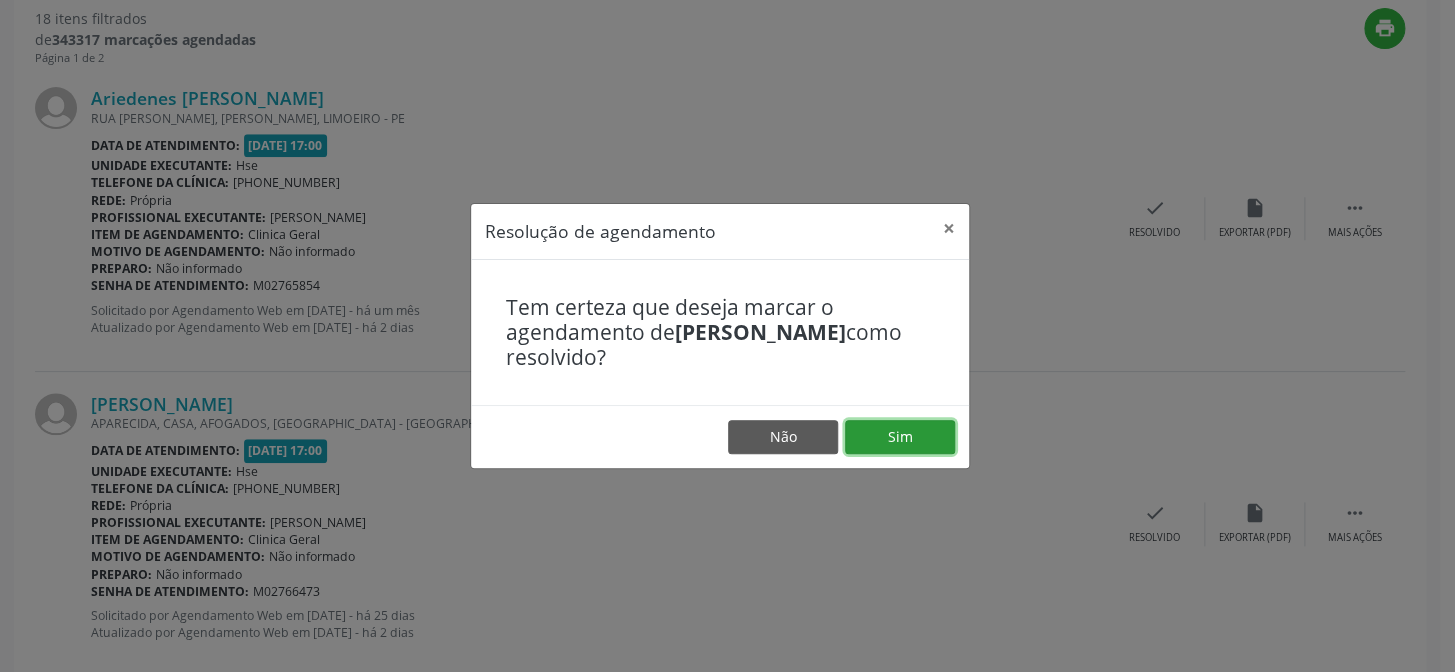click on "Sim" at bounding box center (900, 437) 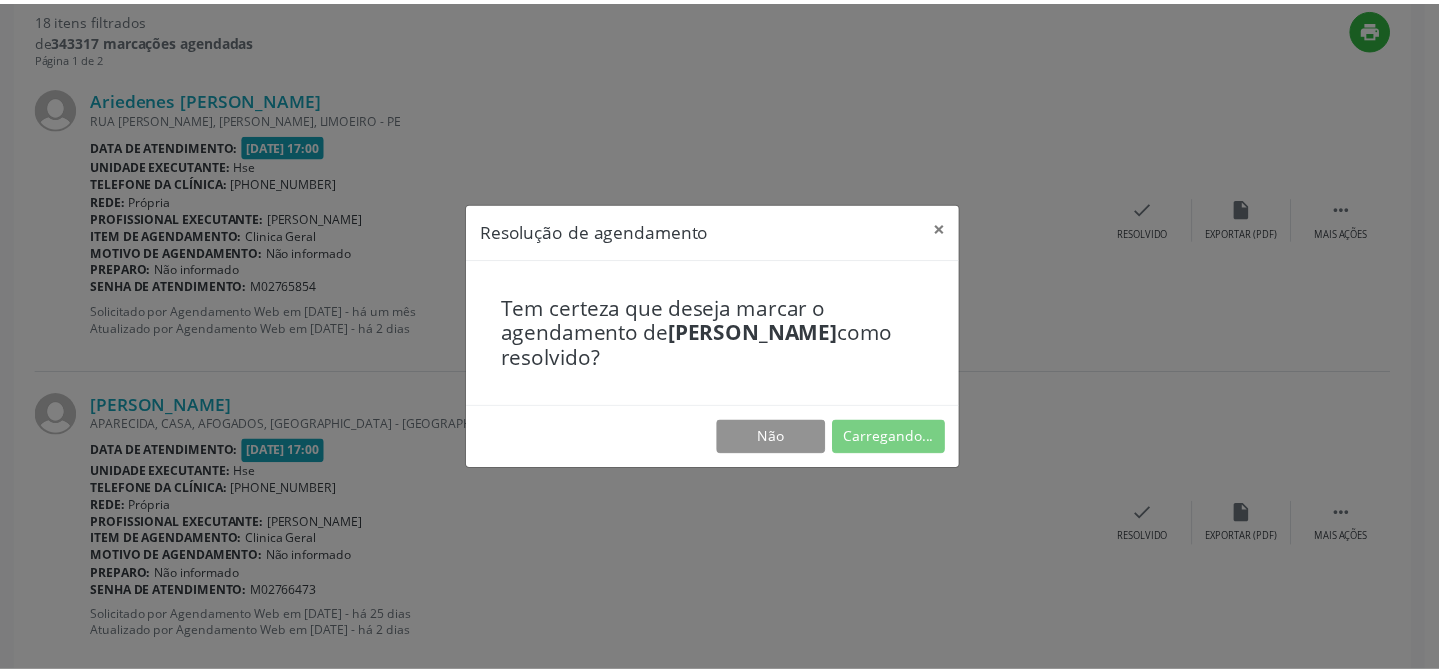 scroll, scrollTop: 179, scrollLeft: 0, axis: vertical 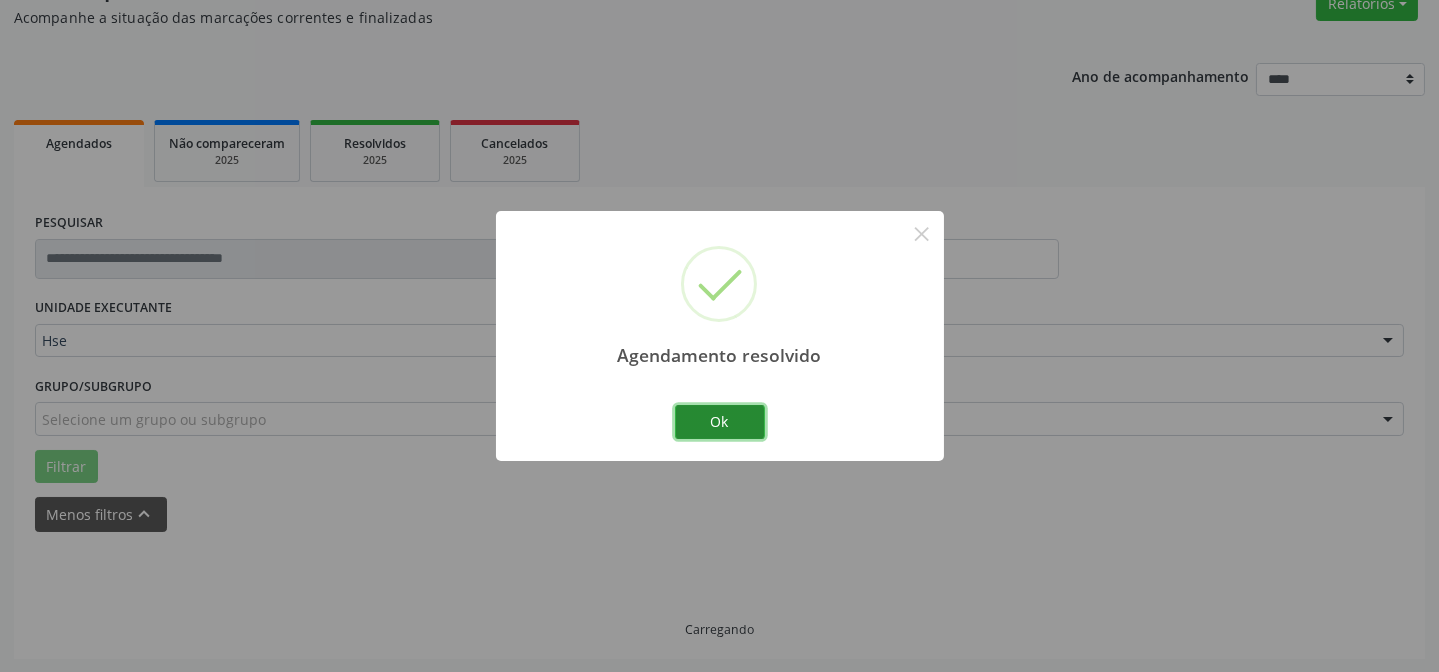 click on "Ok" at bounding box center (720, 422) 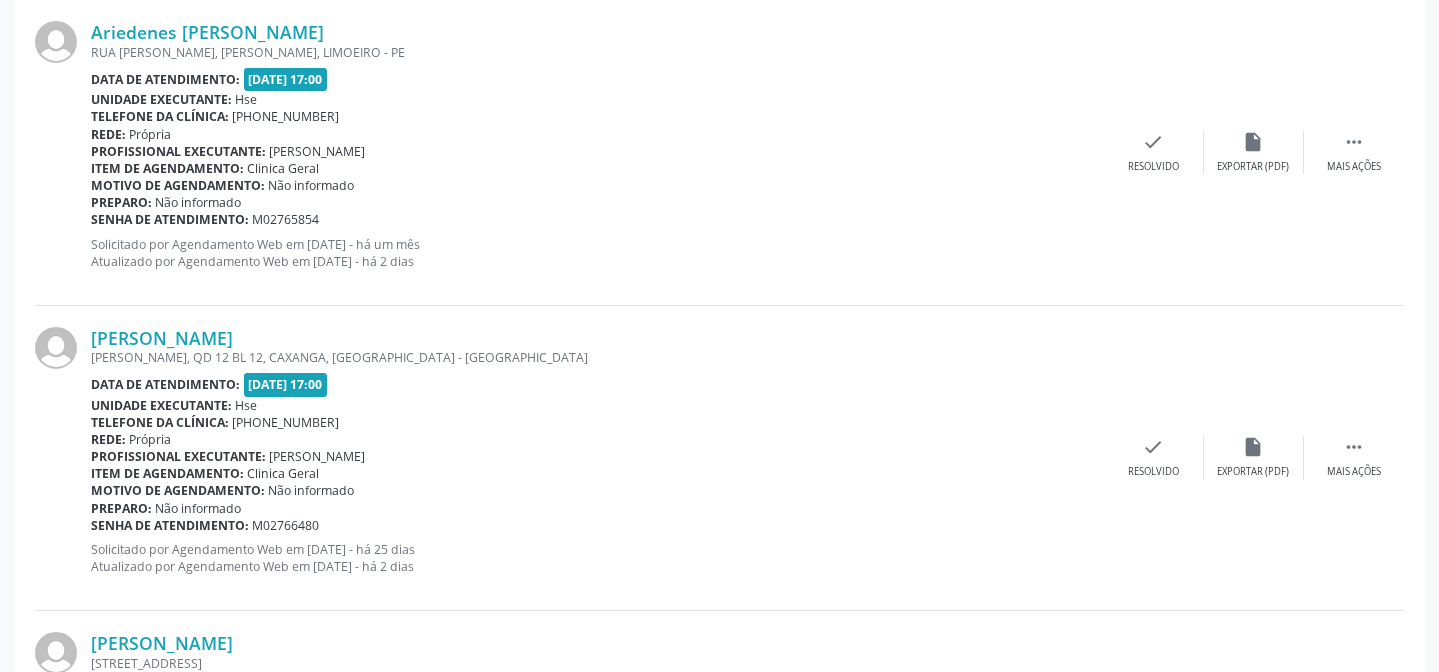 scroll, scrollTop: 836, scrollLeft: 0, axis: vertical 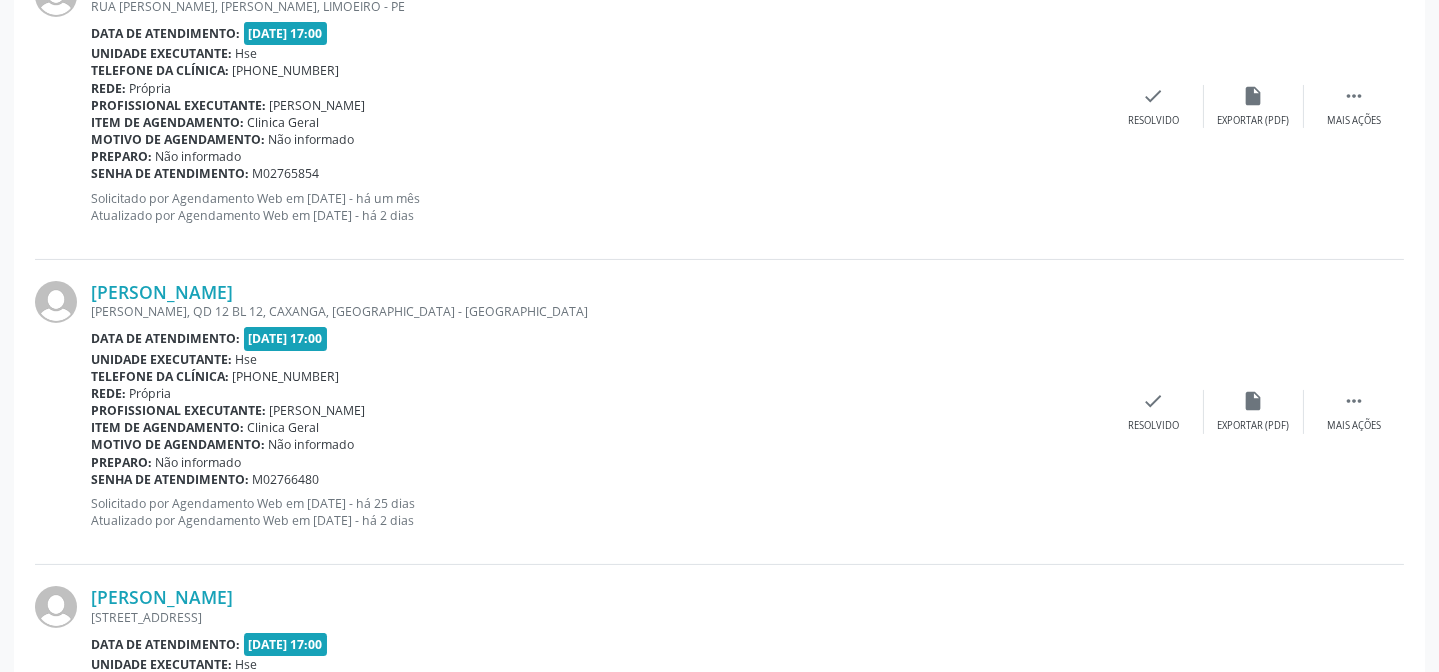 click on "[PERSON_NAME]
[PERSON_NAME][STREET_ADDRESS]
Data de atendimento:
[DATE] 17:00
Unidade executante:
Hse
Telefone da clínica:
[PHONE_NUMBER]
Rede:
[GEOGRAPHIC_DATA]
Profissional executante:
Erivanda Rosalina de Moura
Item de agendamento:
Clinica Geral
Motivo de agendamento:
Não informado
Preparo:
Não informado
Senha de atendimento:
M02766480
Solicitado por Agendamento Web em [DATE] - há 25 dias
Atualizado por Agendamento Web em [DATE] - há 2 dias

Mais ações
insert_drive_file
Exportar (PDF)
check
Resolvido" at bounding box center (719, 412) 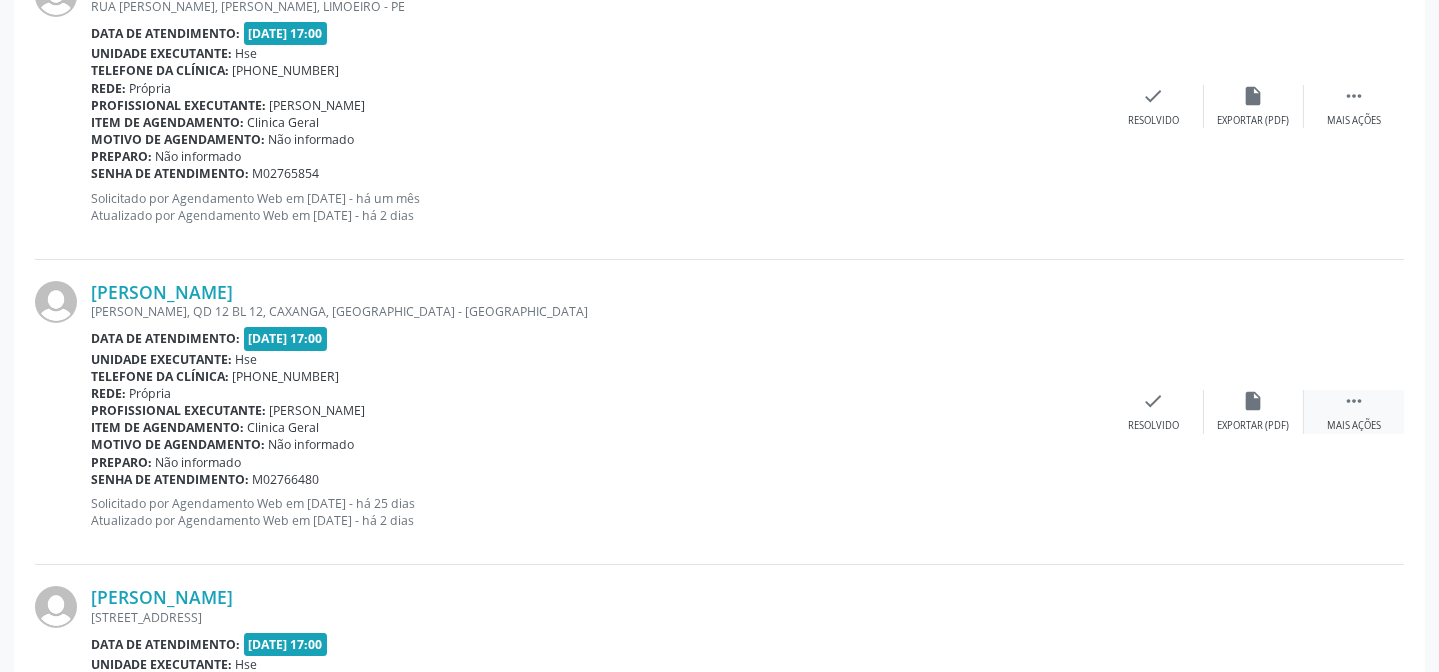 click on "" at bounding box center [1354, 401] 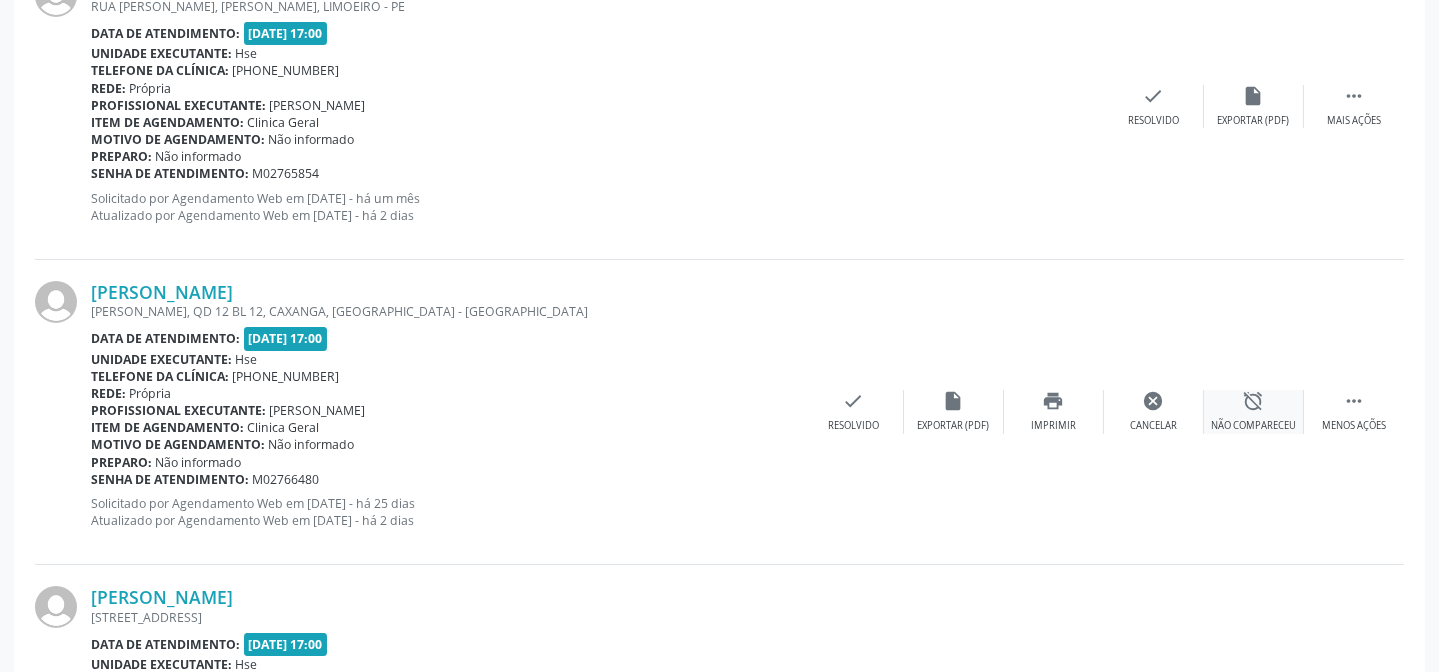 click on "alarm_off
Não compareceu" at bounding box center [1254, 411] 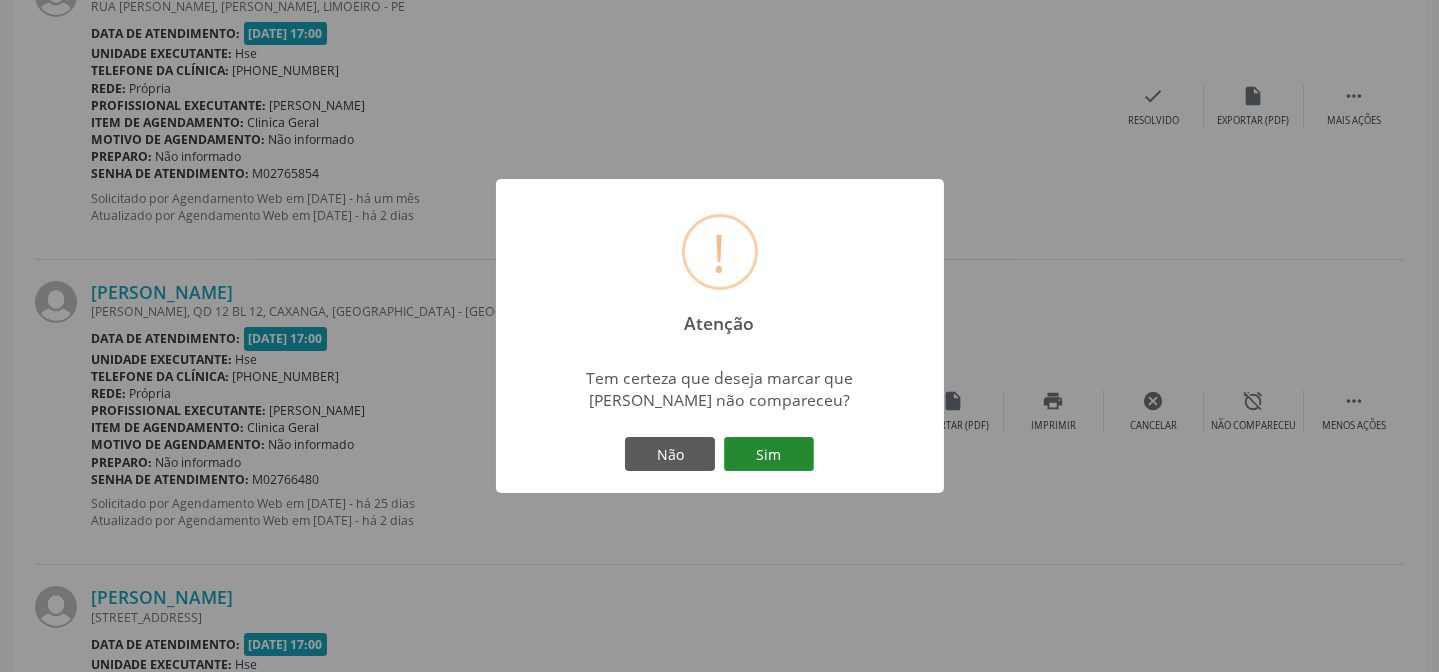 click on "Sim" at bounding box center [769, 454] 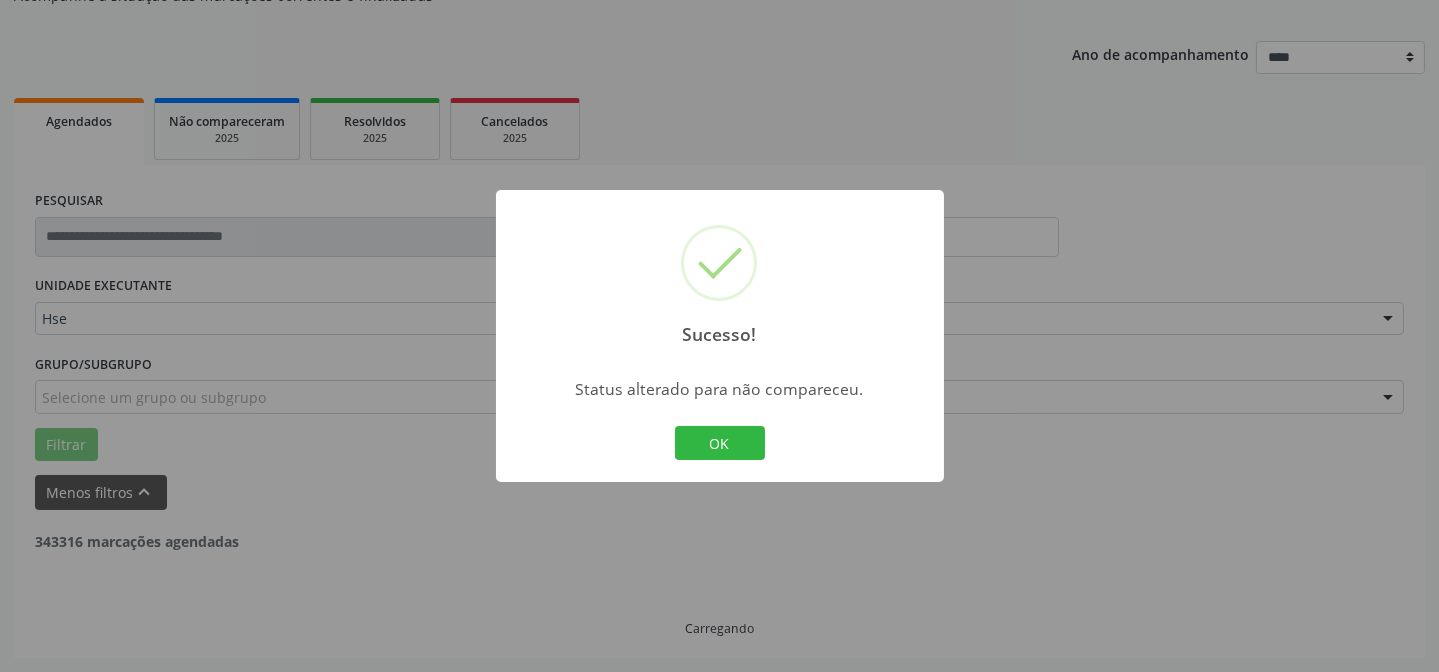 scroll, scrollTop: 200, scrollLeft: 0, axis: vertical 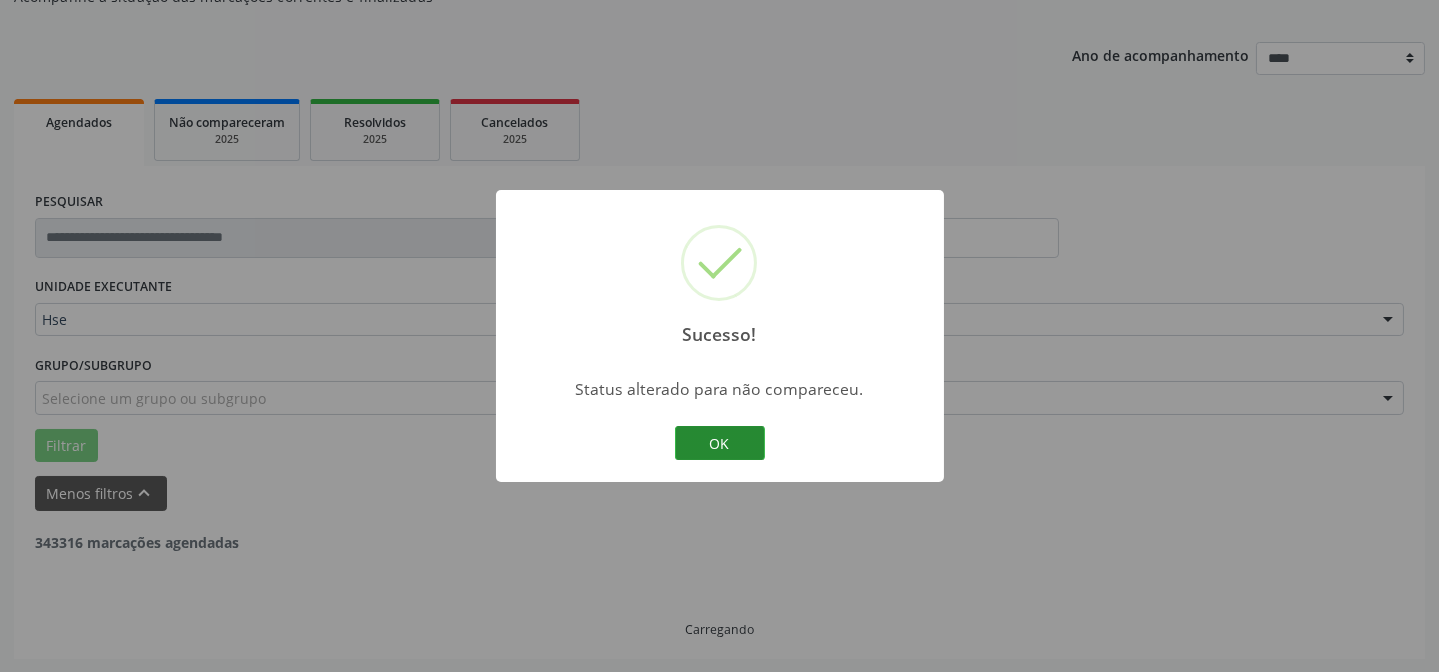 click on "OK" at bounding box center (720, 443) 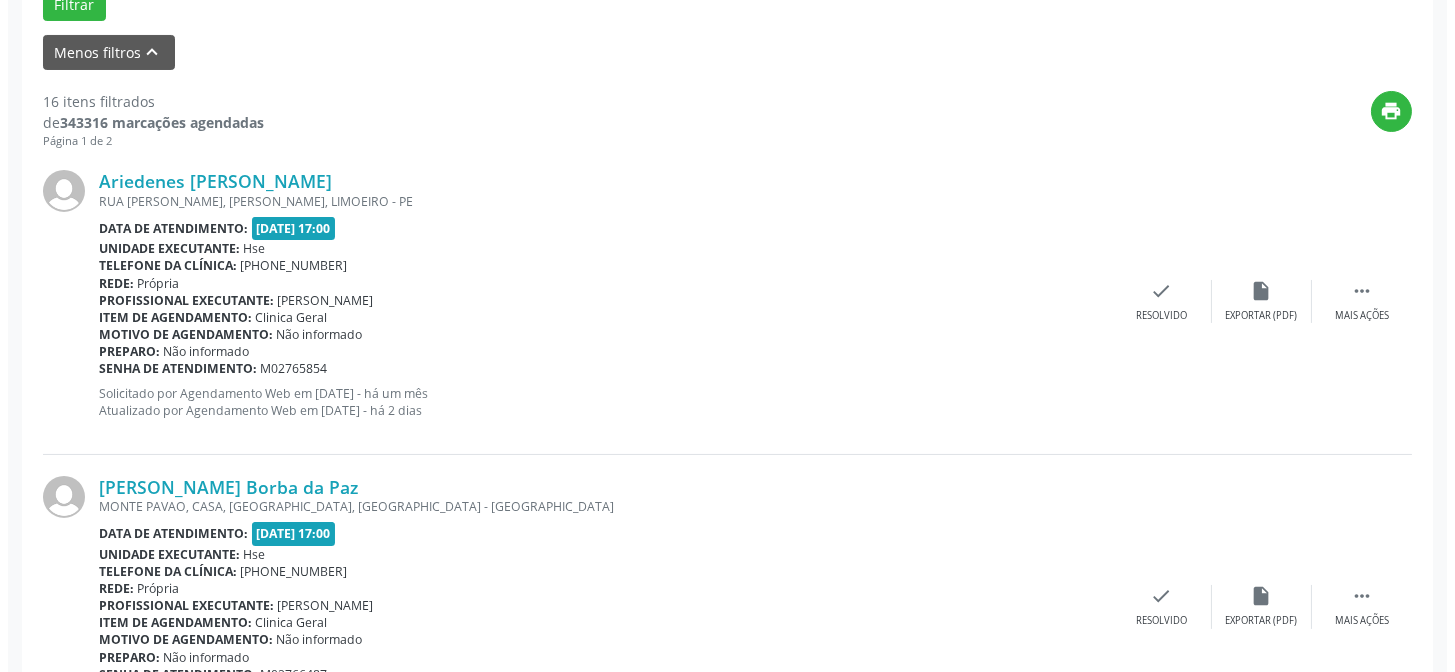 scroll, scrollTop: 836, scrollLeft: 0, axis: vertical 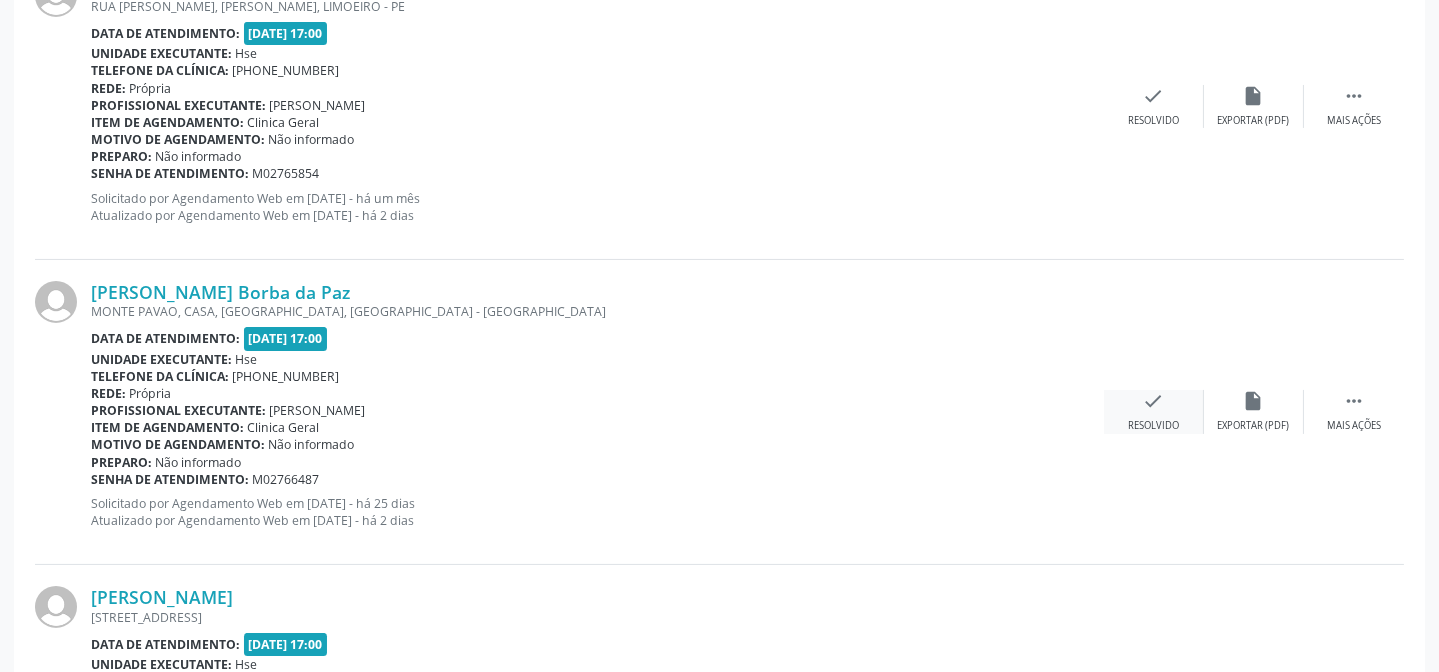 click on "Resolvido" at bounding box center (1153, 426) 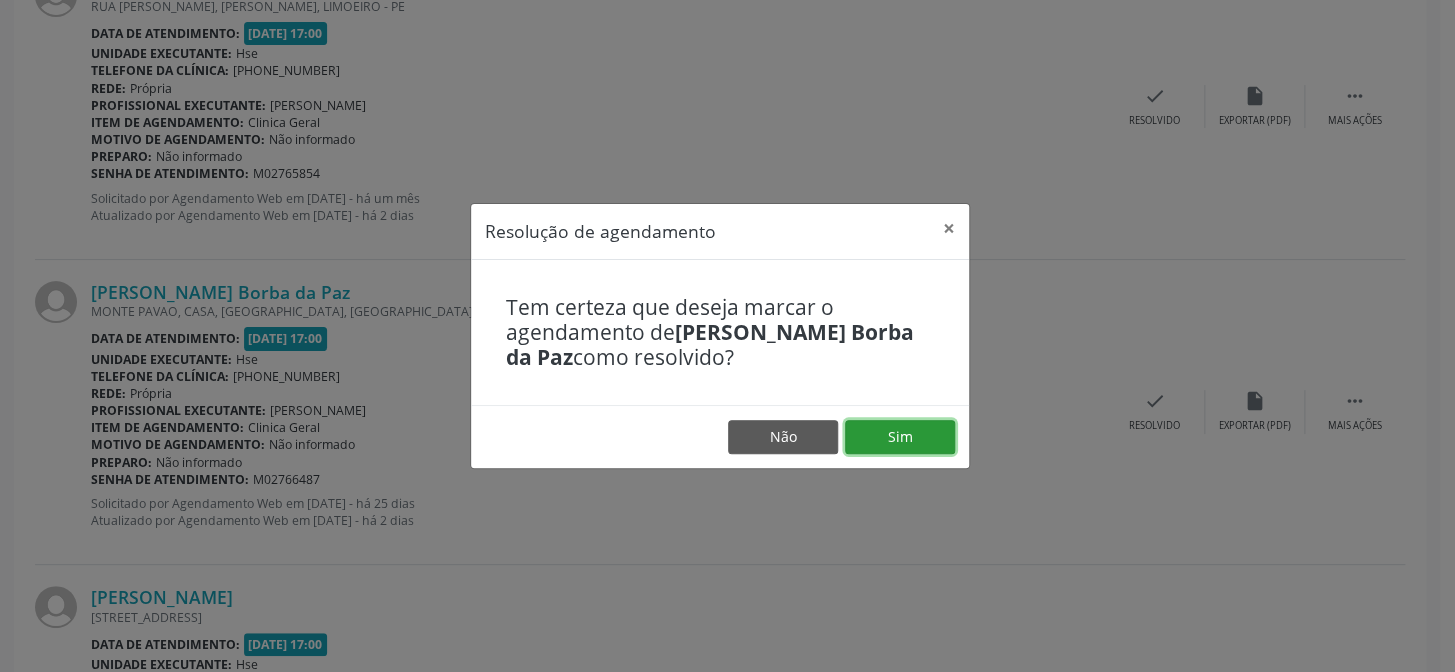 click on "Sim" at bounding box center (900, 437) 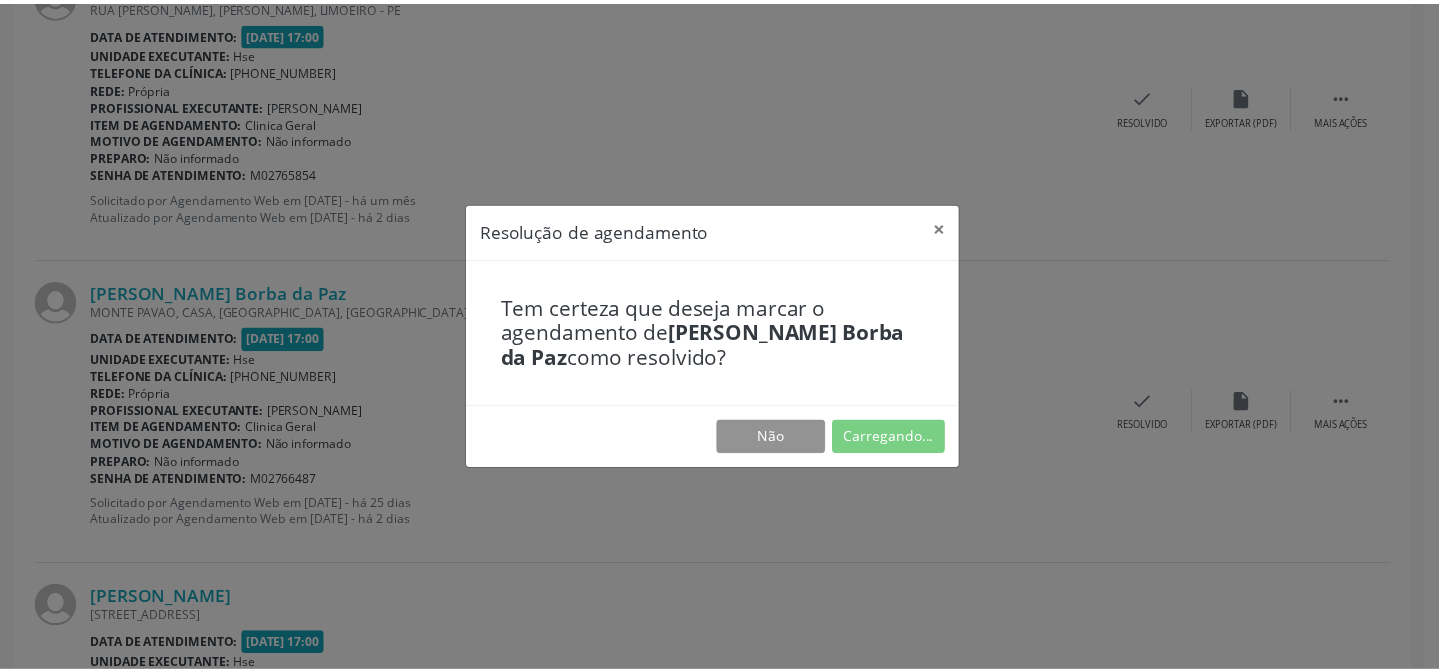 scroll, scrollTop: 179, scrollLeft: 0, axis: vertical 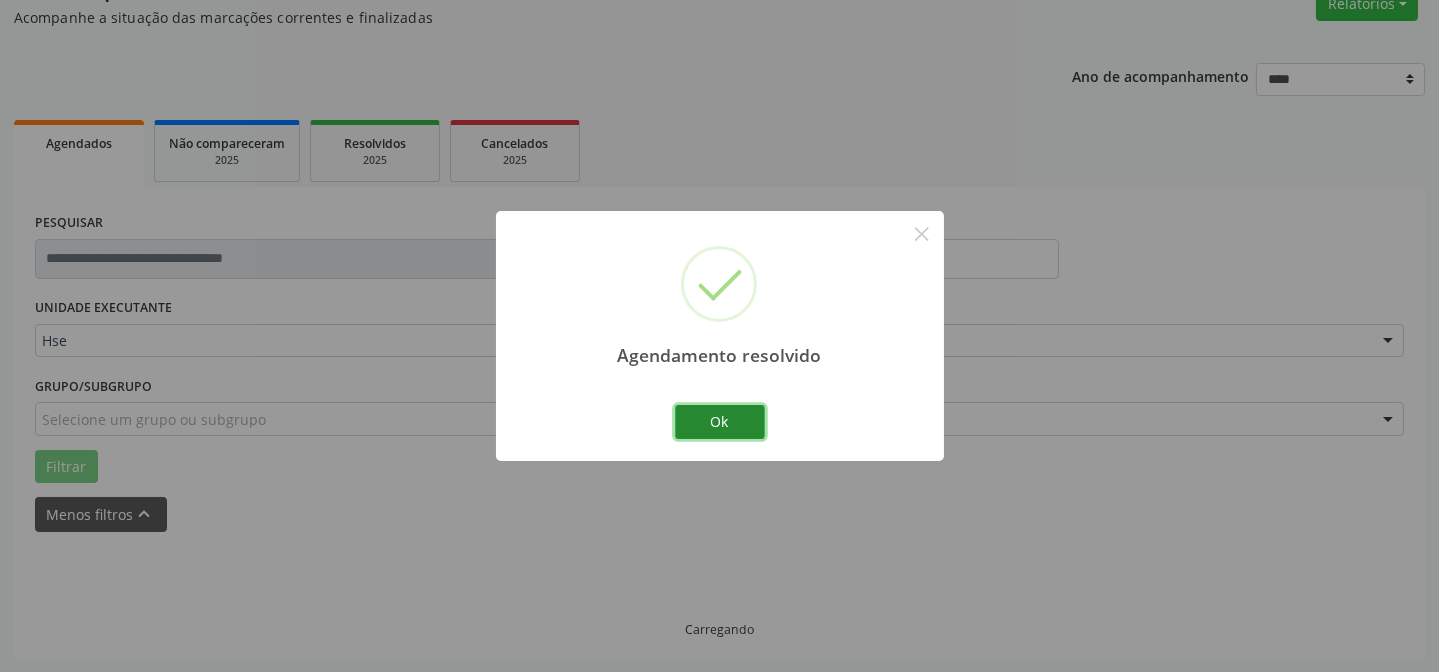 click on "Ok" at bounding box center [720, 422] 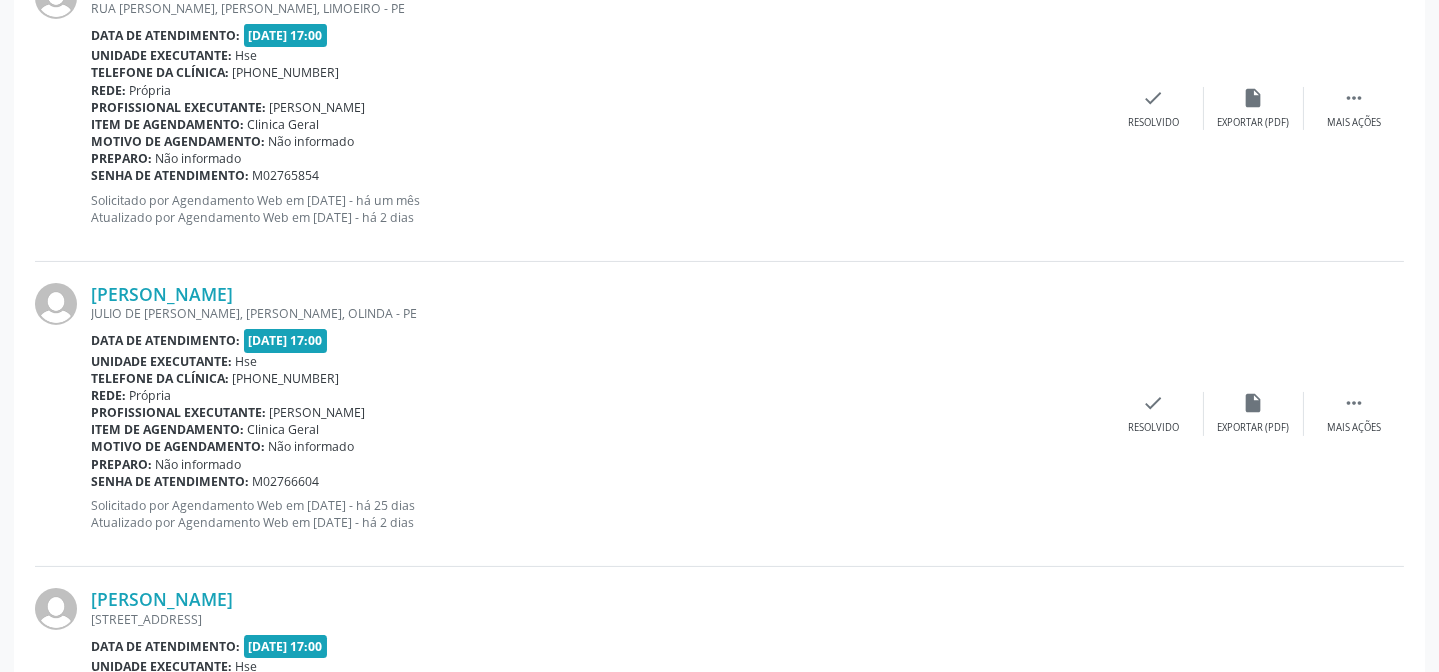 scroll, scrollTop: 836, scrollLeft: 0, axis: vertical 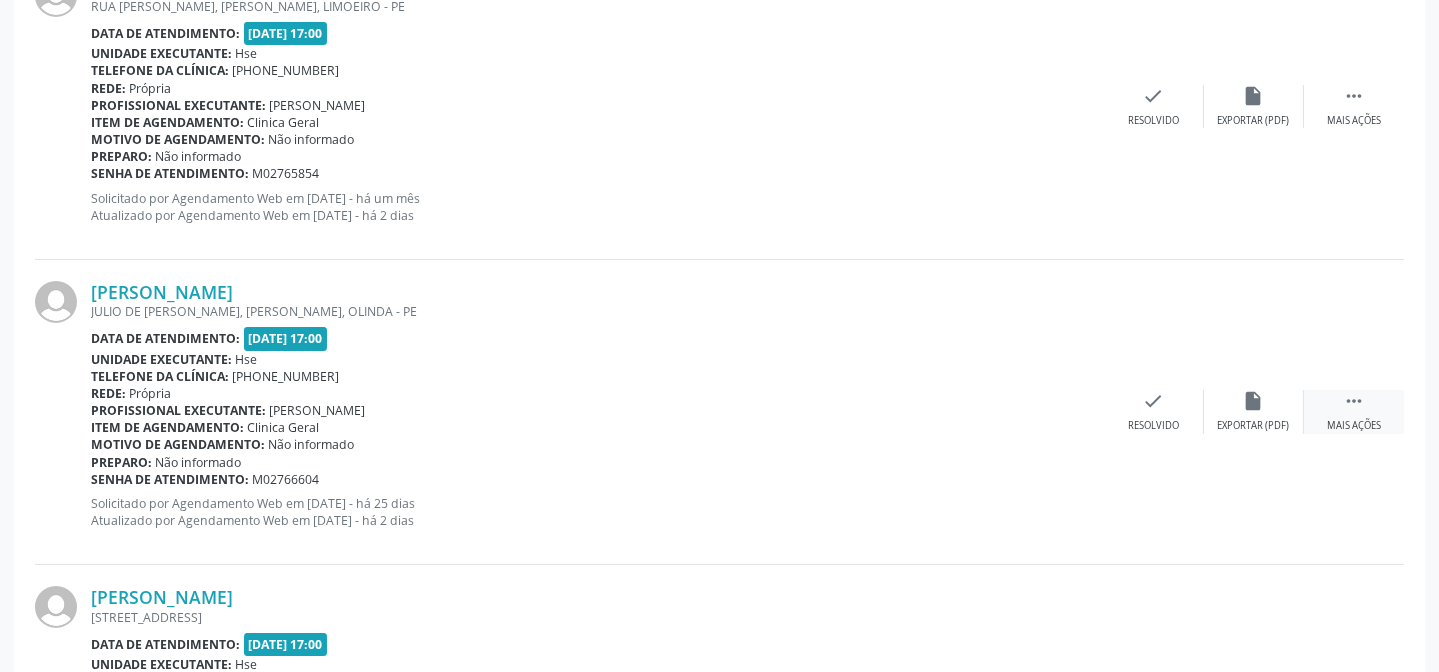 click on "
Mais ações" at bounding box center [1354, 411] 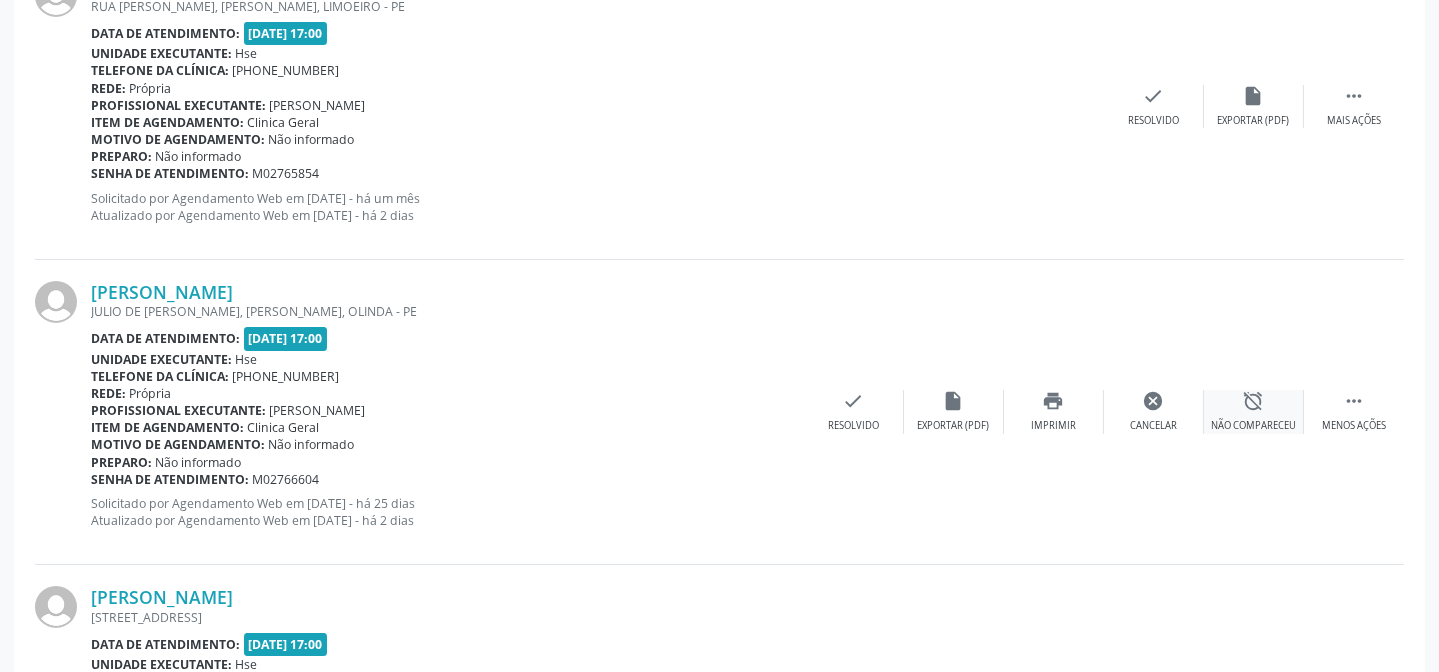 click on "alarm_off
Não compareceu" at bounding box center (1254, 411) 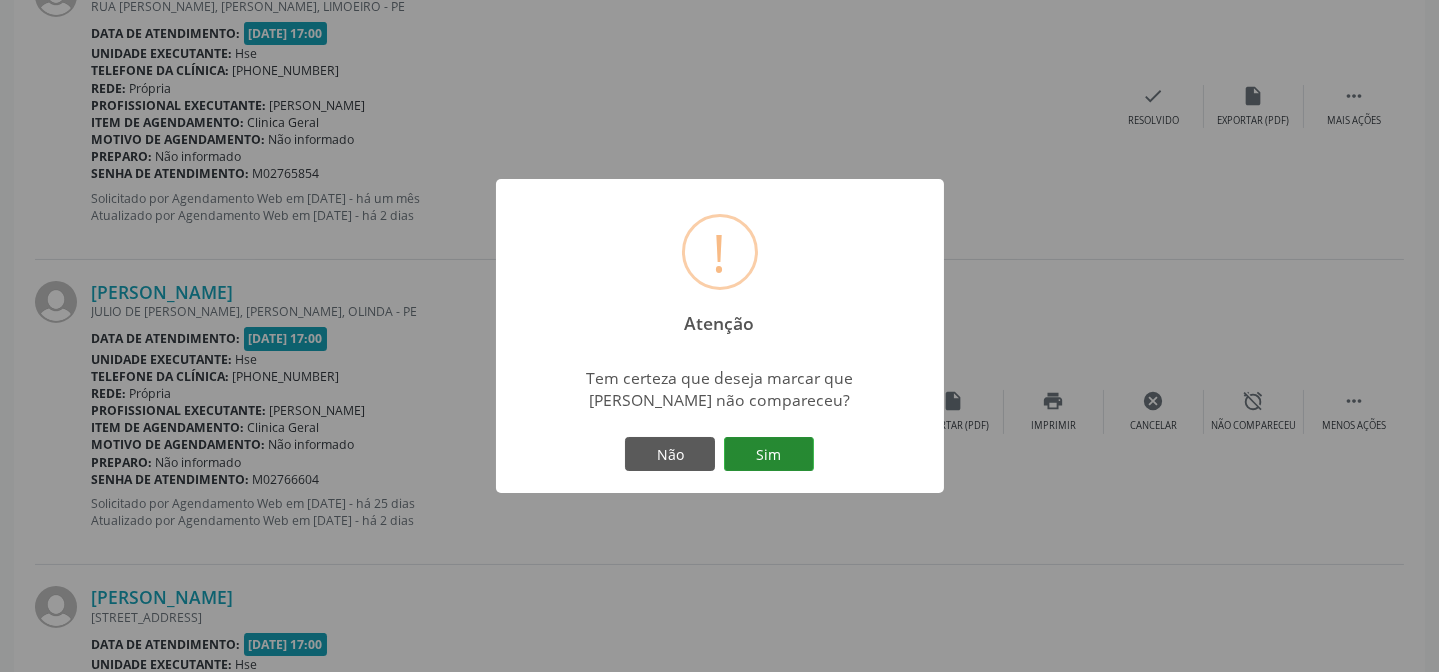 click on "Sim" at bounding box center [769, 454] 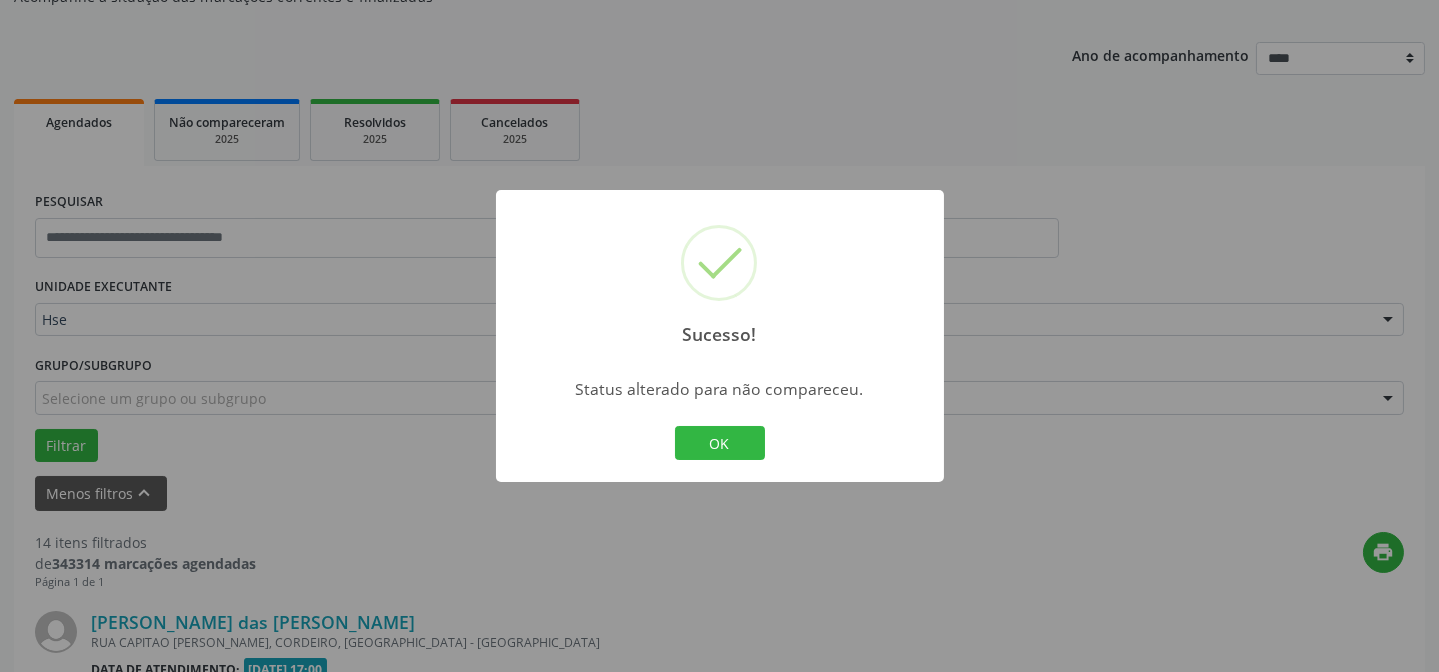 scroll, scrollTop: 836, scrollLeft: 0, axis: vertical 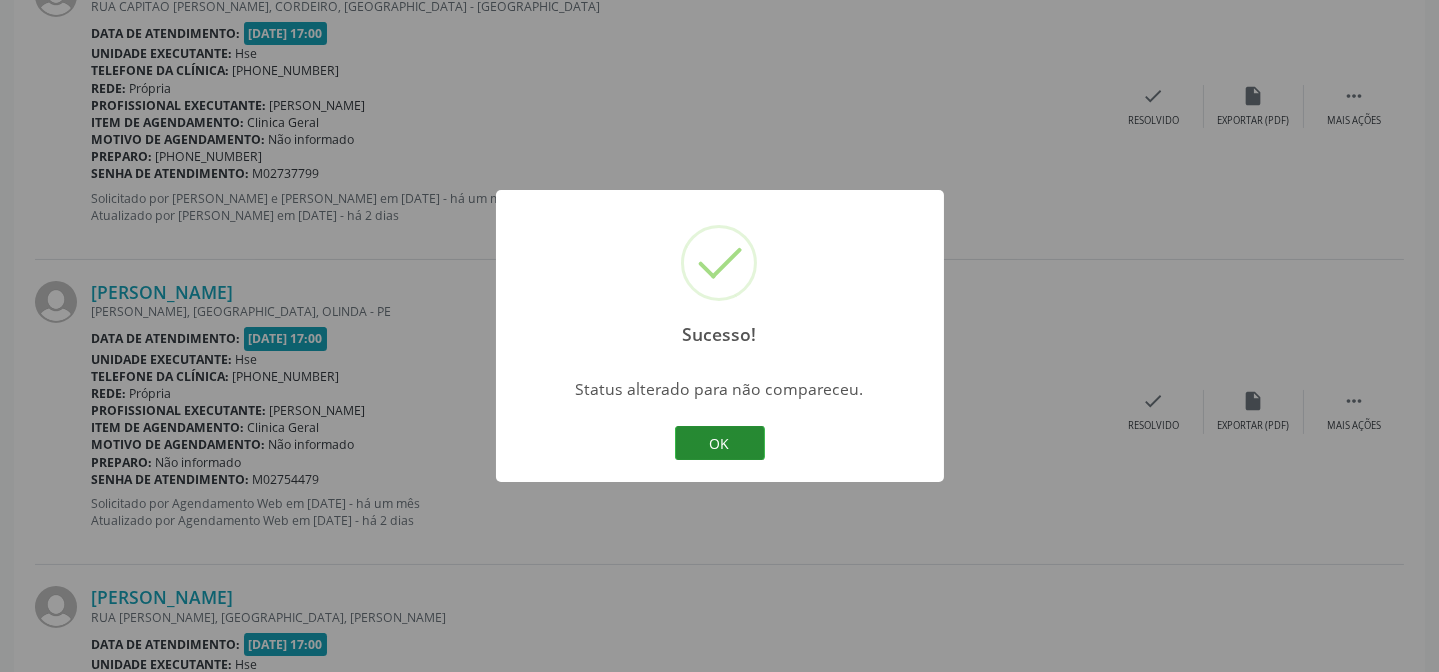 click on "OK" at bounding box center (720, 443) 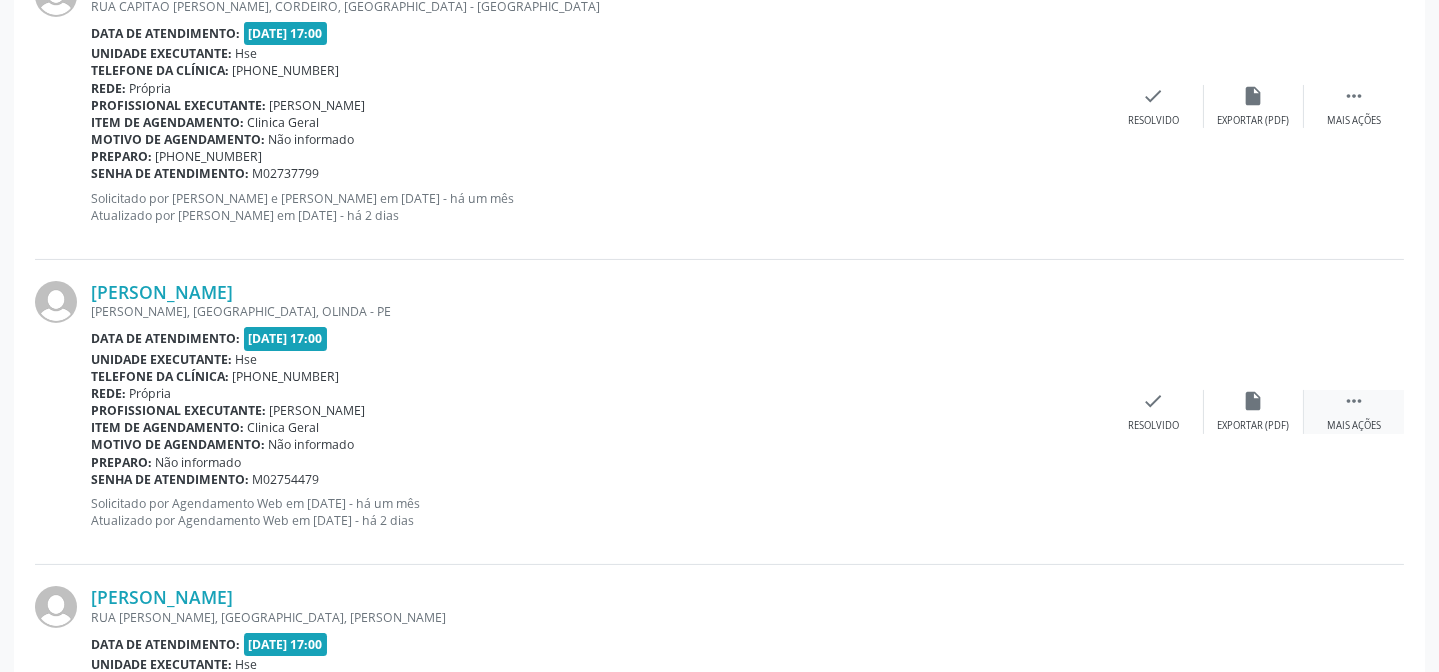 click on "" at bounding box center [1354, 401] 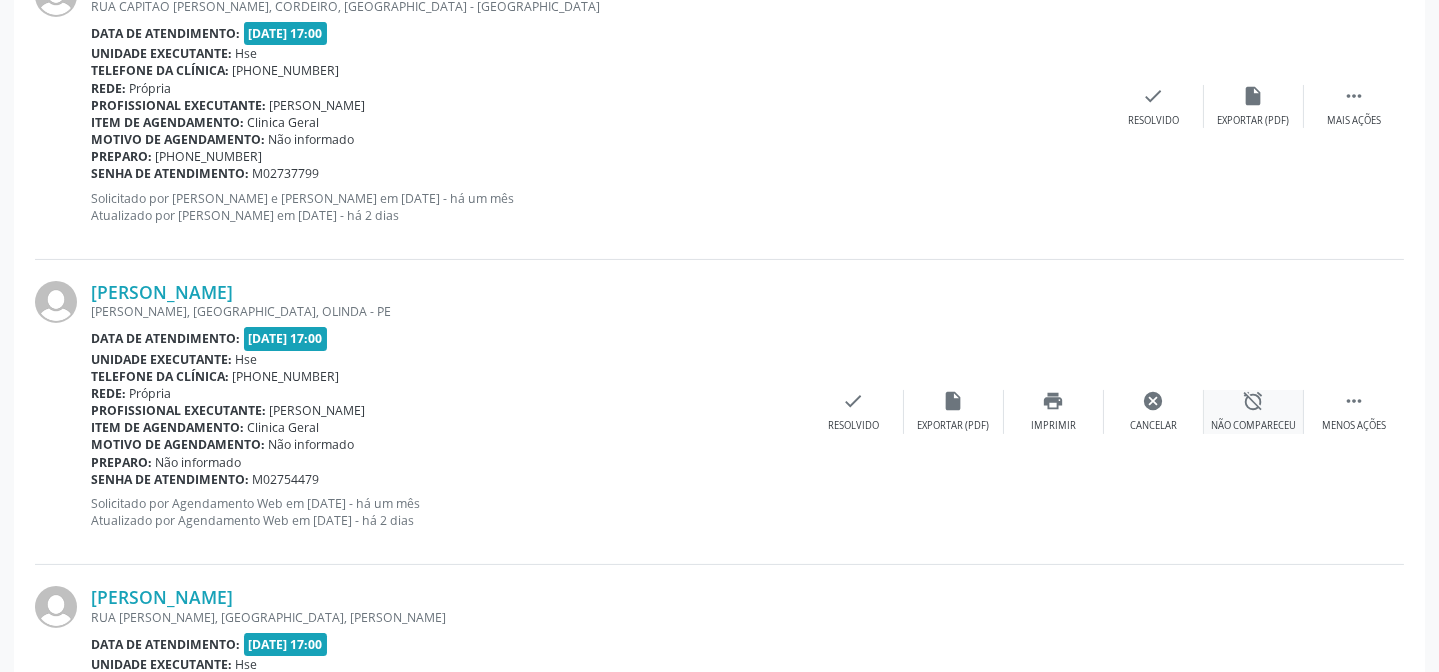 click on "alarm_off
Não compareceu" at bounding box center (1254, 411) 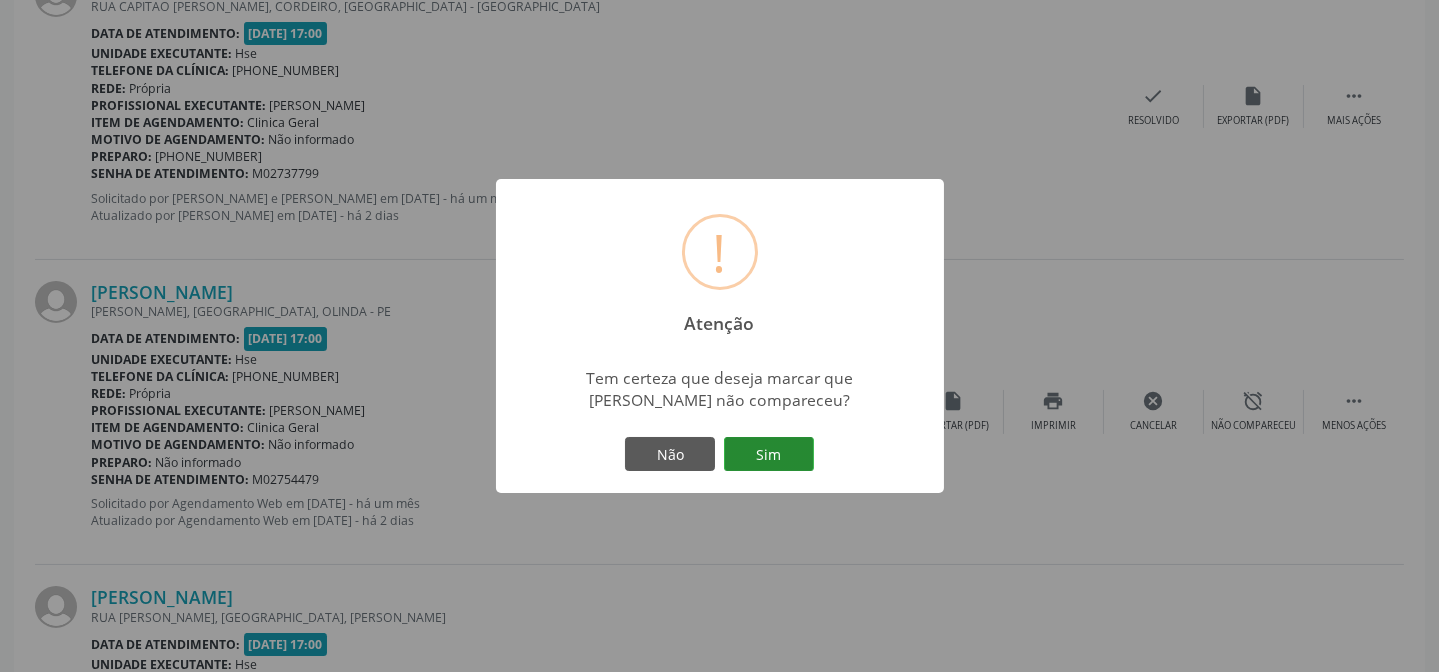 click on "Sim" at bounding box center [769, 454] 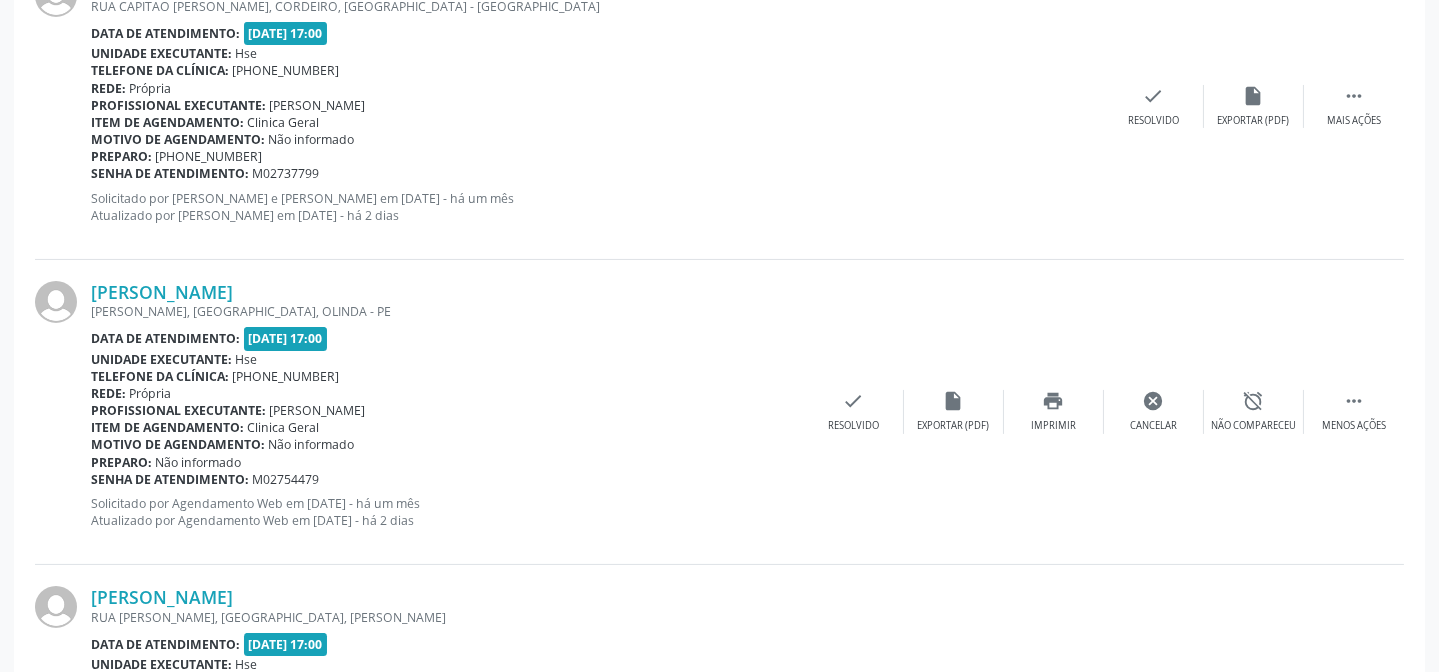 scroll, scrollTop: 200, scrollLeft: 0, axis: vertical 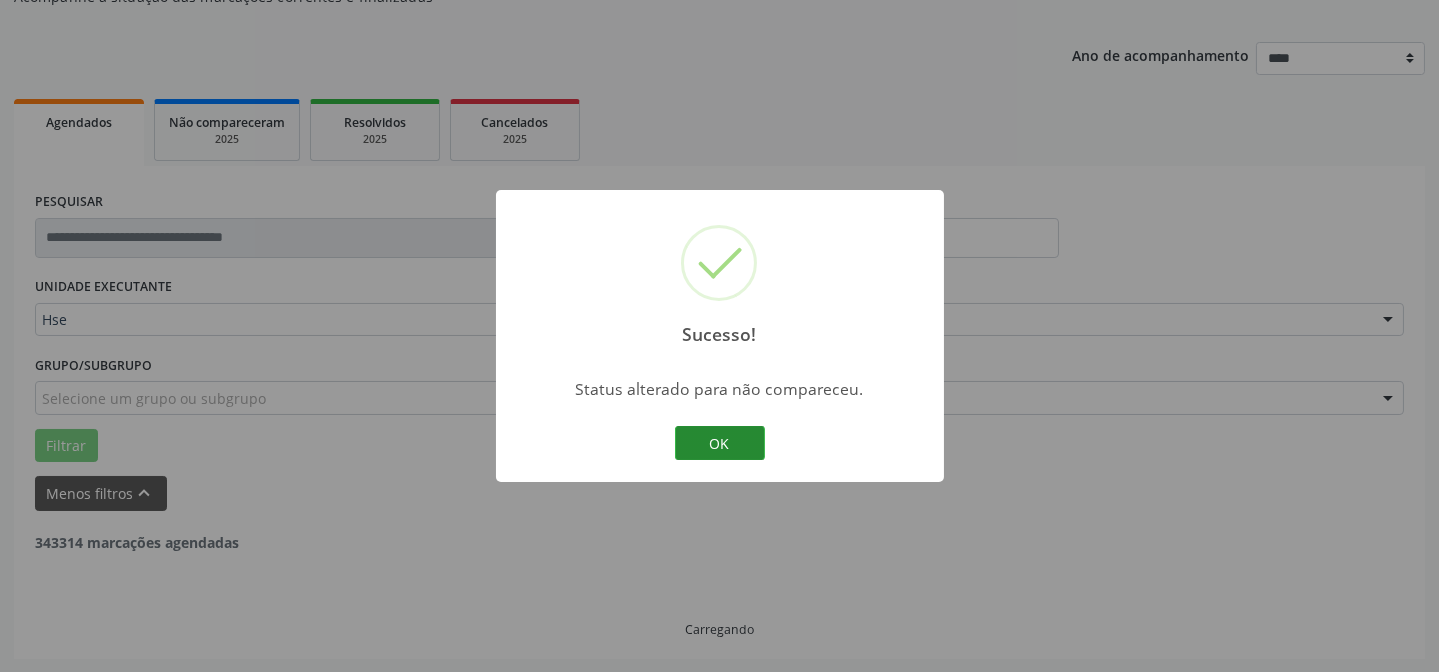 click on "OK" at bounding box center (720, 443) 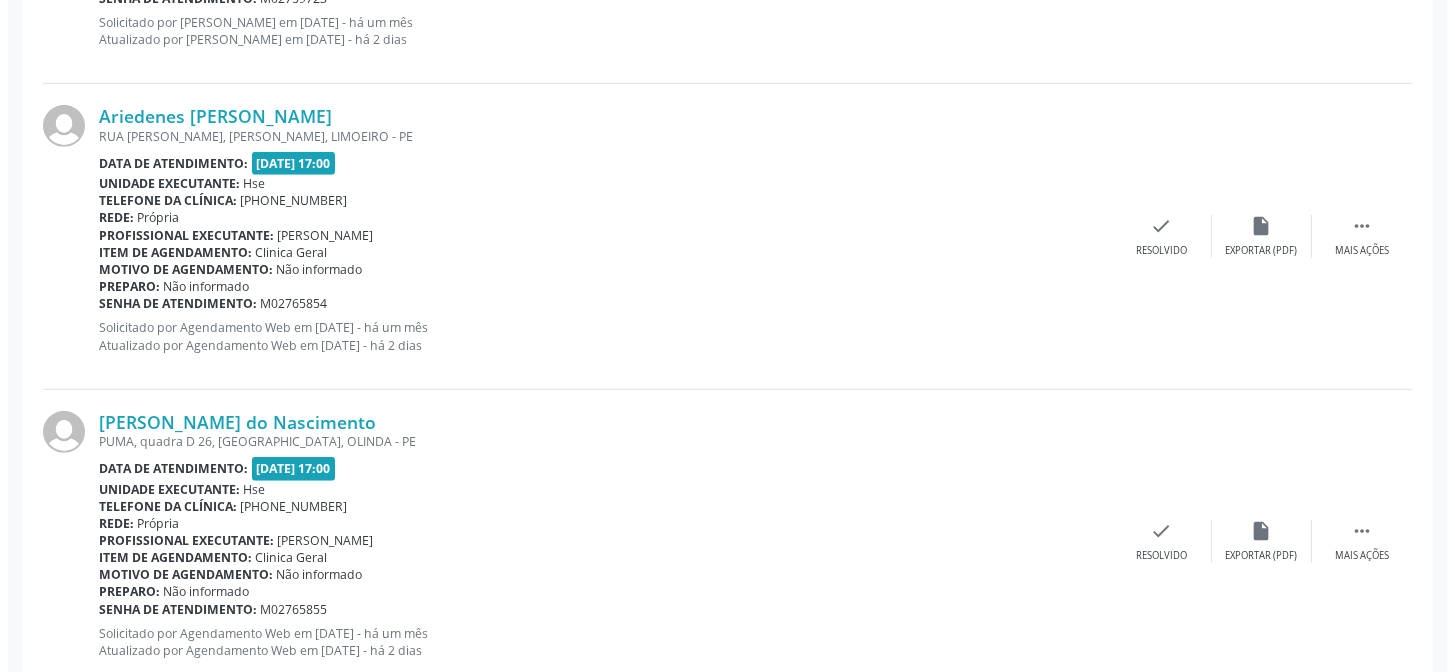 scroll, scrollTop: 2836, scrollLeft: 0, axis: vertical 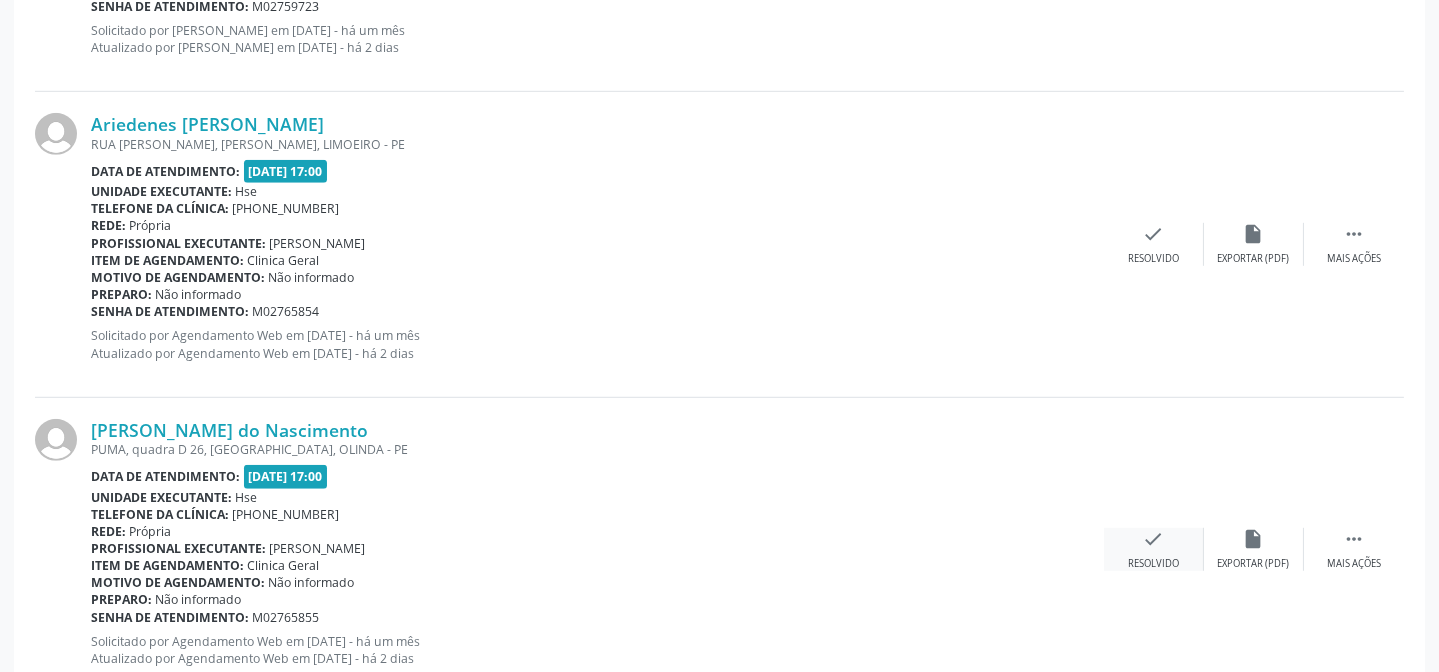 click on "check" at bounding box center [1154, 539] 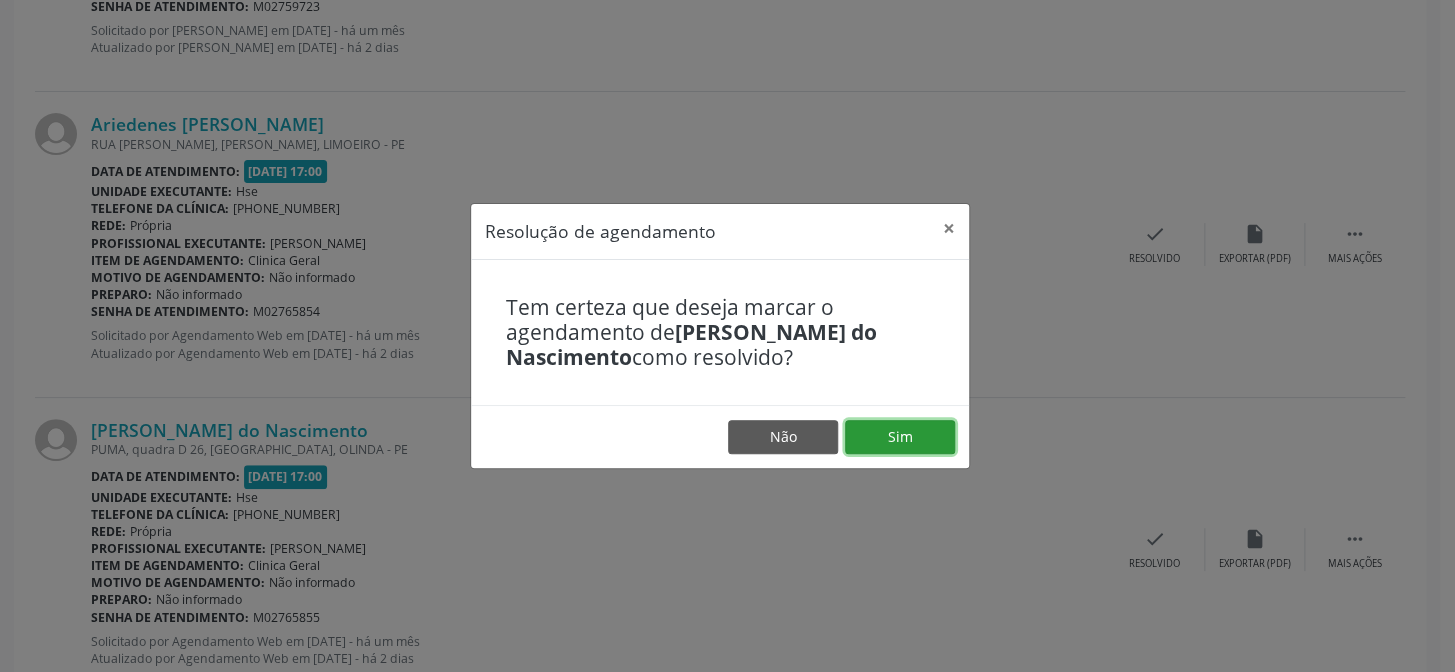 click on "Sim" at bounding box center [900, 437] 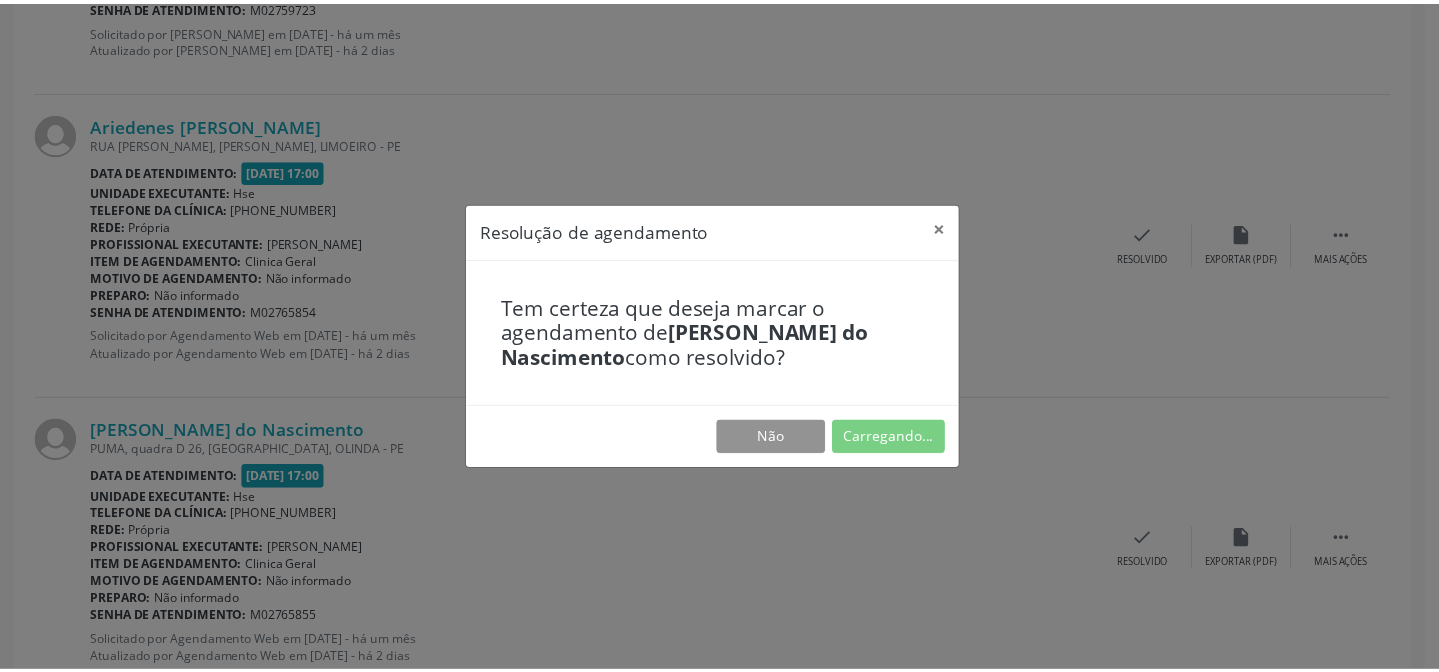 scroll, scrollTop: 179, scrollLeft: 0, axis: vertical 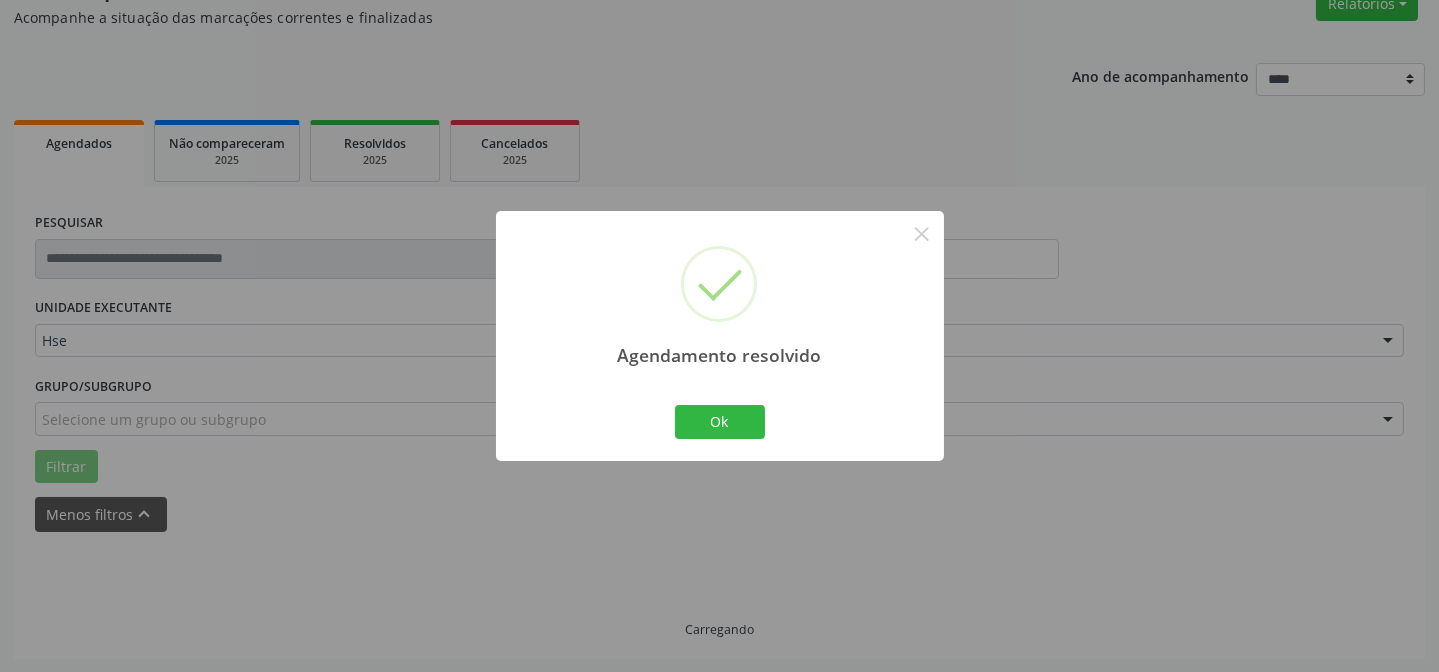 click on "Ok Cancel" at bounding box center (719, 422) 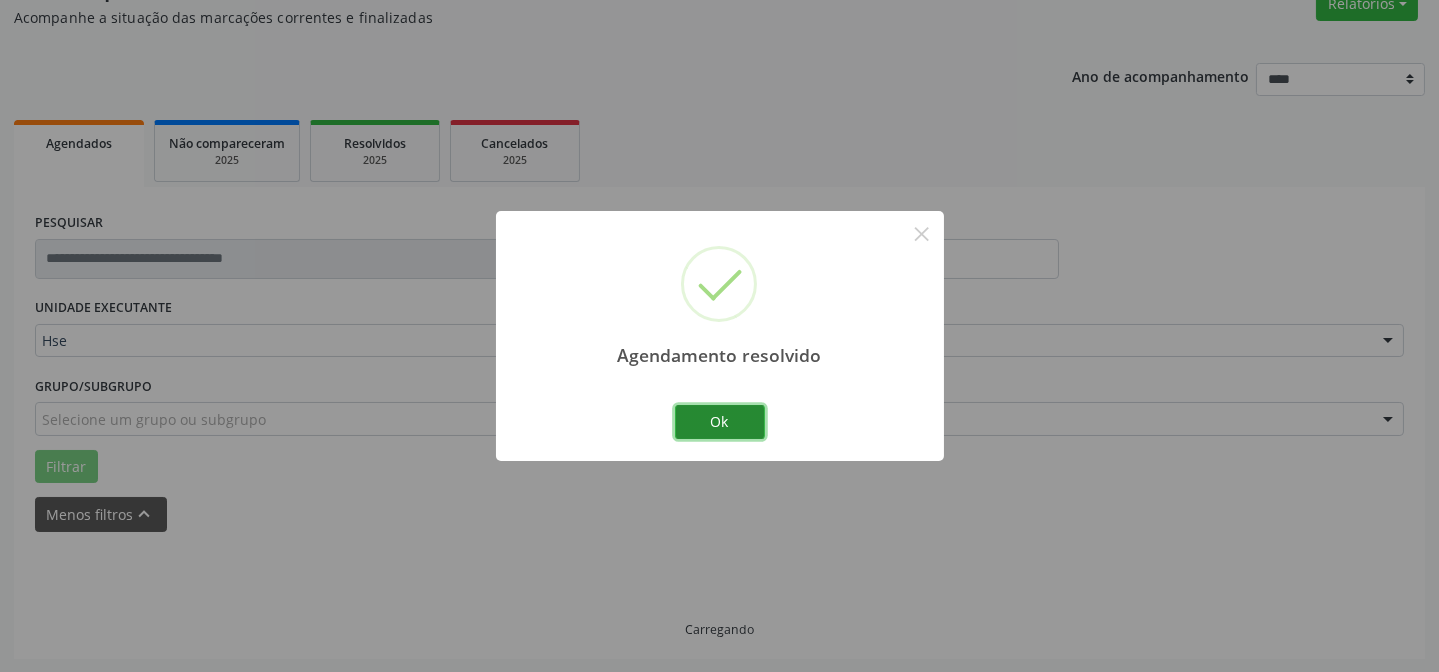 click on "Ok" at bounding box center (720, 422) 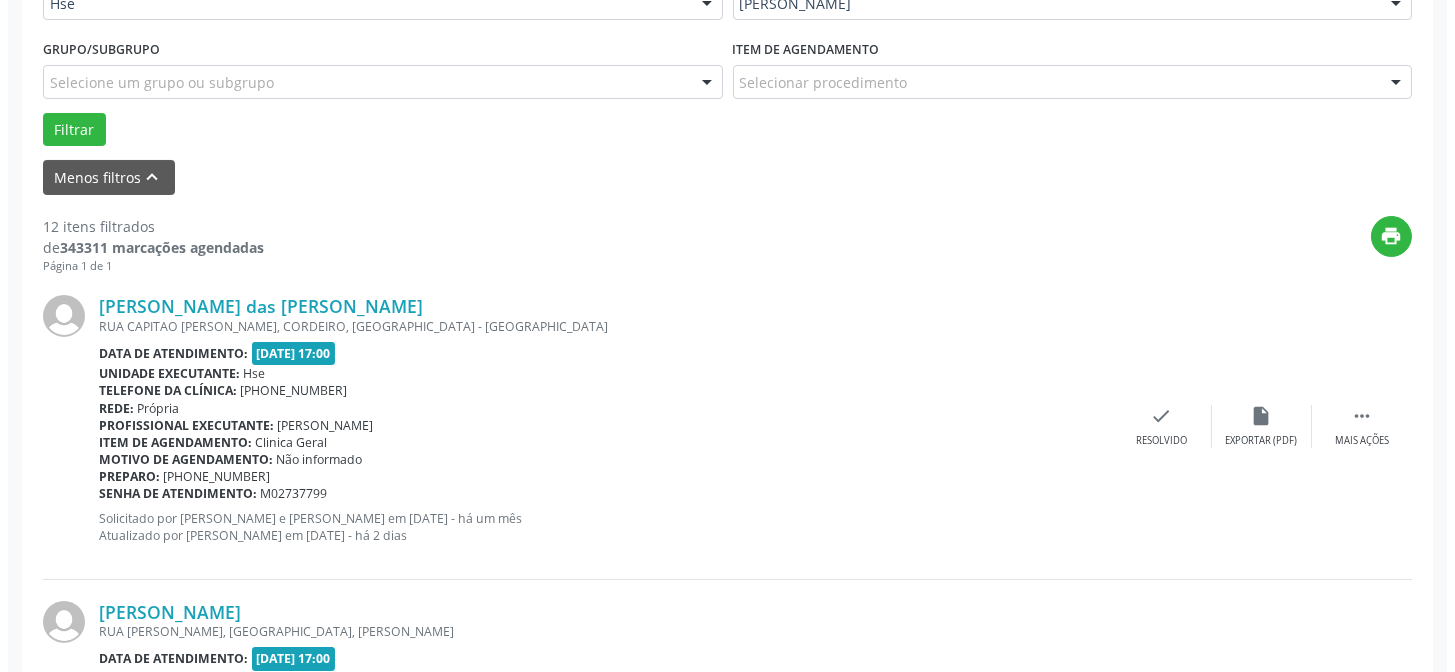 scroll, scrollTop: 542, scrollLeft: 0, axis: vertical 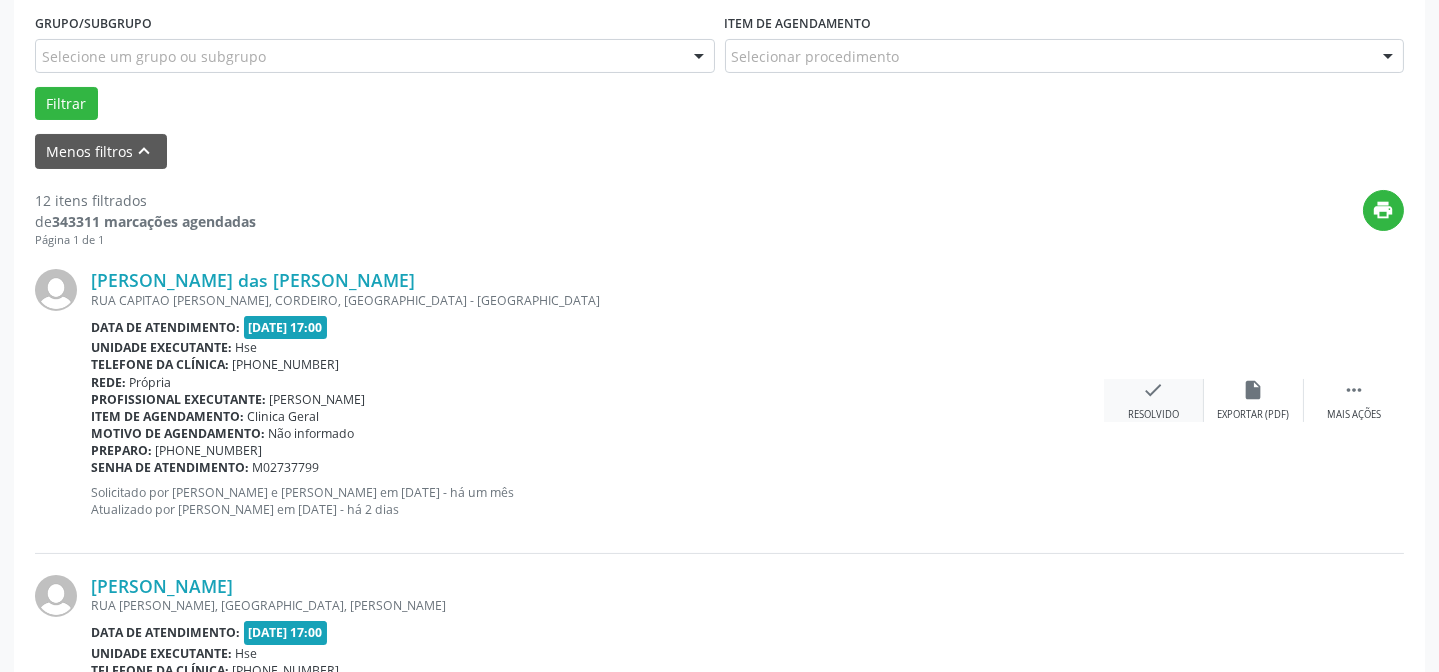 click on "check
Resolvido" at bounding box center [1154, 400] 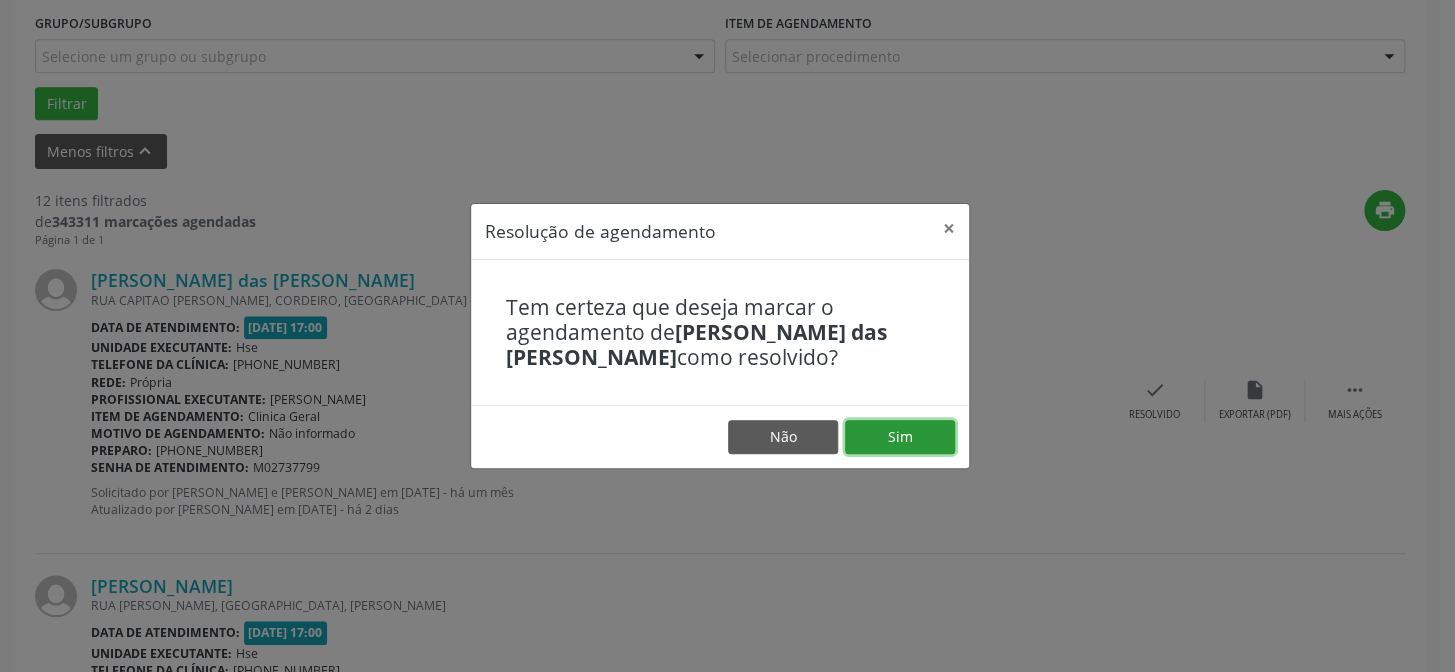 click on "Sim" at bounding box center (900, 437) 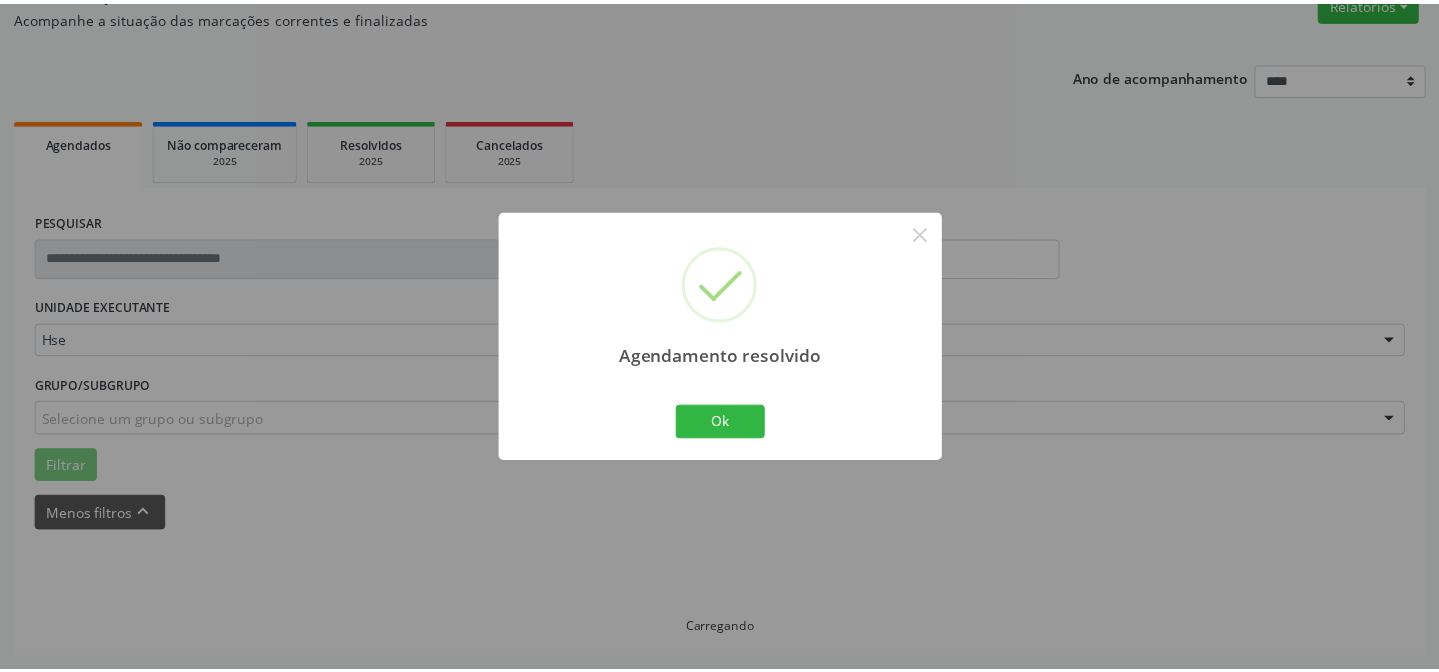 scroll, scrollTop: 179, scrollLeft: 0, axis: vertical 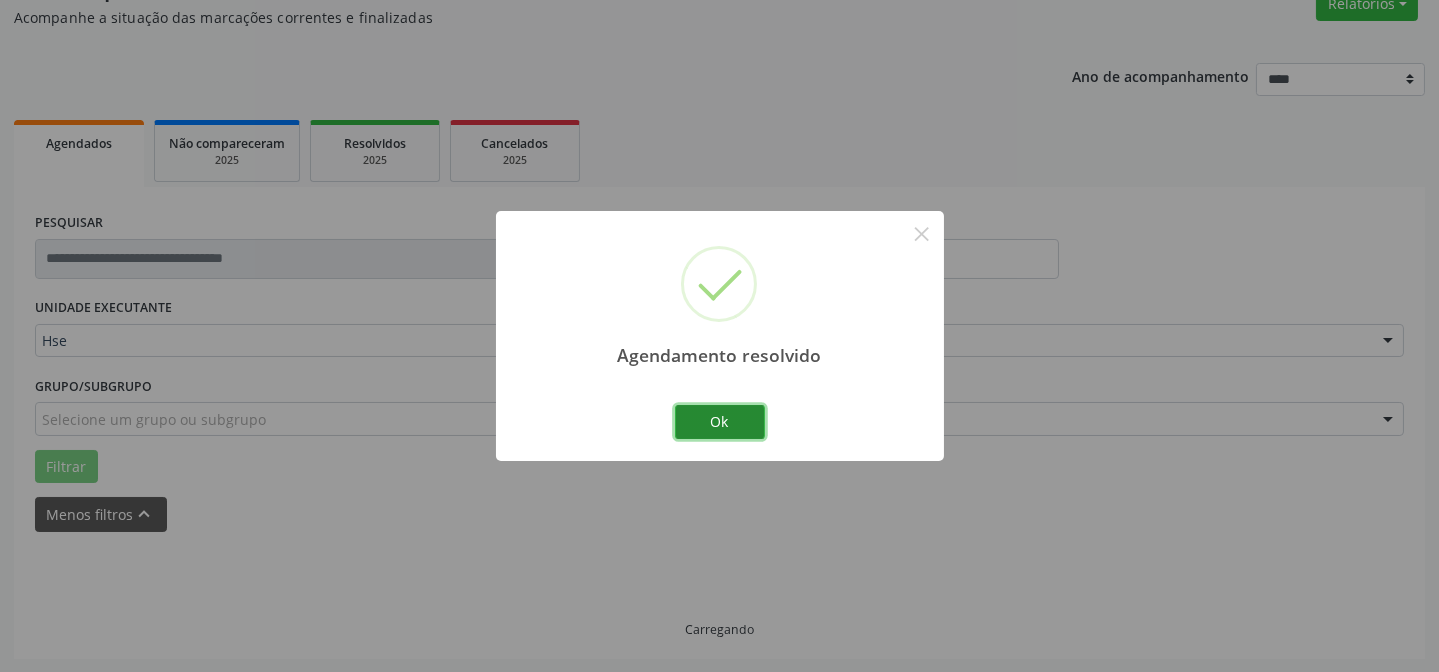 click on "Ok" at bounding box center [720, 422] 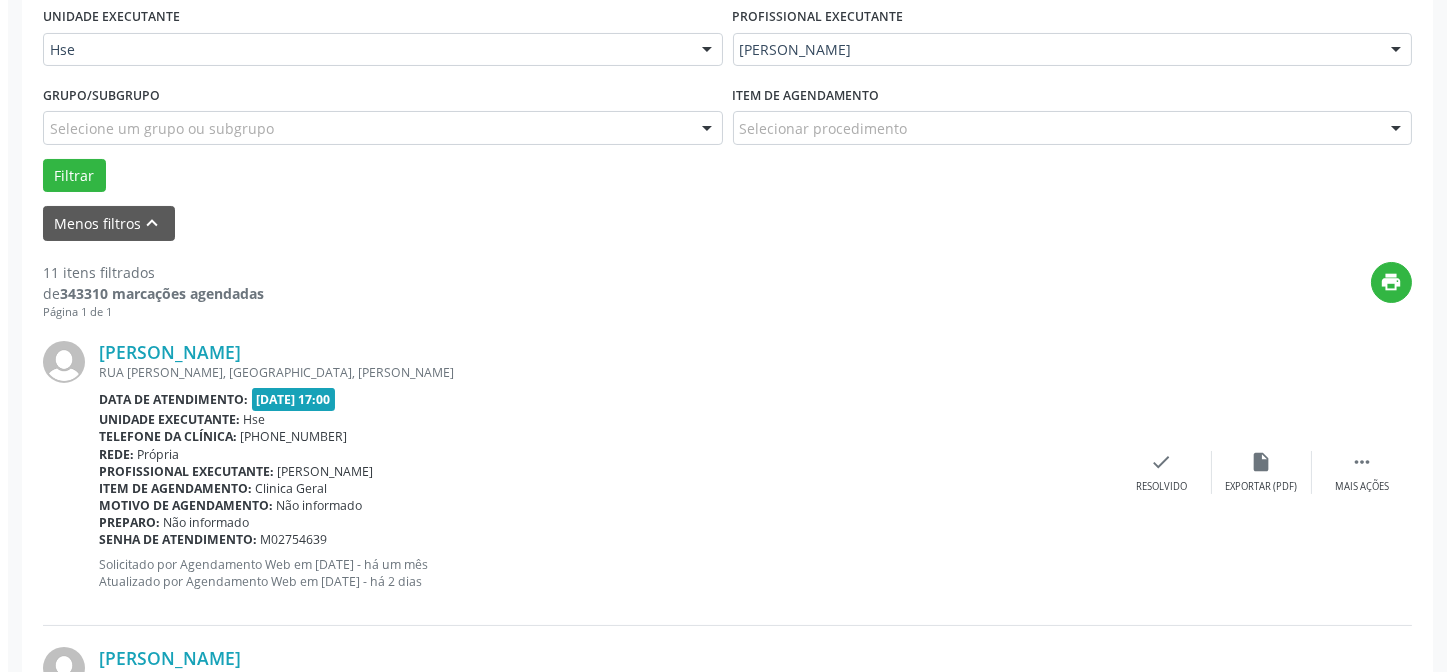 scroll, scrollTop: 472, scrollLeft: 0, axis: vertical 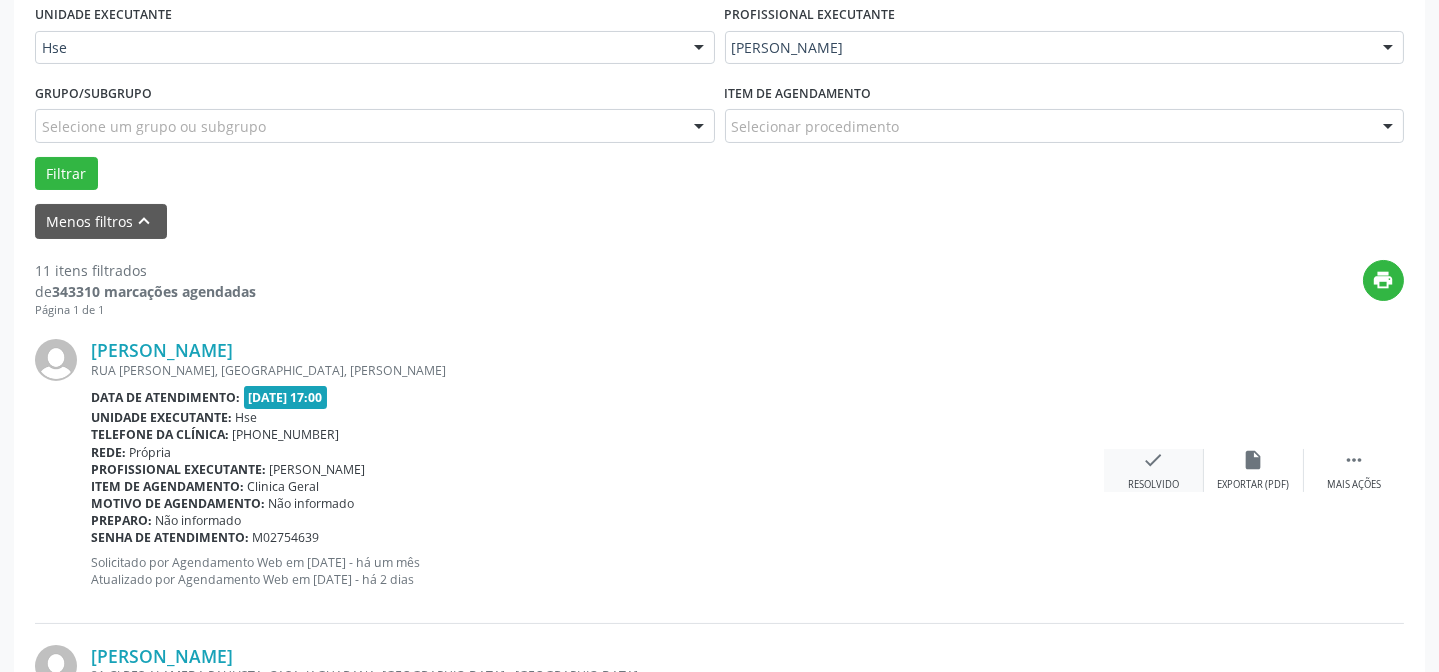 click on "check" at bounding box center [1154, 460] 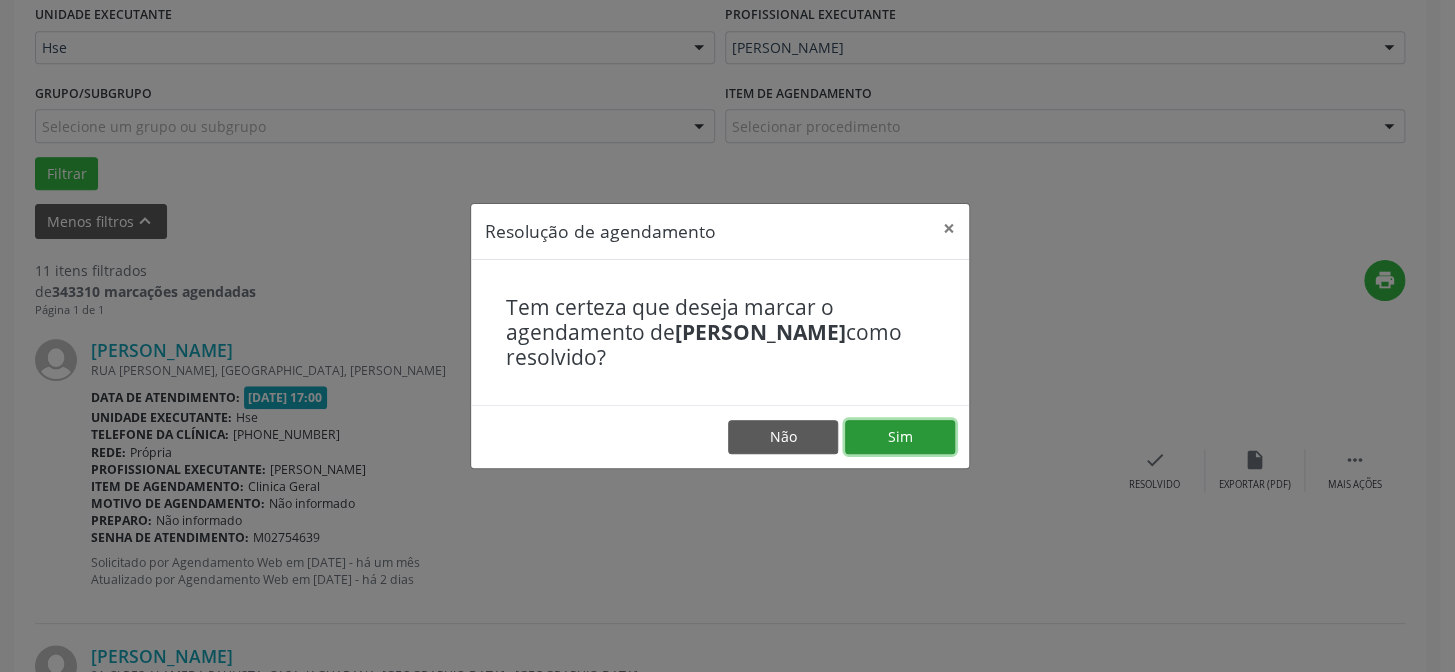 click on "Sim" at bounding box center [900, 437] 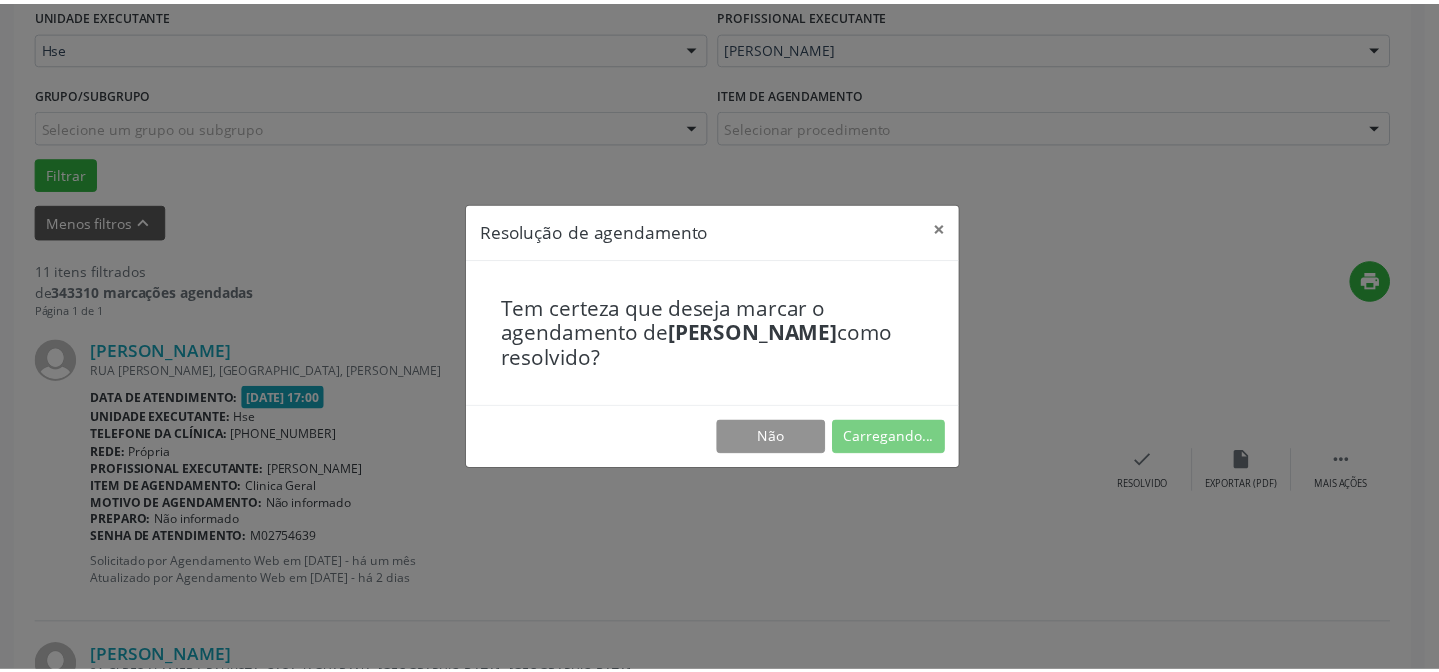 scroll, scrollTop: 179, scrollLeft: 0, axis: vertical 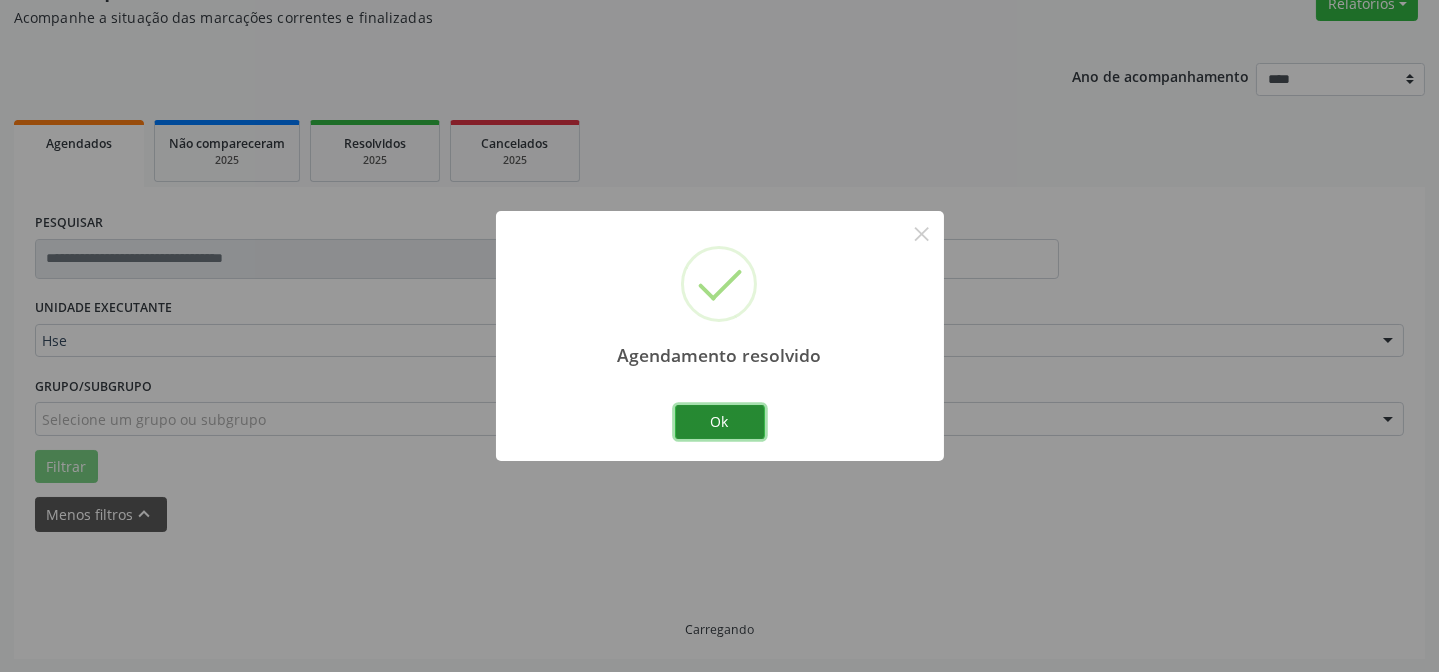 click on "Ok" at bounding box center (720, 422) 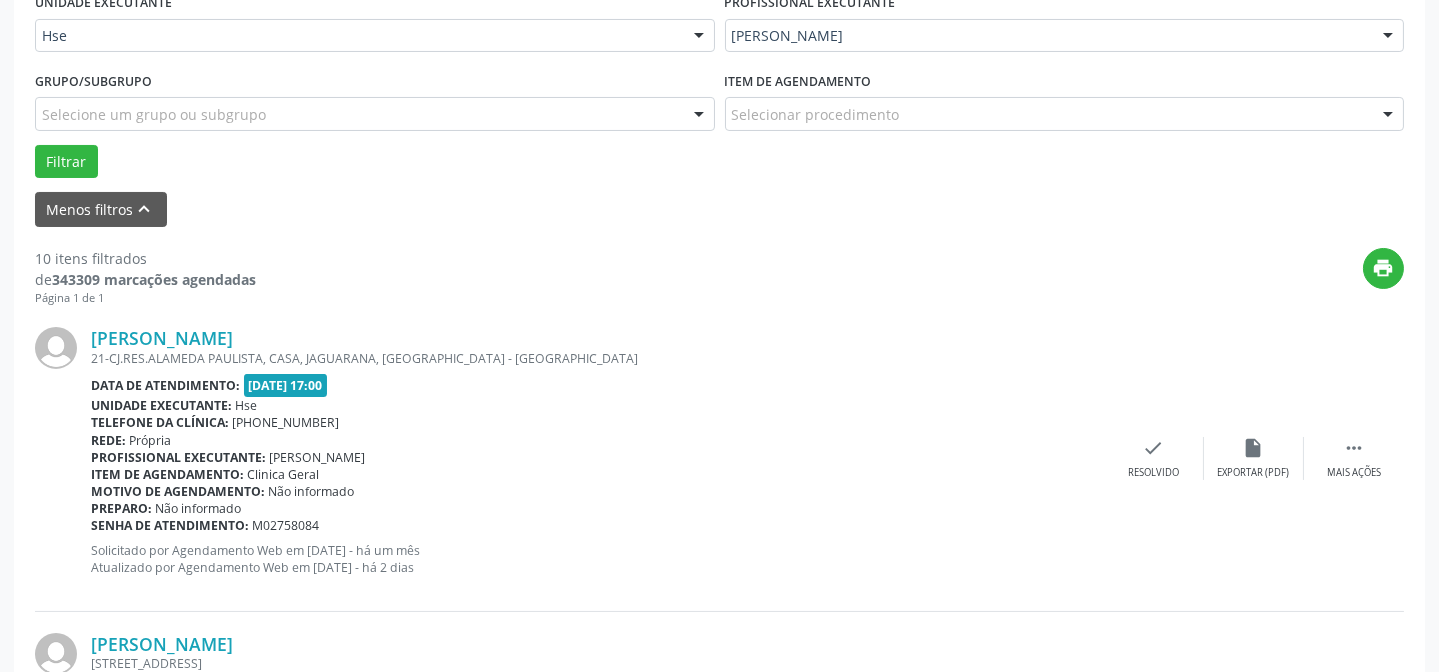 scroll, scrollTop: 542, scrollLeft: 0, axis: vertical 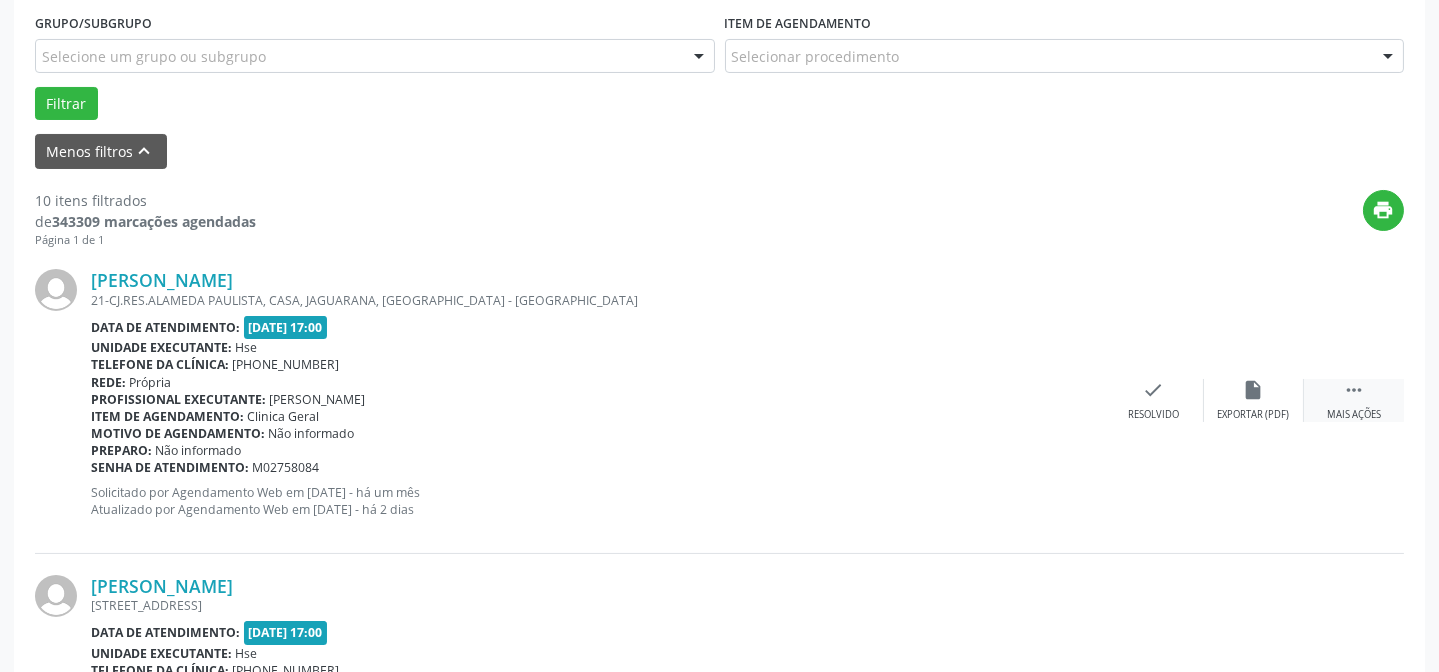 click on "
Mais ações" at bounding box center (1354, 400) 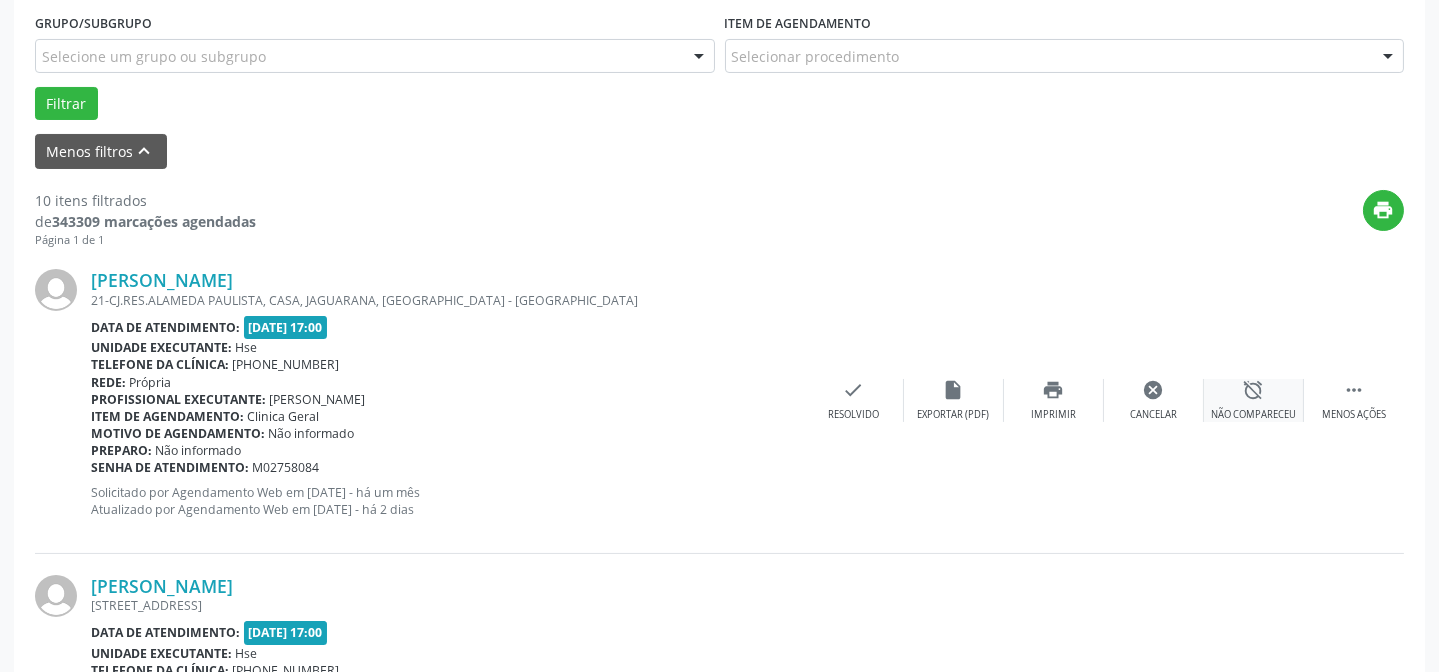 click on "alarm_off" at bounding box center [1254, 390] 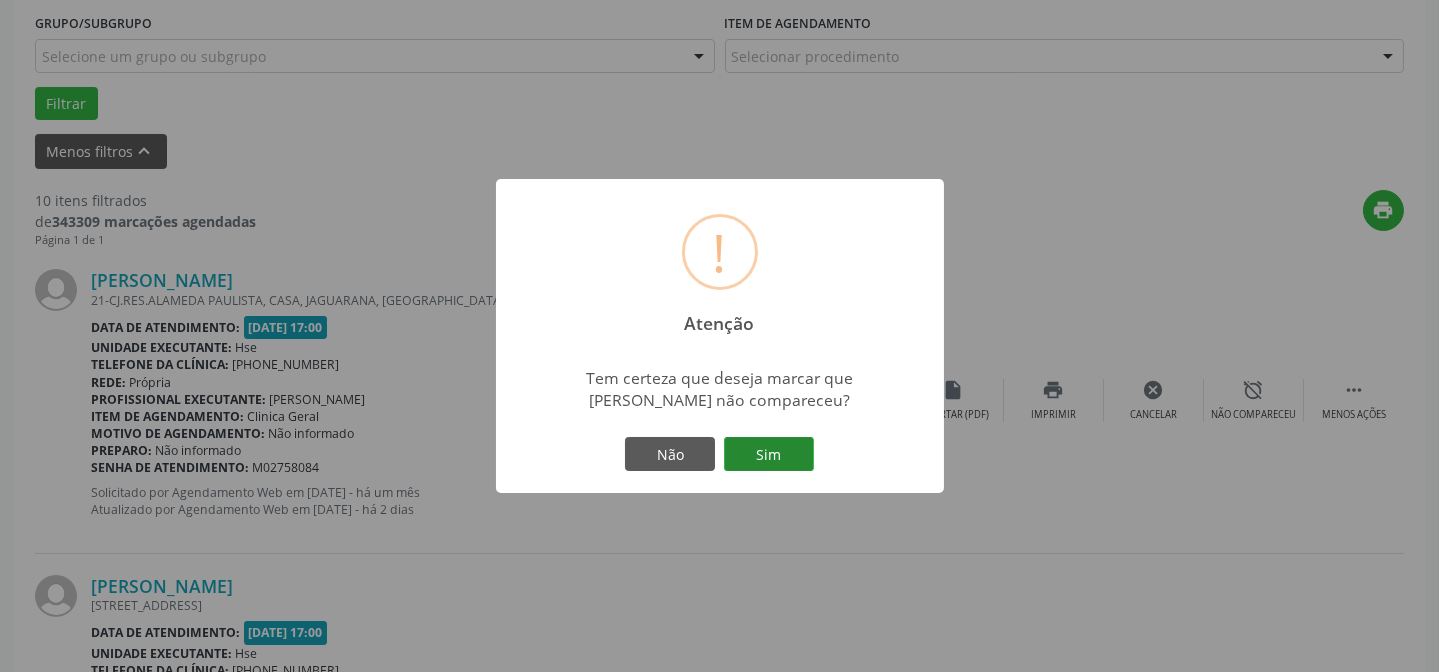 click on "Sim" at bounding box center [769, 454] 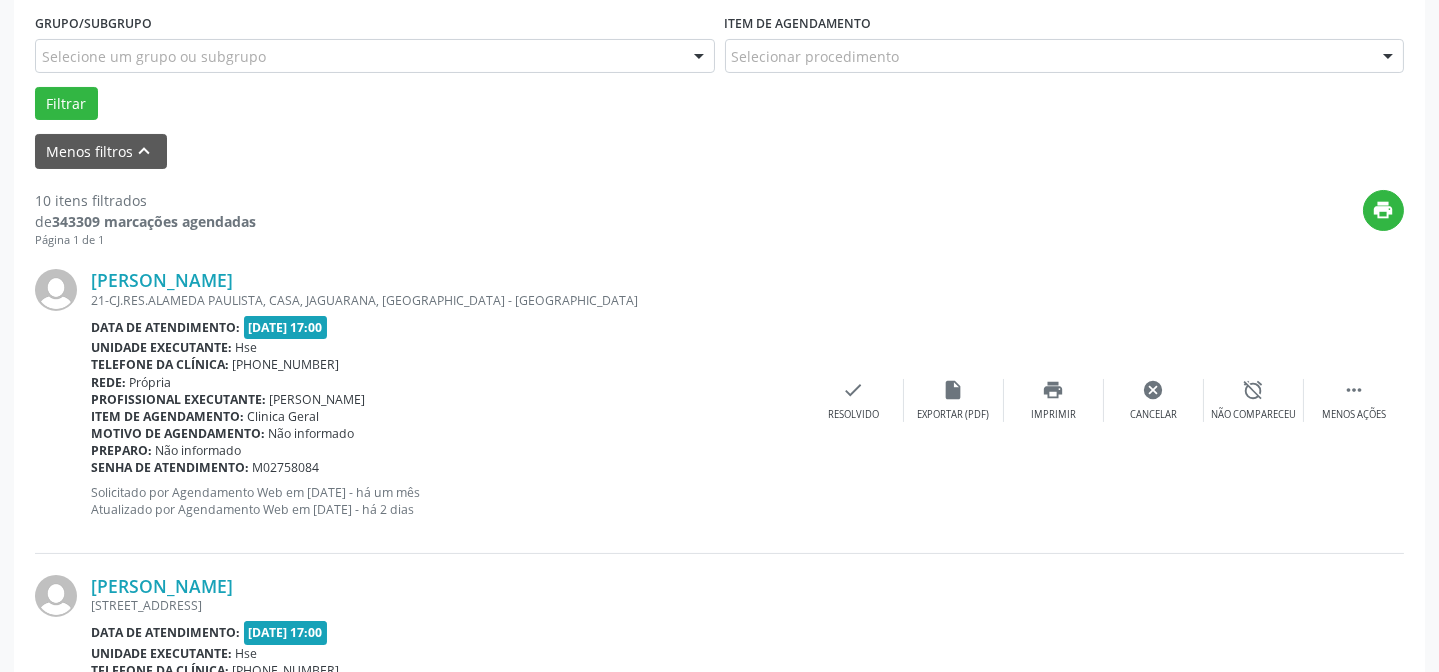 scroll, scrollTop: 200, scrollLeft: 0, axis: vertical 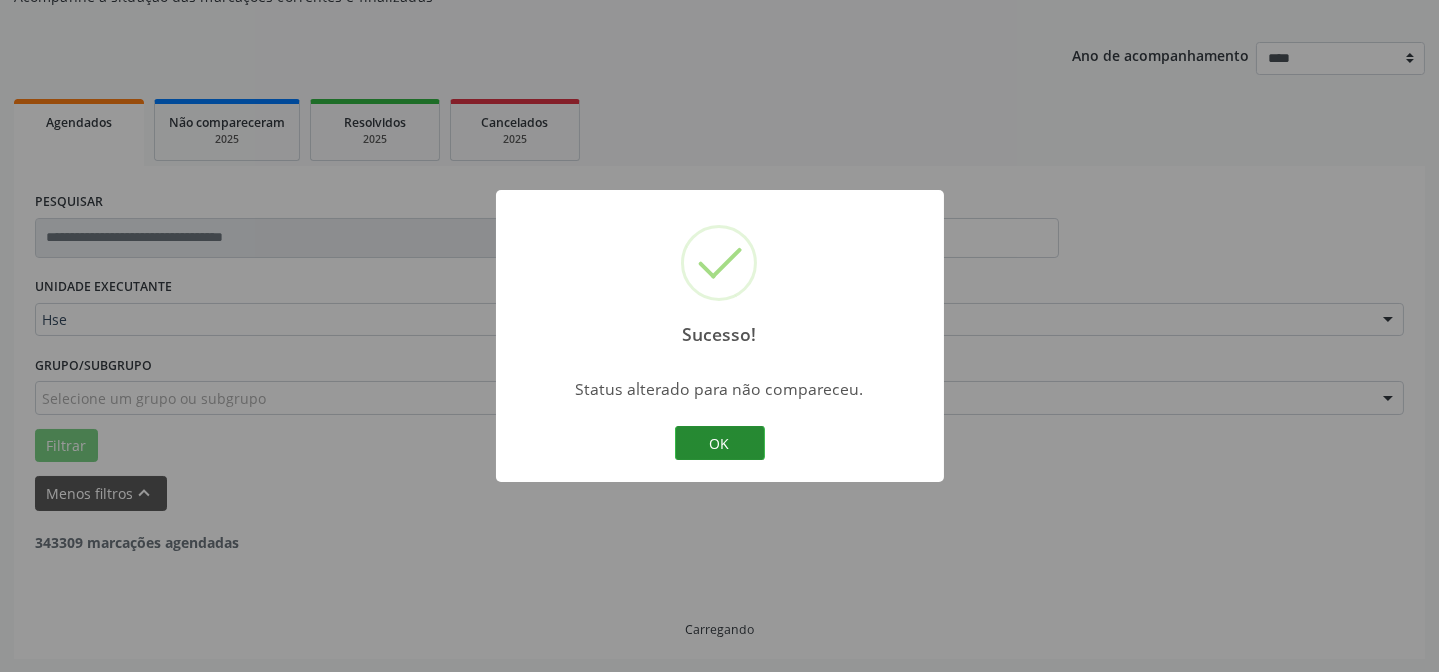 click on "OK" at bounding box center (720, 443) 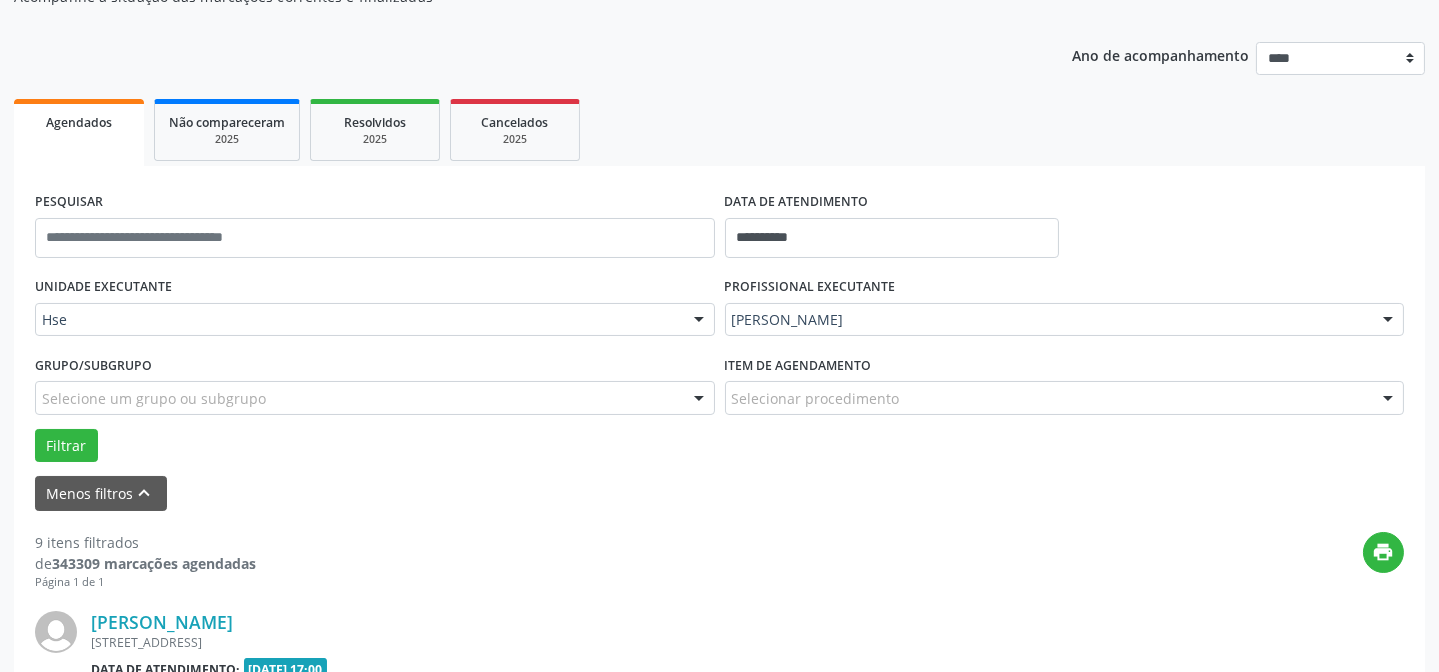 scroll, scrollTop: 542, scrollLeft: 0, axis: vertical 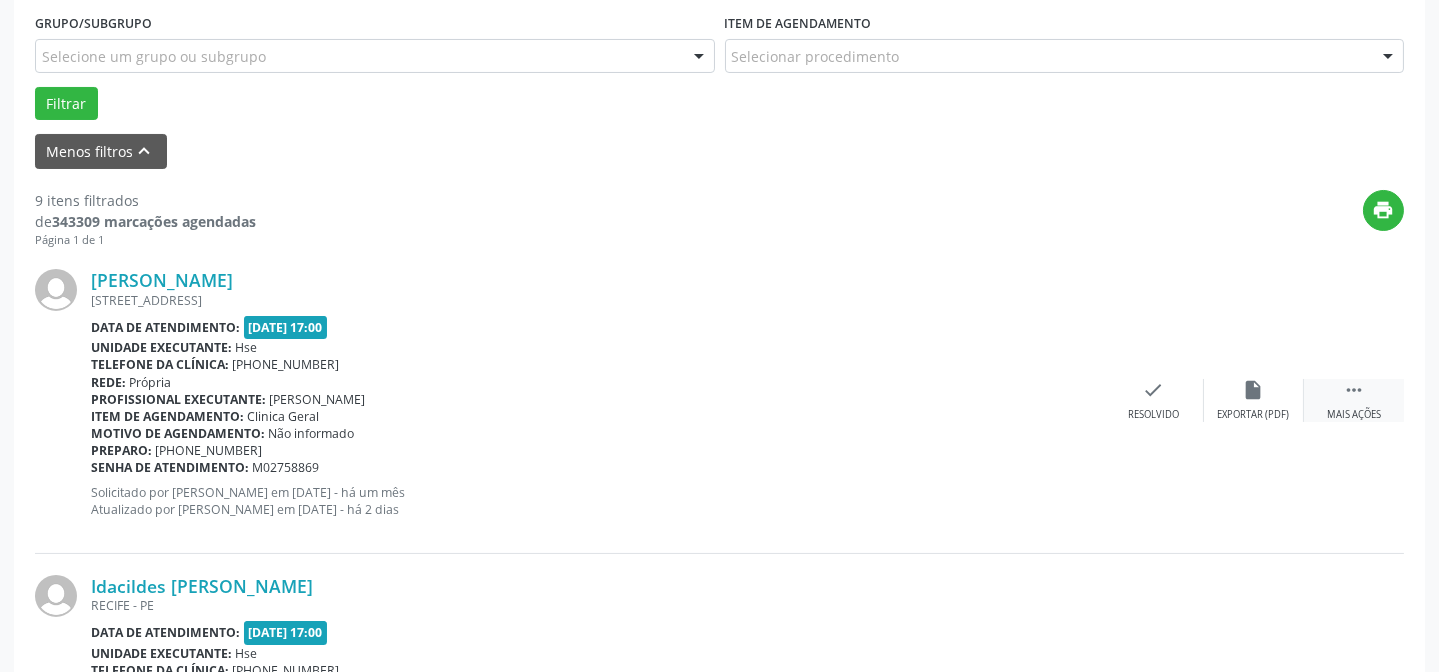 click on "
Mais ações" at bounding box center [1354, 400] 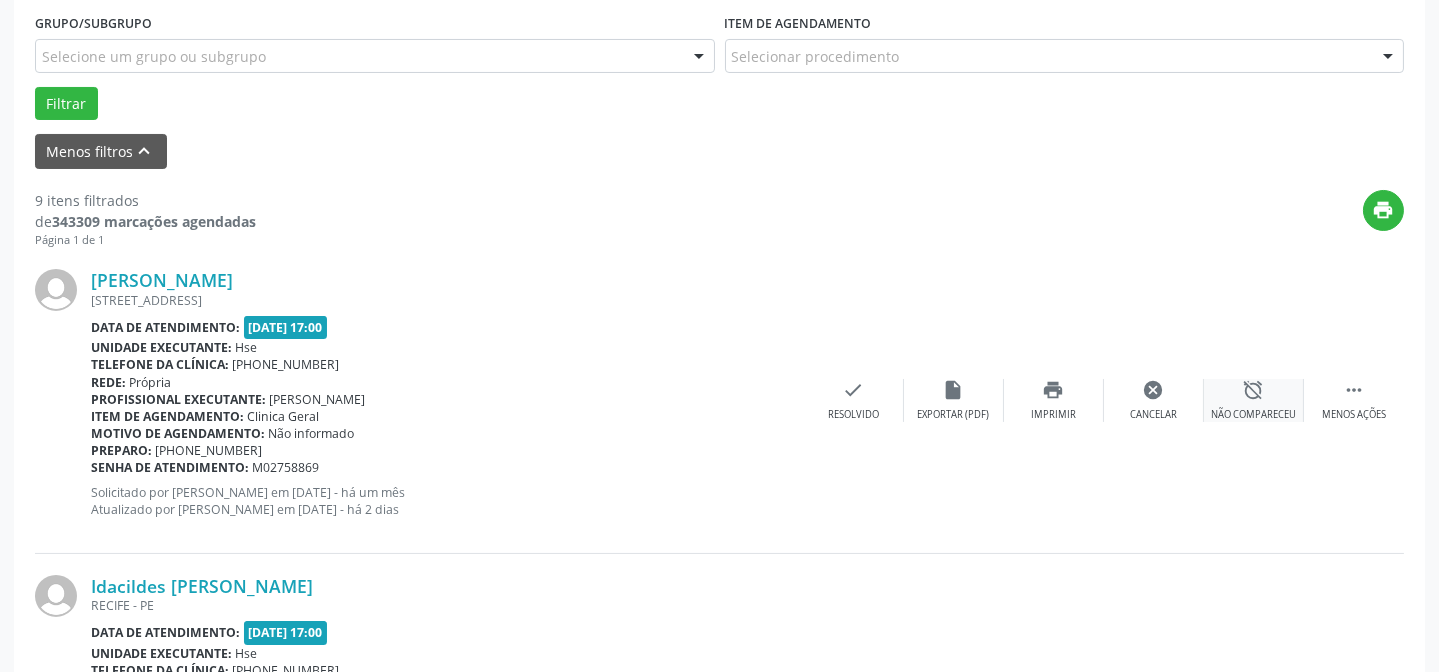 click on "alarm_off" at bounding box center [1254, 390] 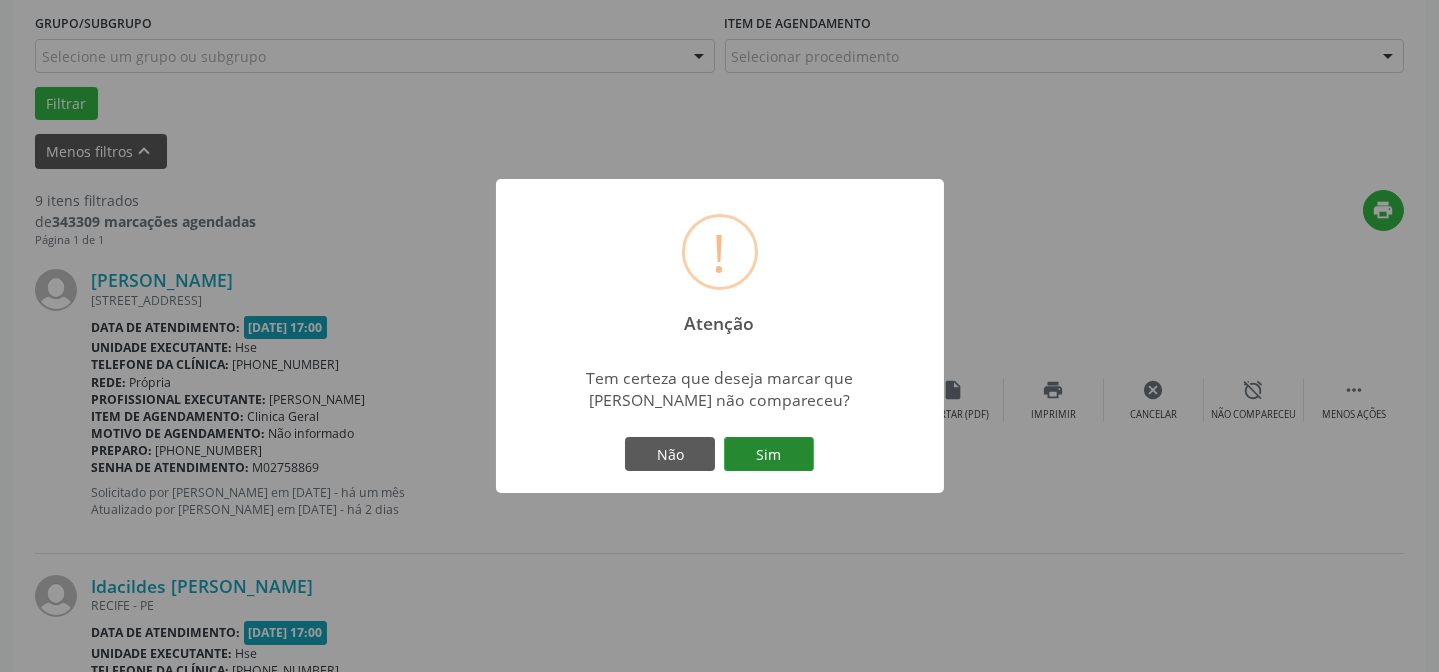 click on "Sim" at bounding box center [769, 454] 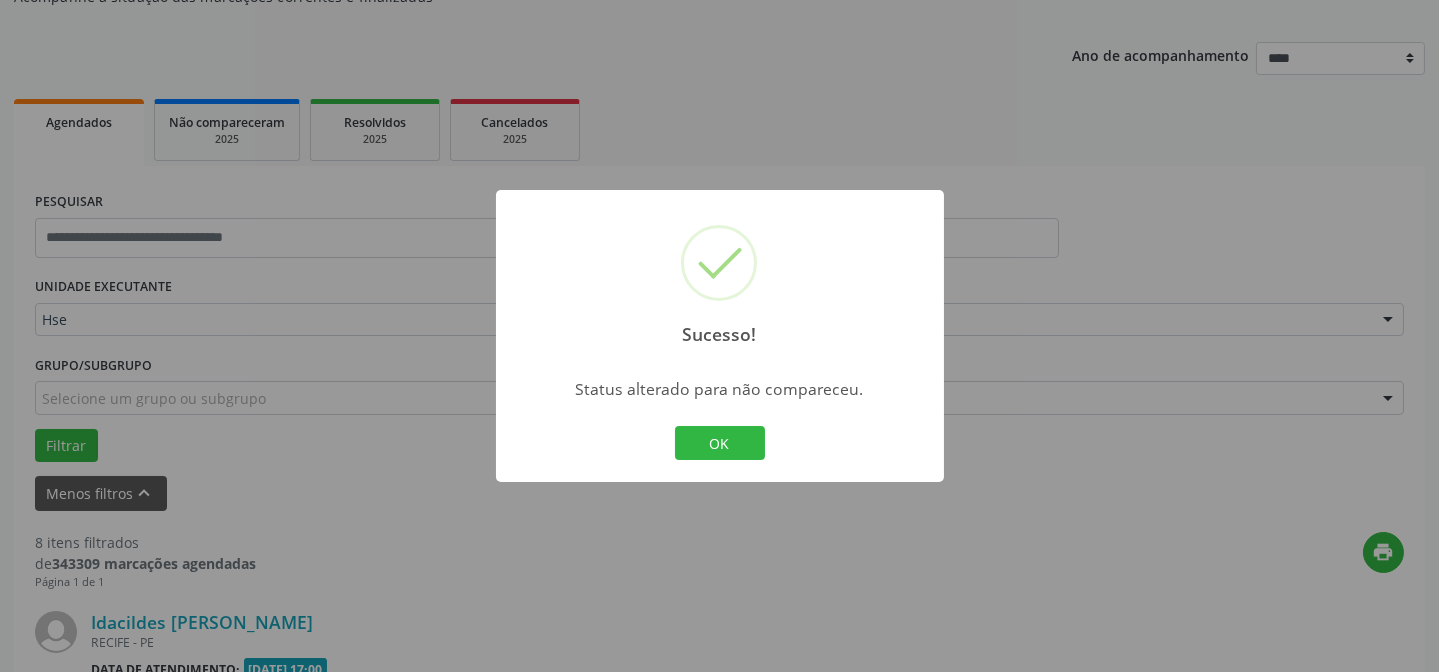 scroll, scrollTop: 542, scrollLeft: 0, axis: vertical 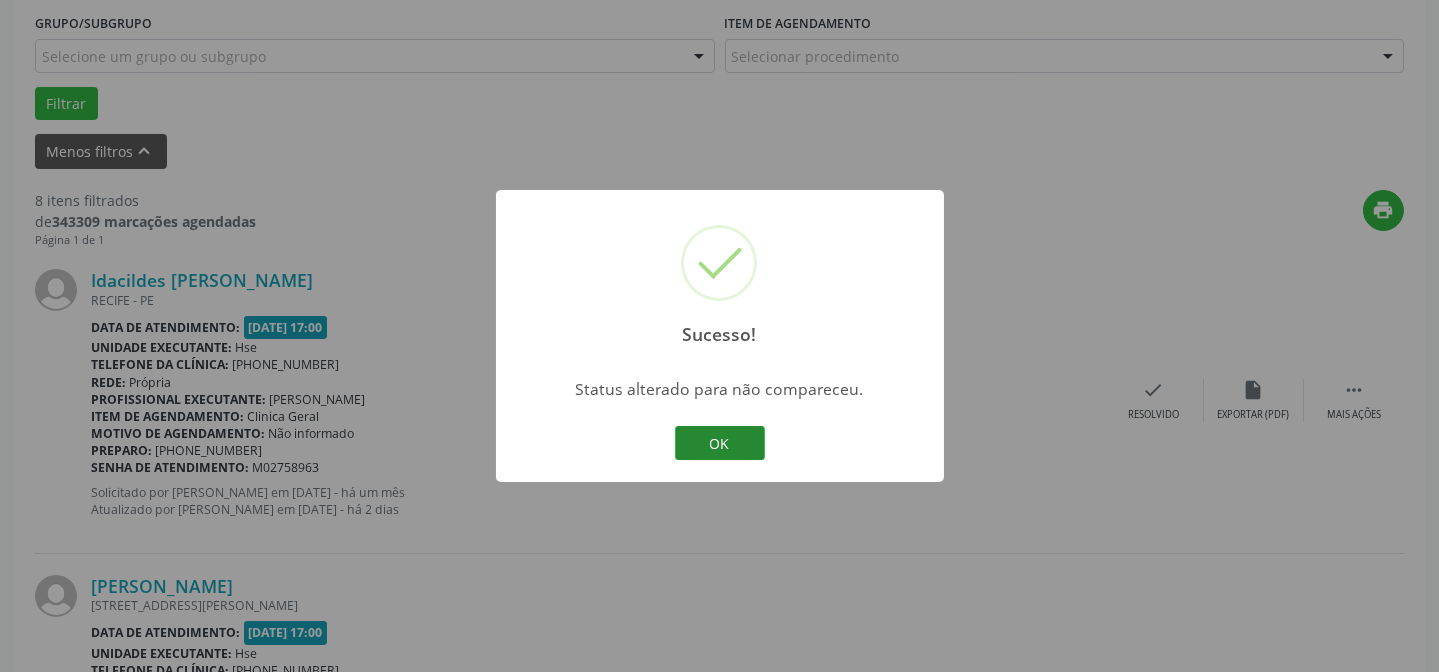 click on "OK" at bounding box center (720, 443) 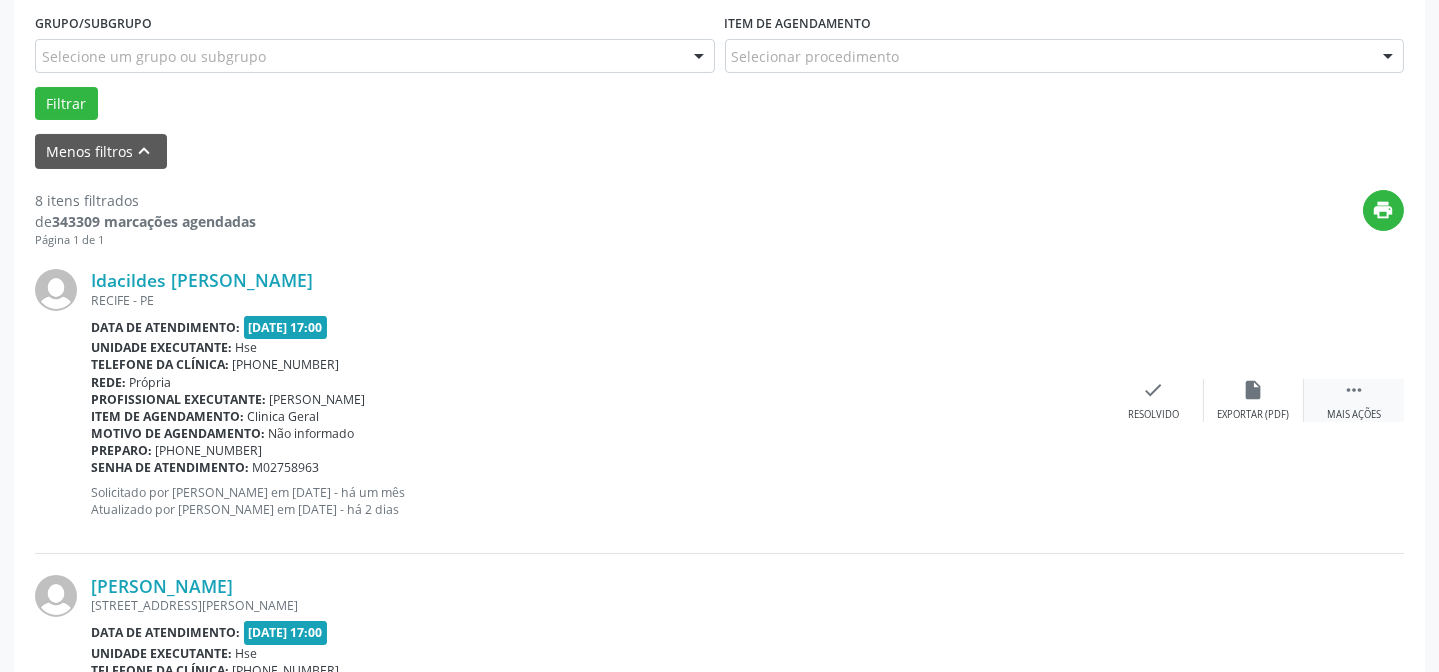 click on "
Mais ações" at bounding box center (1354, 400) 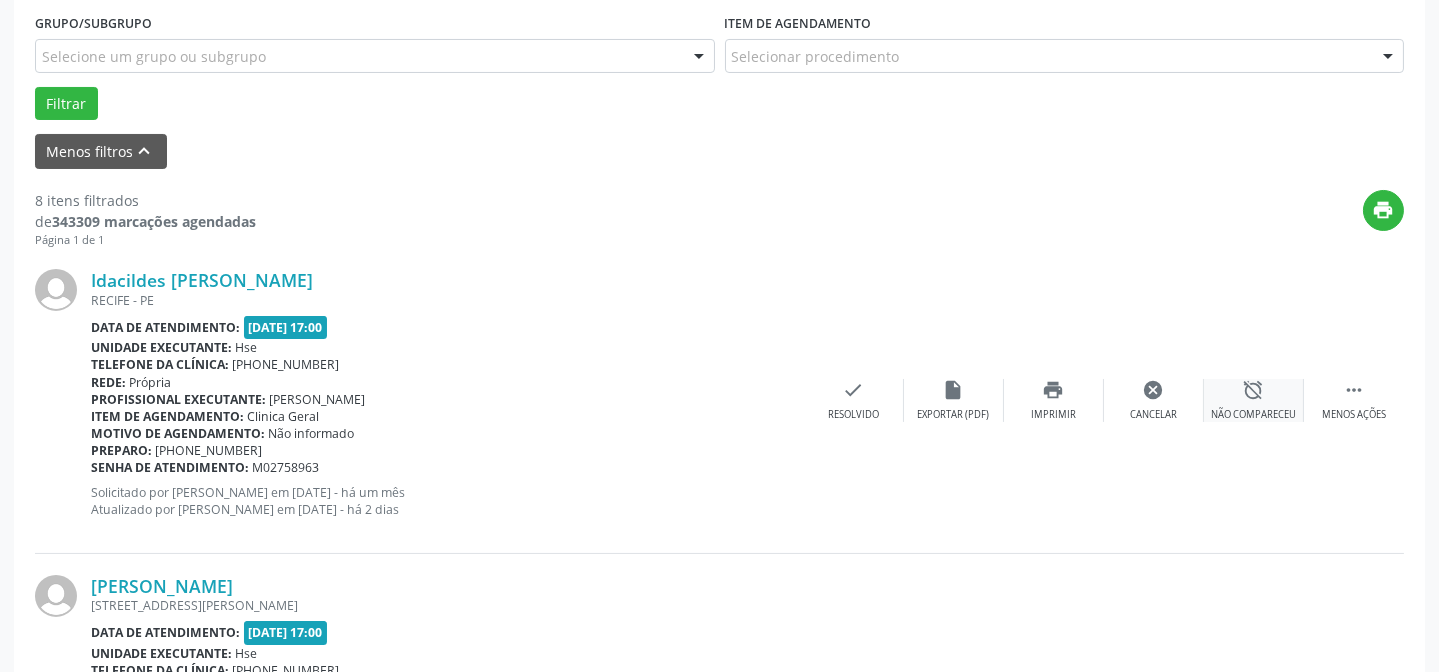 click on "alarm_off" at bounding box center [1254, 390] 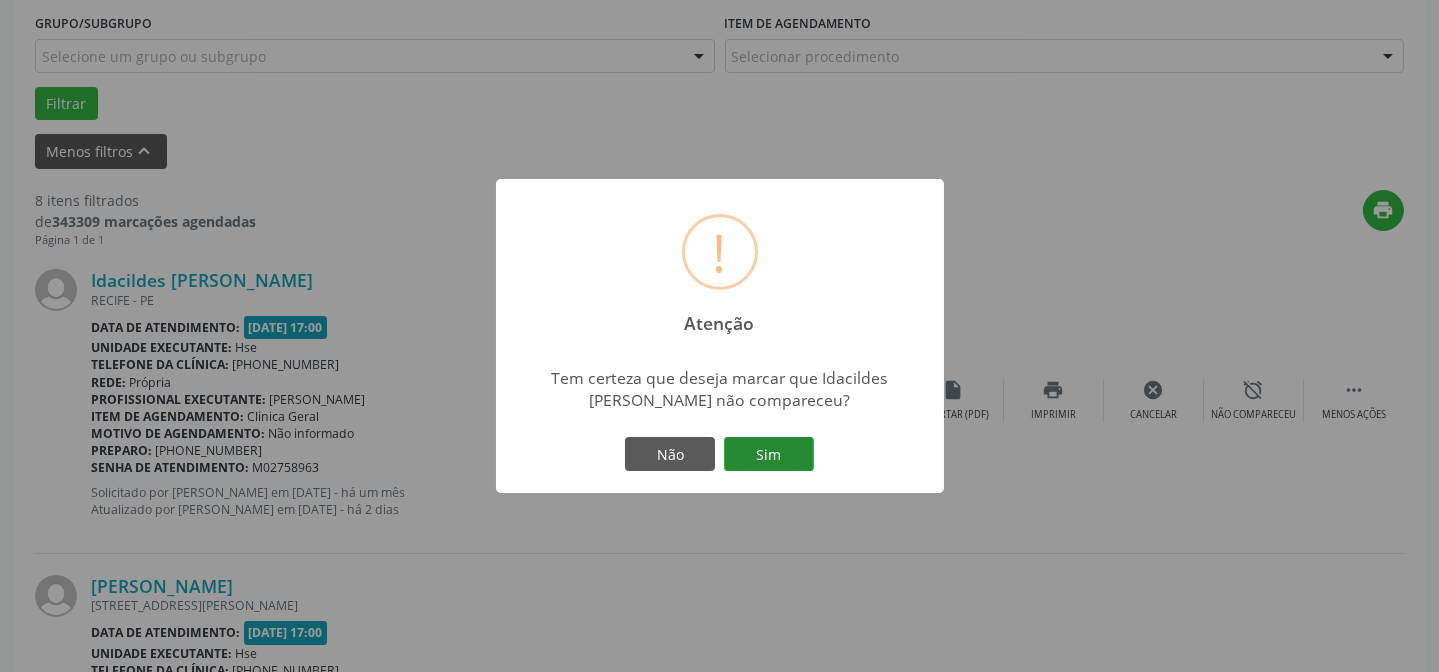 click on "Sim" at bounding box center (769, 454) 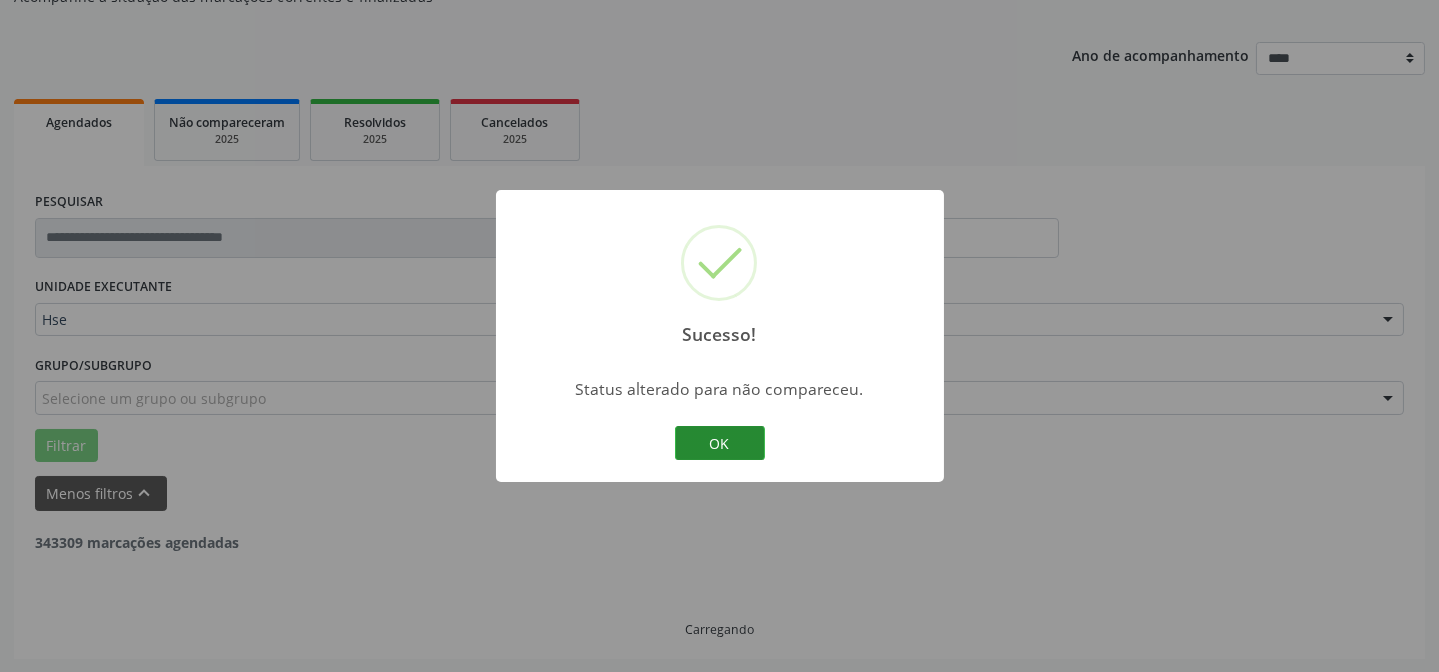 click on "OK" at bounding box center [720, 443] 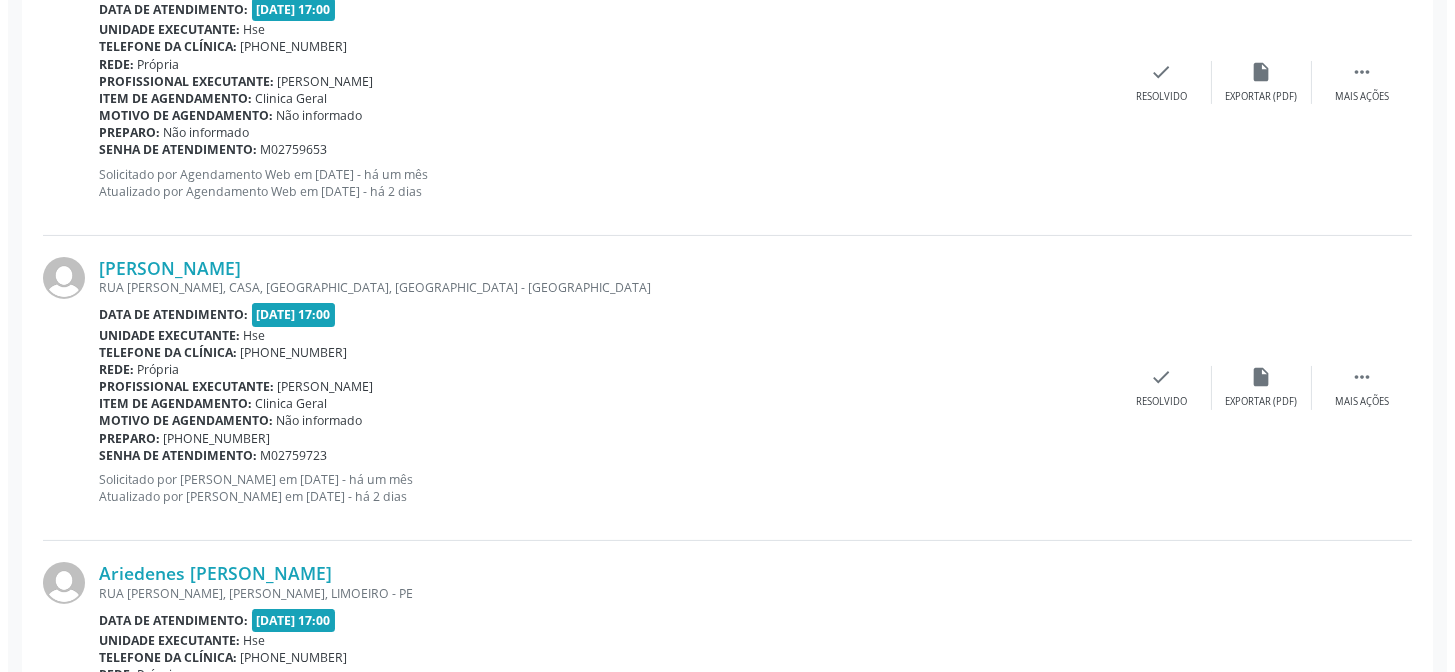 scroll, scrollTop: 815, scrollLeft: 0, axis: vertical 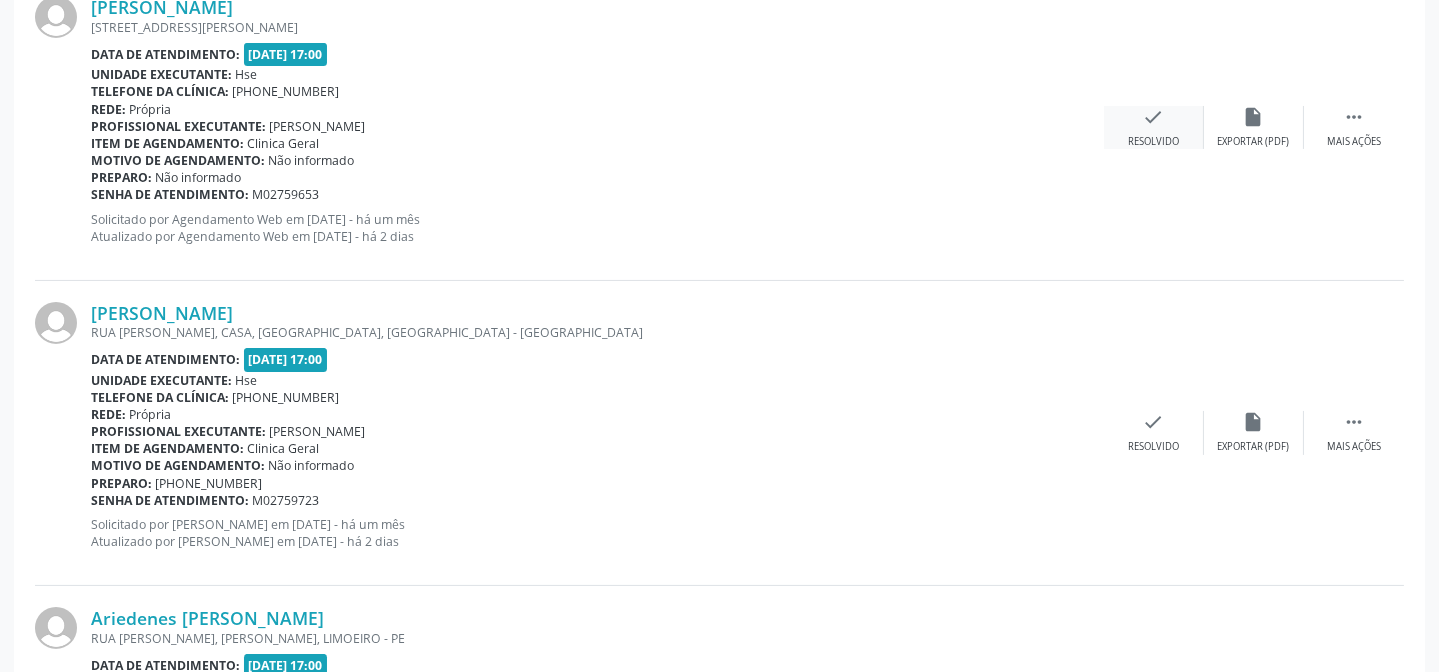 click on "check
Resolvido" at bounding box center (1154, 127) 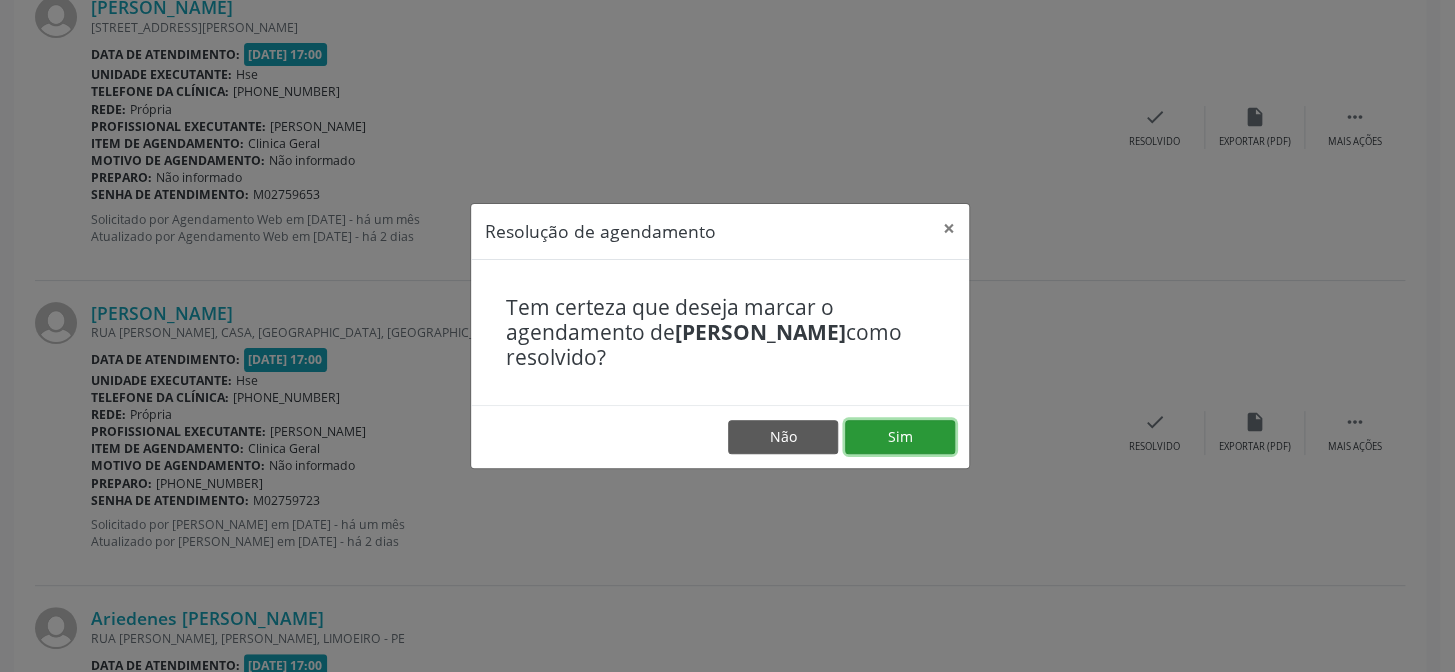 click on "Sim" at bounding box center (900, 437) 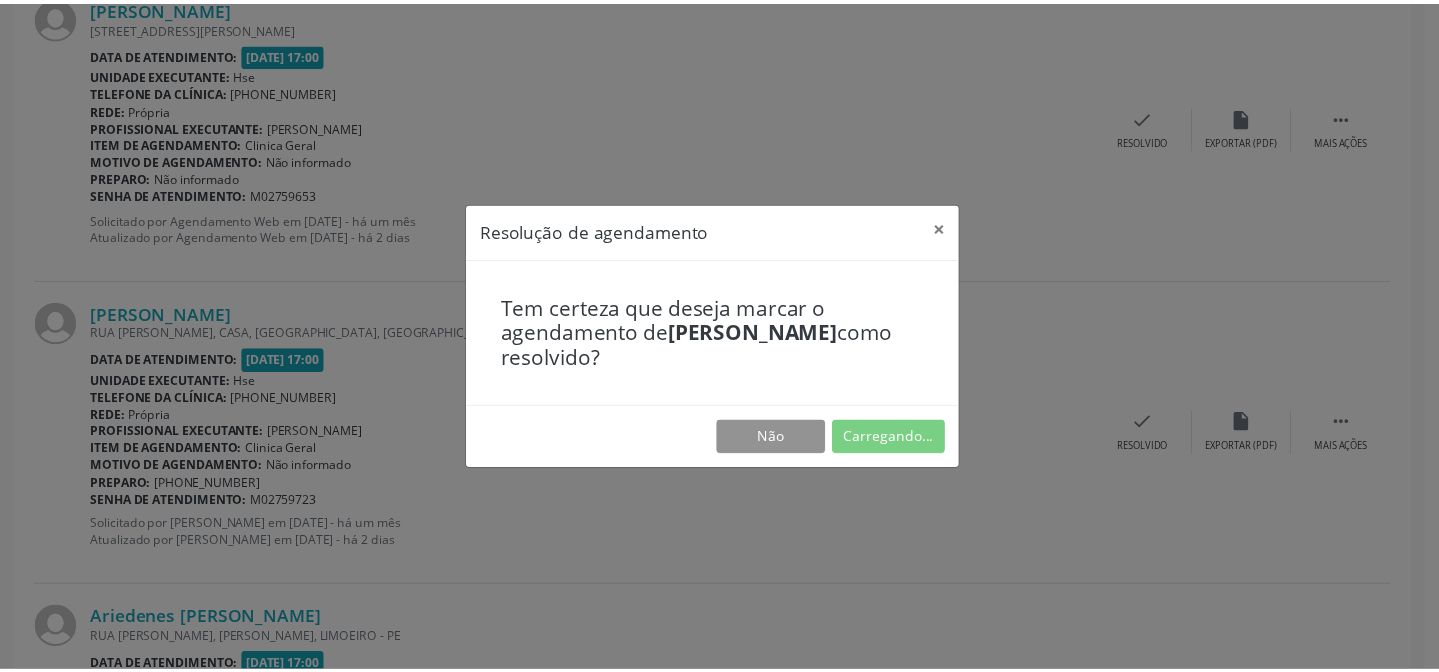 scroll, scrollTop: 179, scrollLeft: 0, axis: vertical 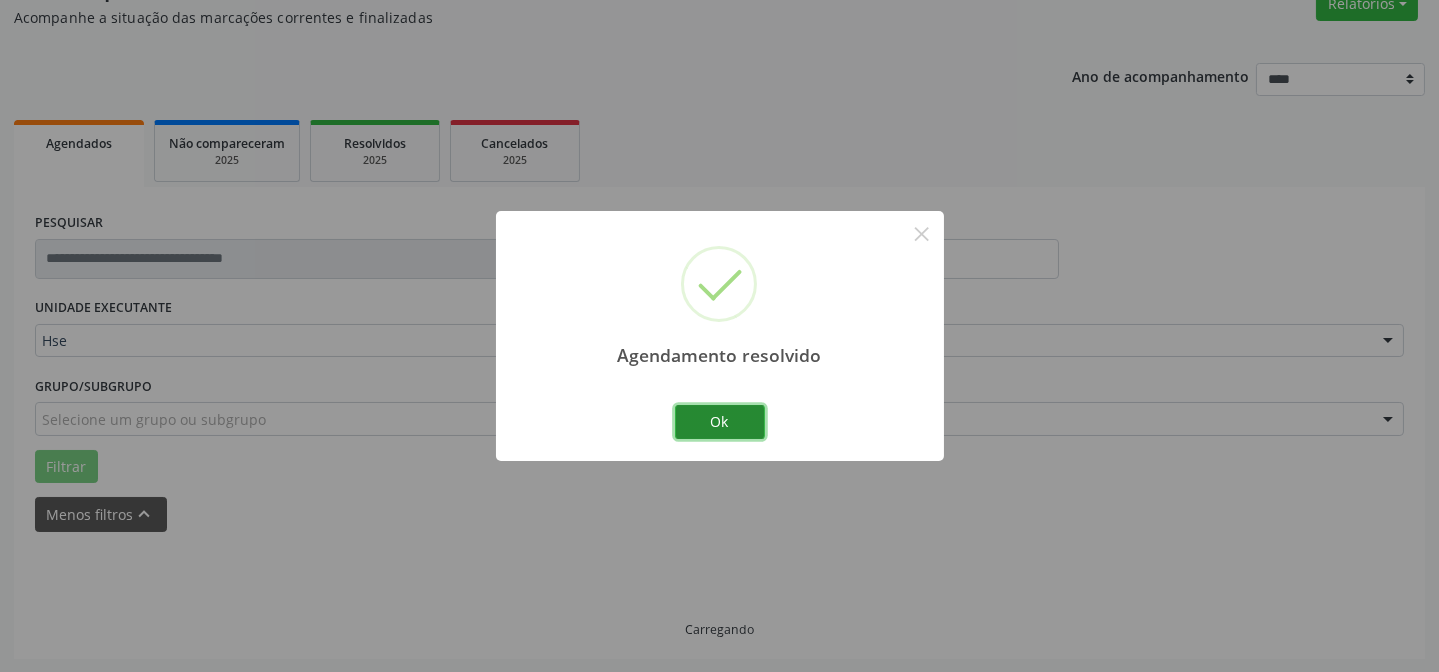 click on "Ok" at bounding box center [720, 422] 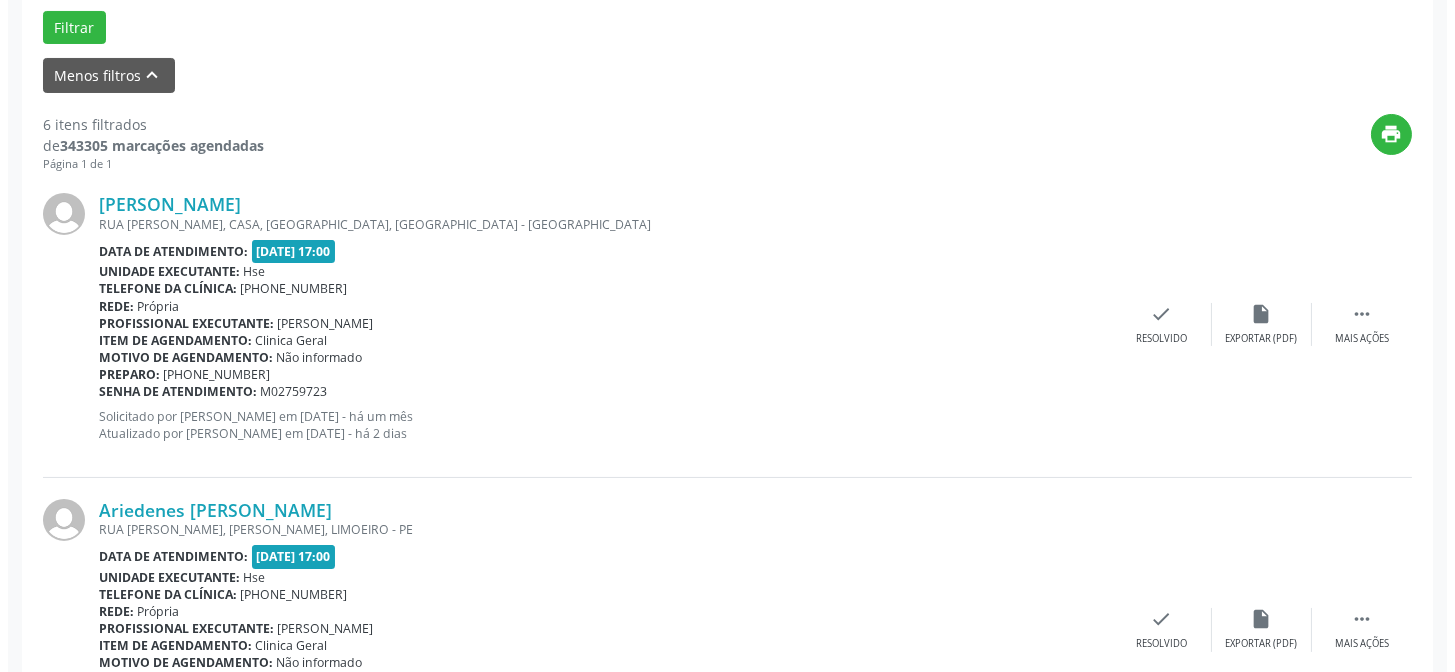 scroll, scrollTop: 633, scrollLeft: 0, axis: vertical 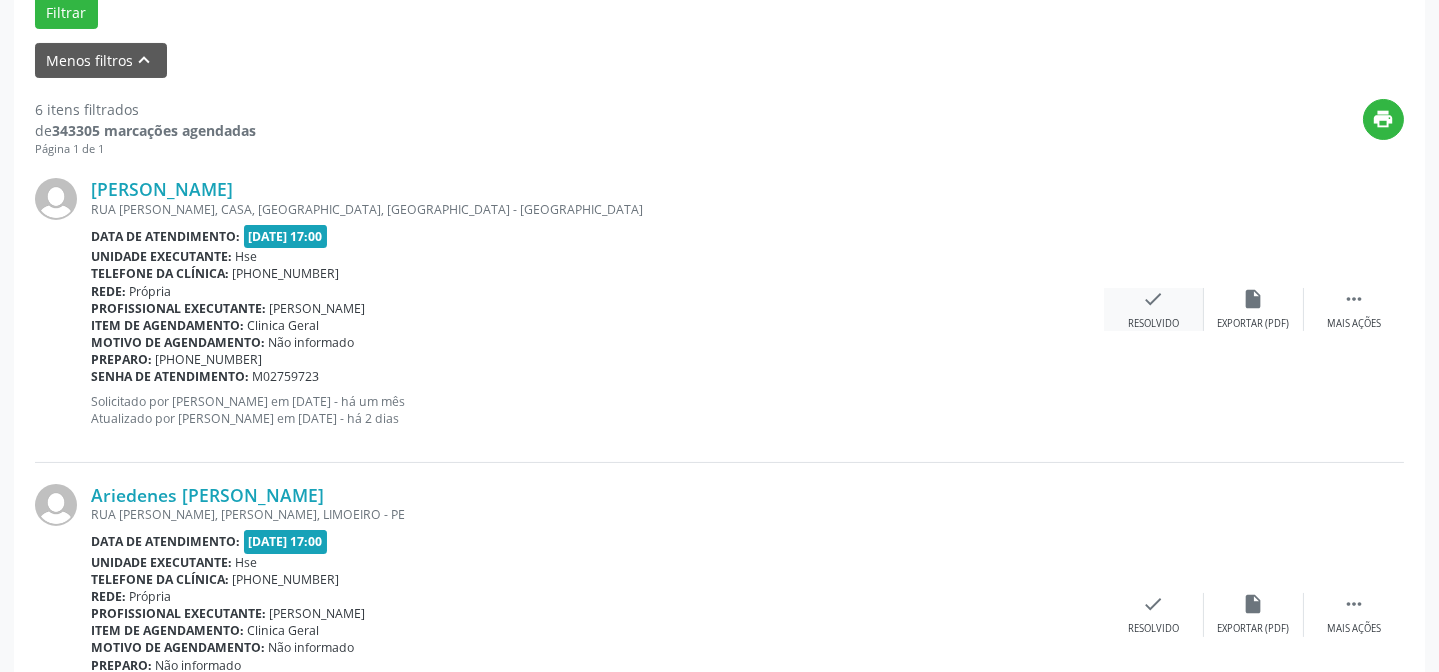 click on "Resolvido" at bounding box center [1153, 324] 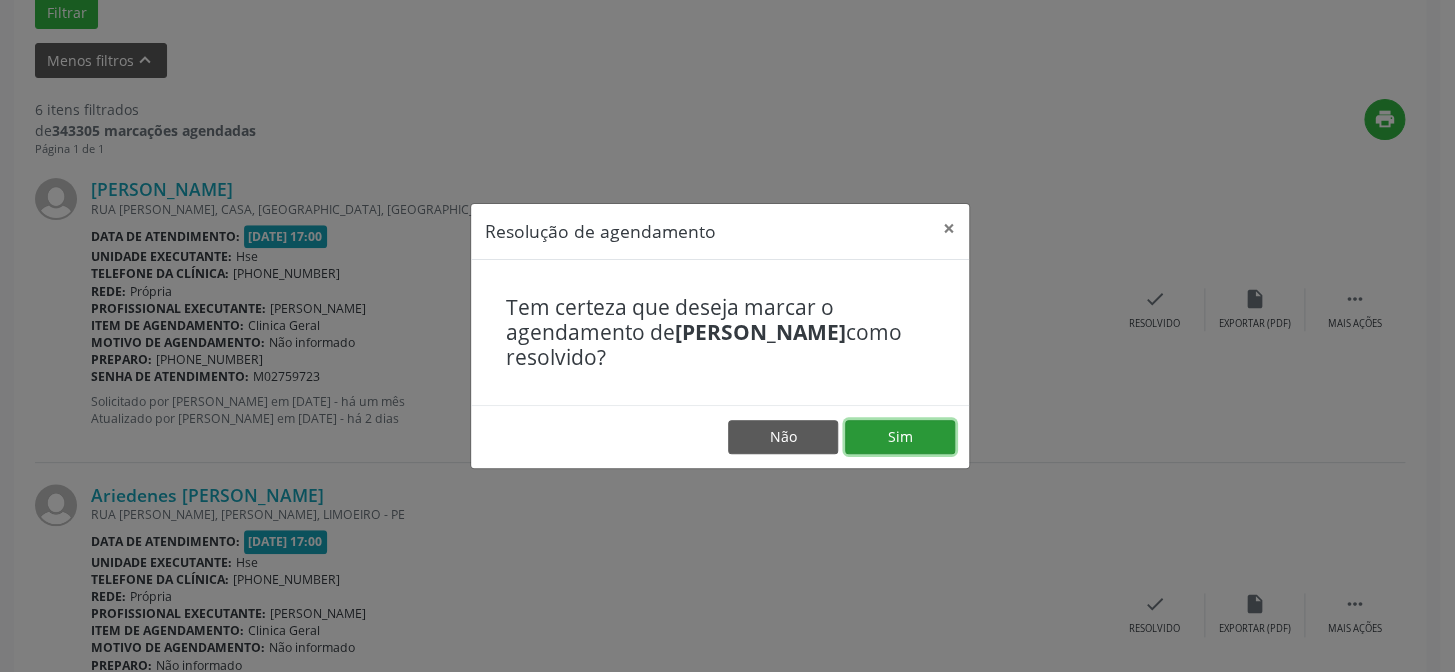 click on "Sim" at bounding box center (900, 437) 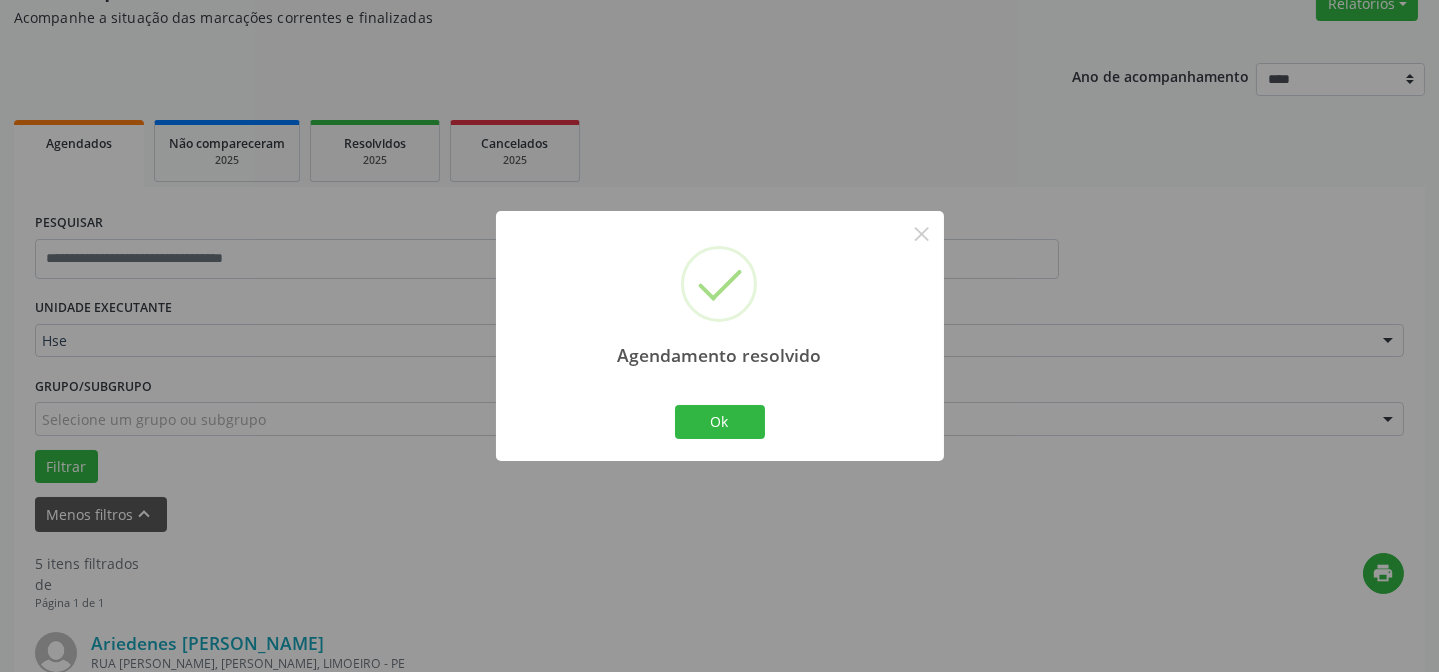 scroll, scrollTop: 633, scrollLeft: 0, axis: vertical 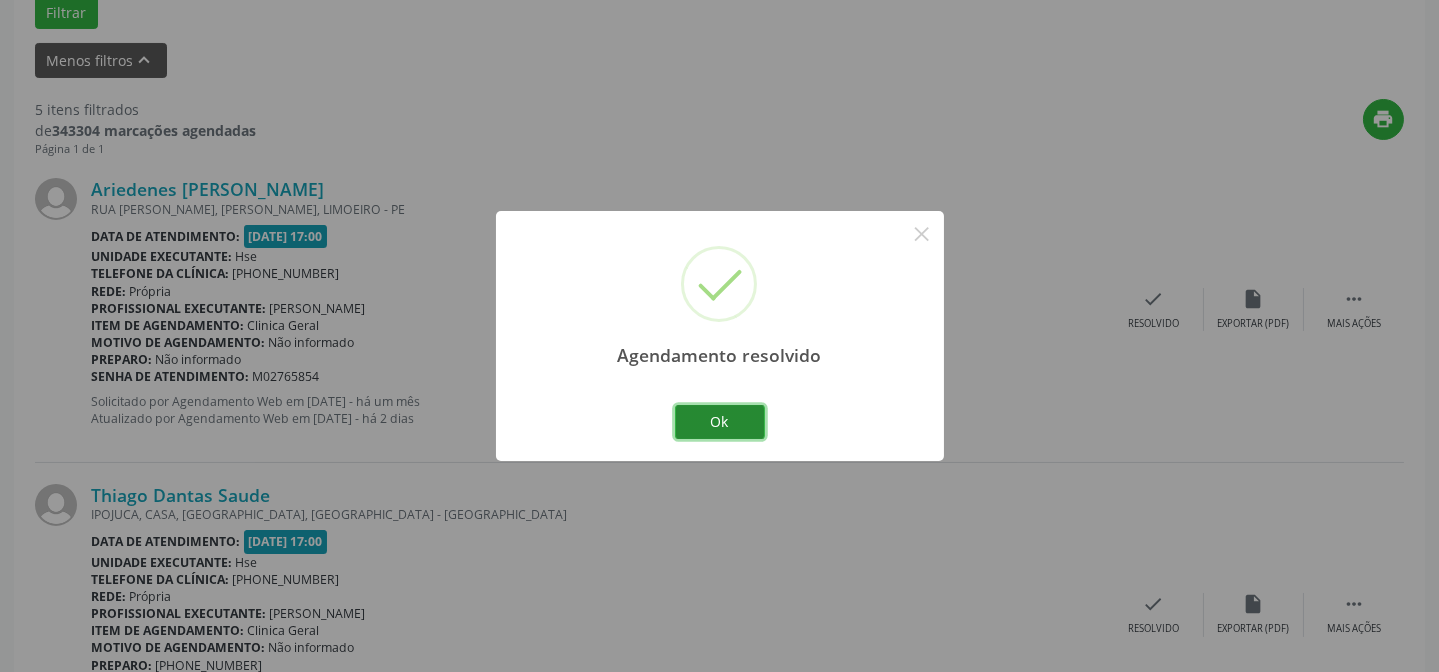 click on "Ok" at bounding box center (720, 422) 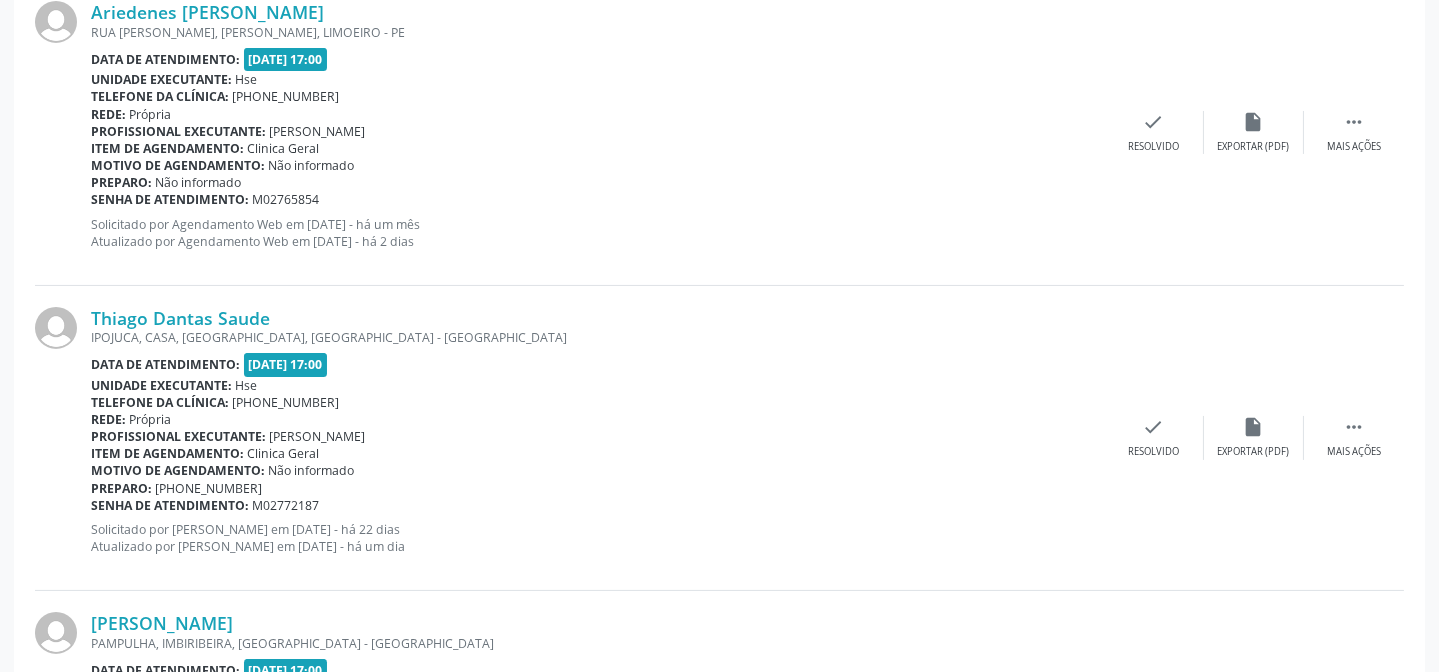 scroll, scrollTop: 815, scrollLeft: 0, axis: vertical 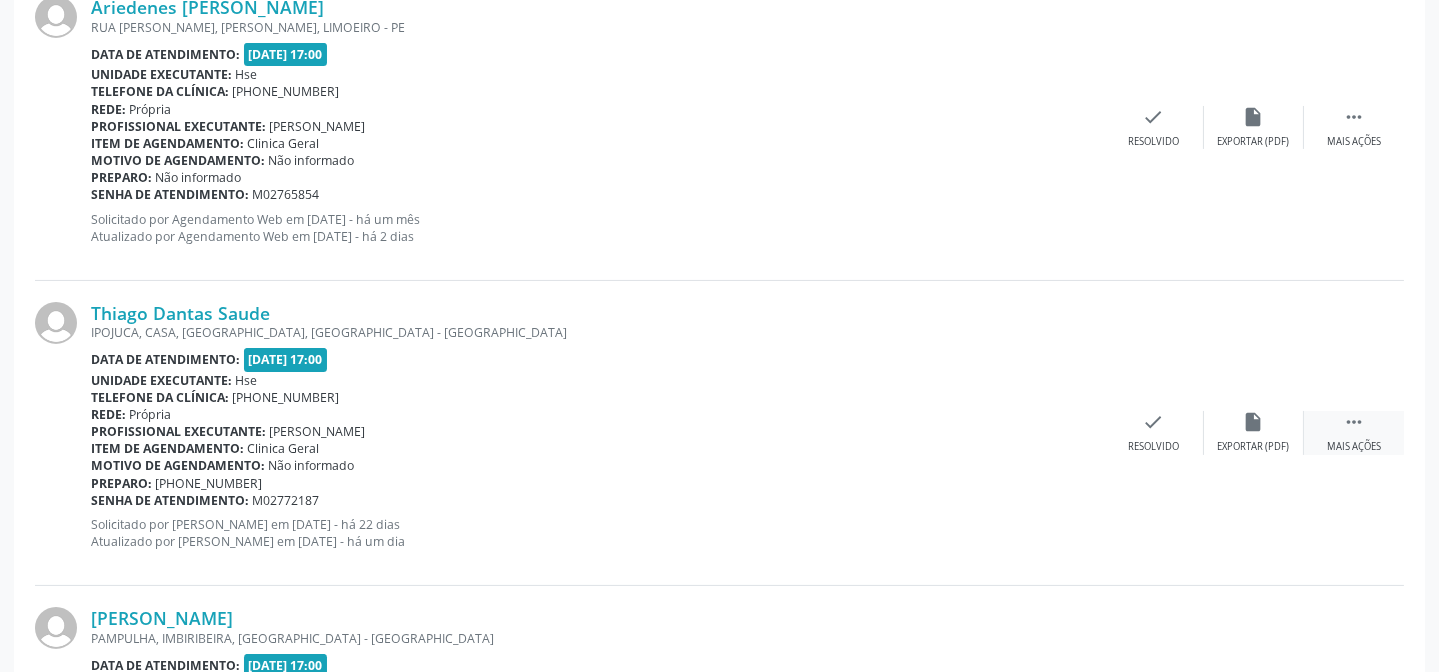 click on "" at bounding box center [1354, 422] 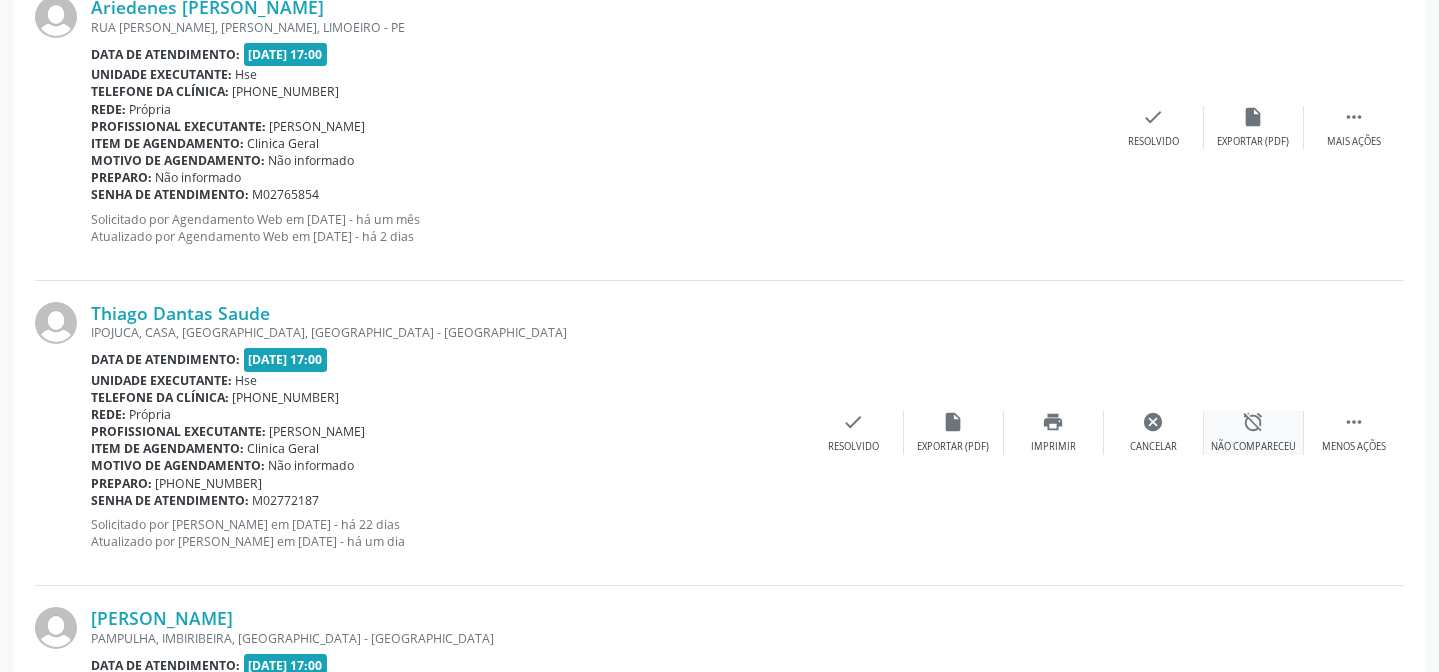 click on "alarm_off
Não compareceu" at bounding box center [1254, 432] 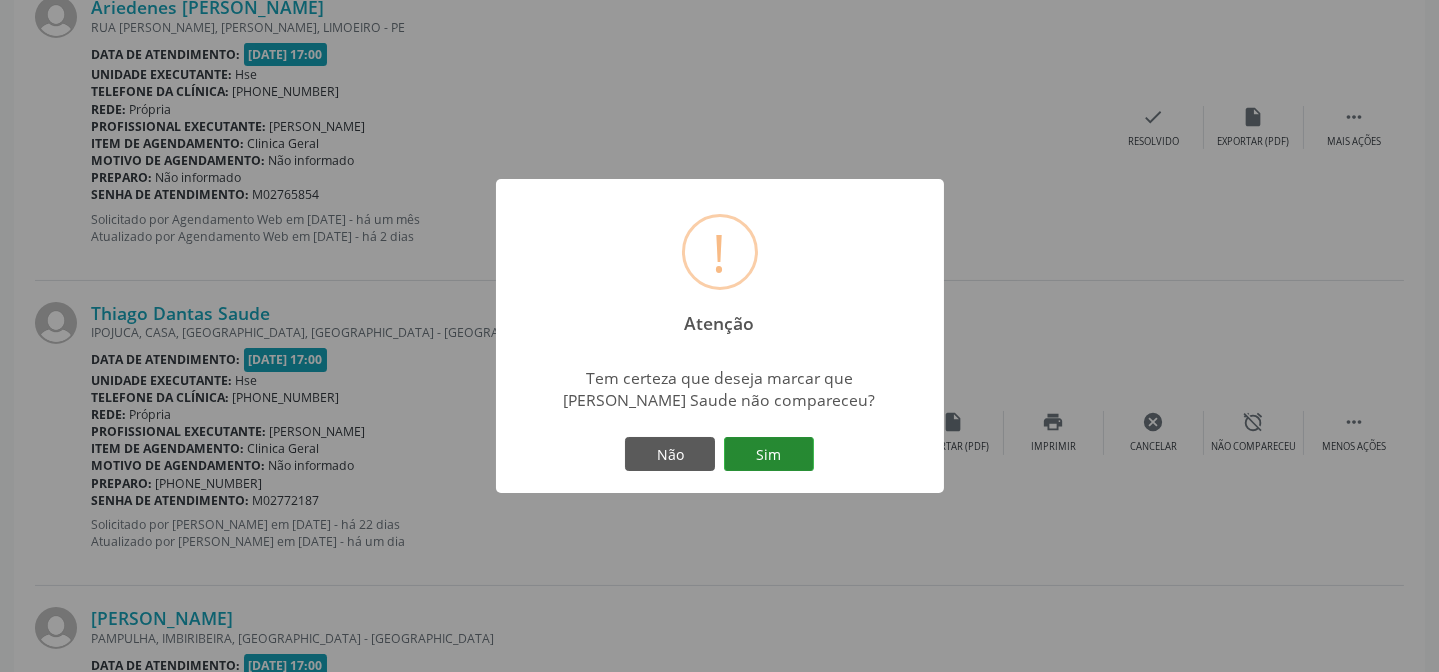 click on "Sim" at bounding box center (769, 454) 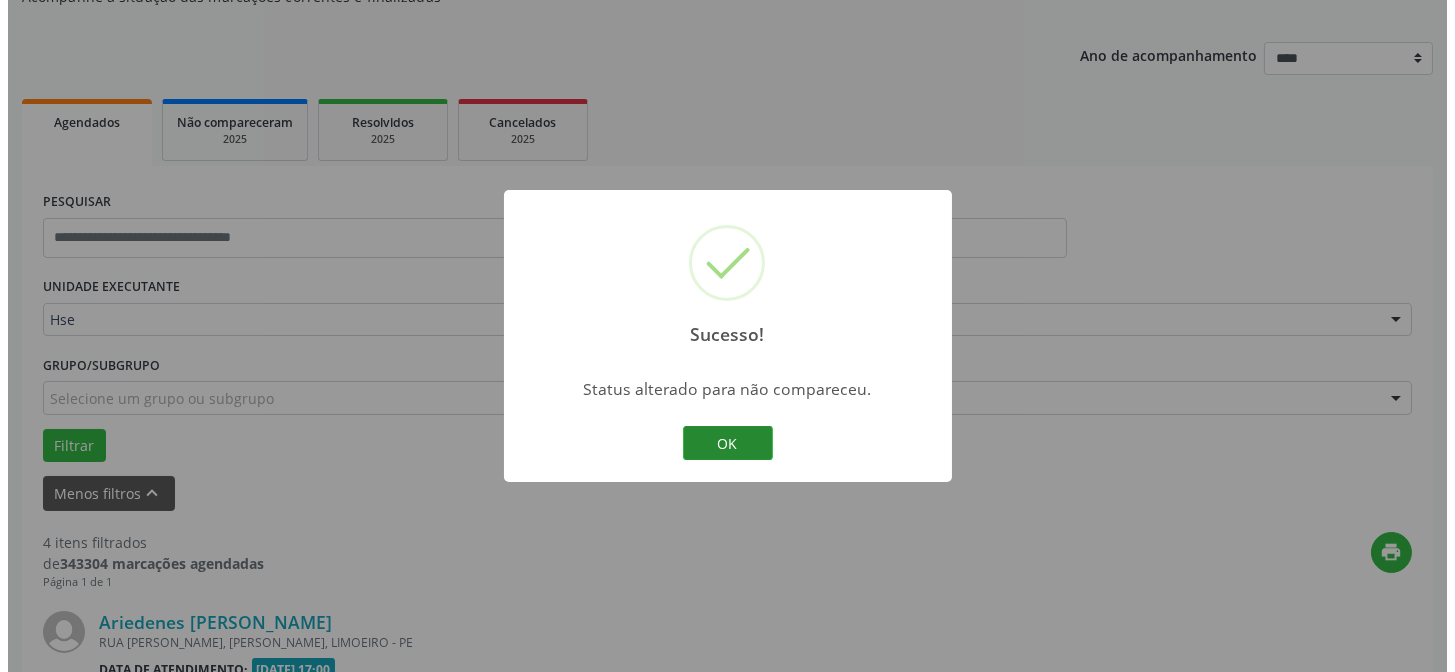 scroll, scrollTop: 815, scrollLeft: 0, axis: vertical 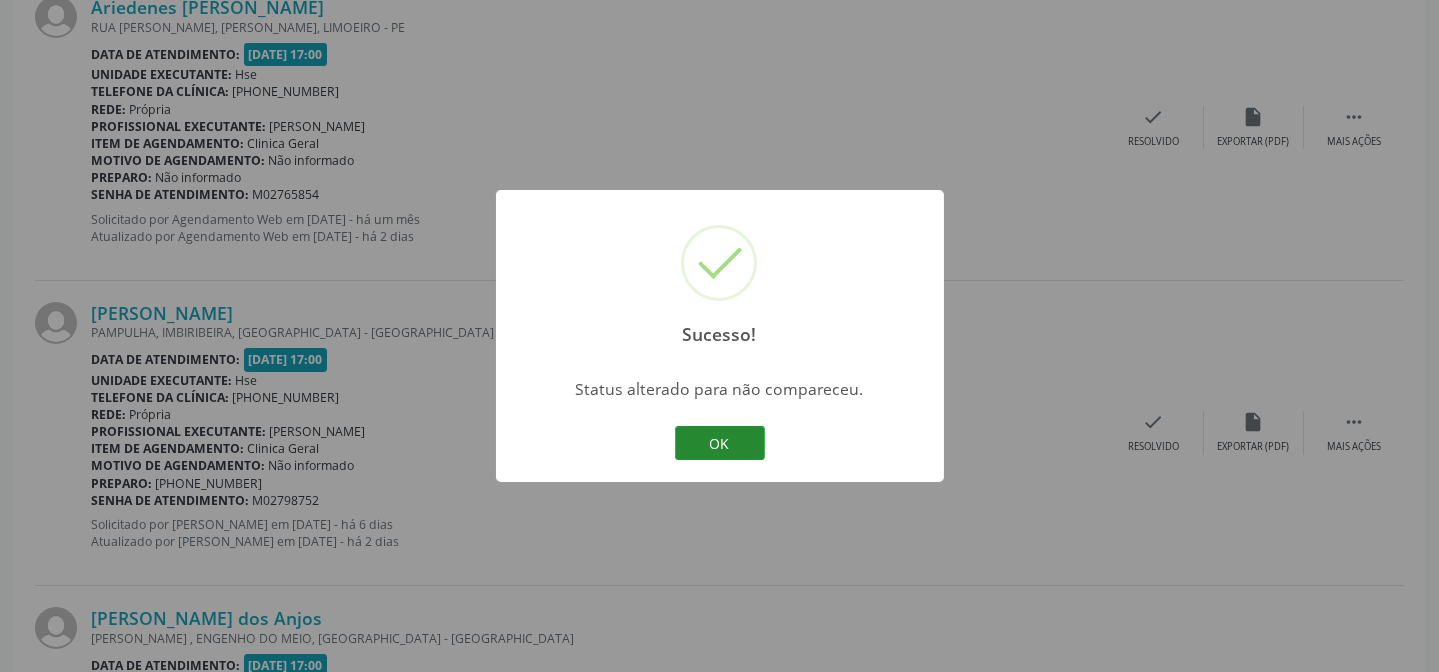 click on "OK" at bounding box center [720, 443] 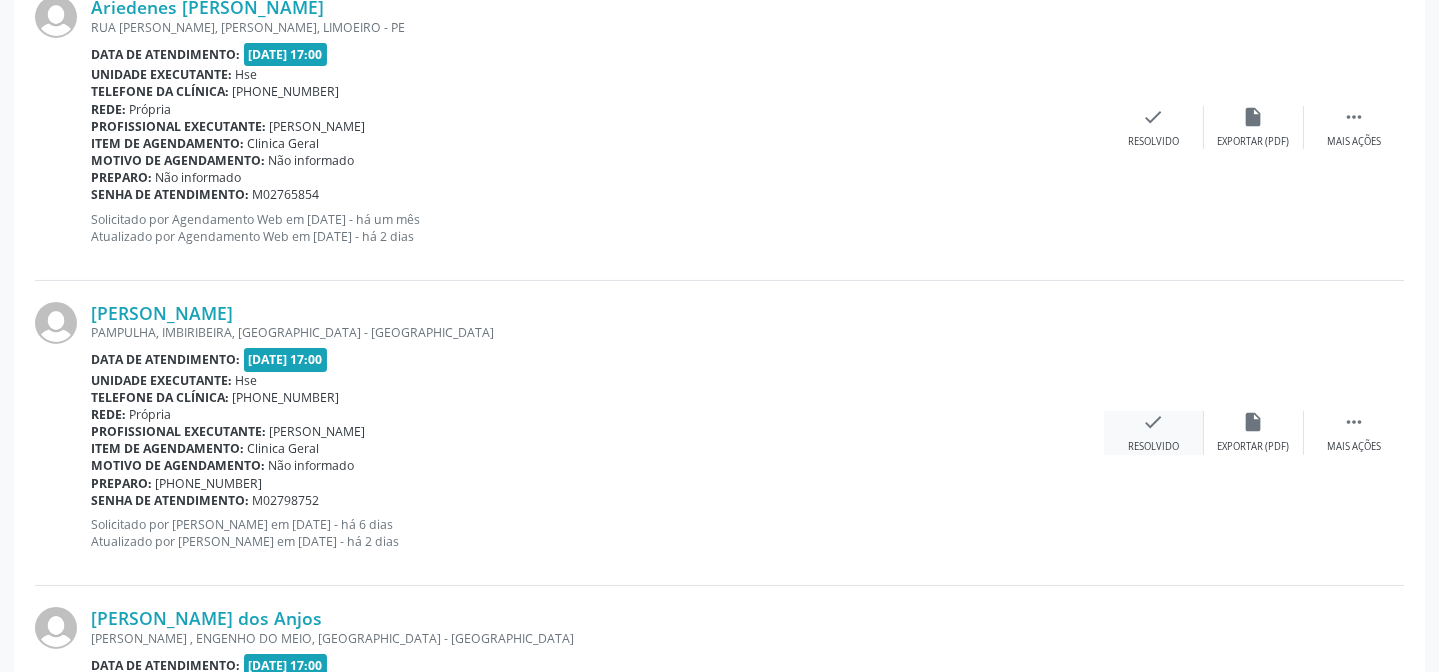 click on "Resolvido" at bounding box center (1153, 447) 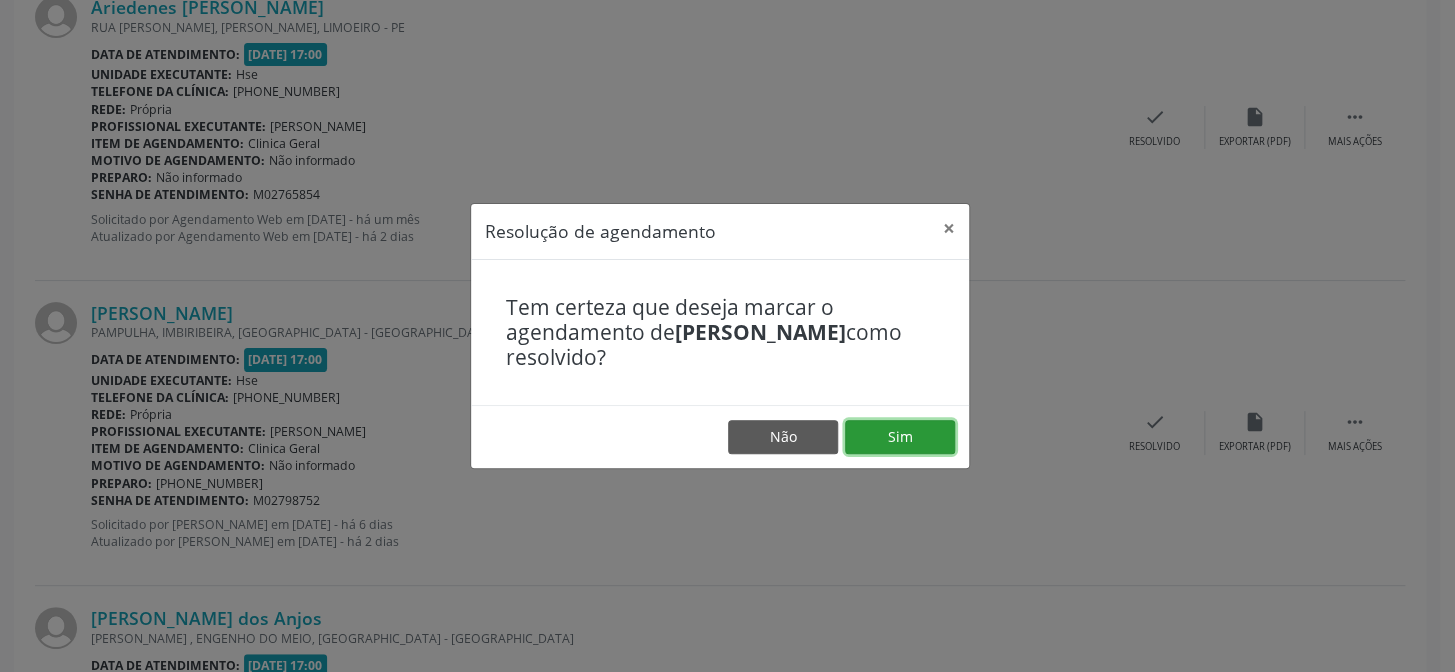 click on "Sim" at bounding box center (900, 437) 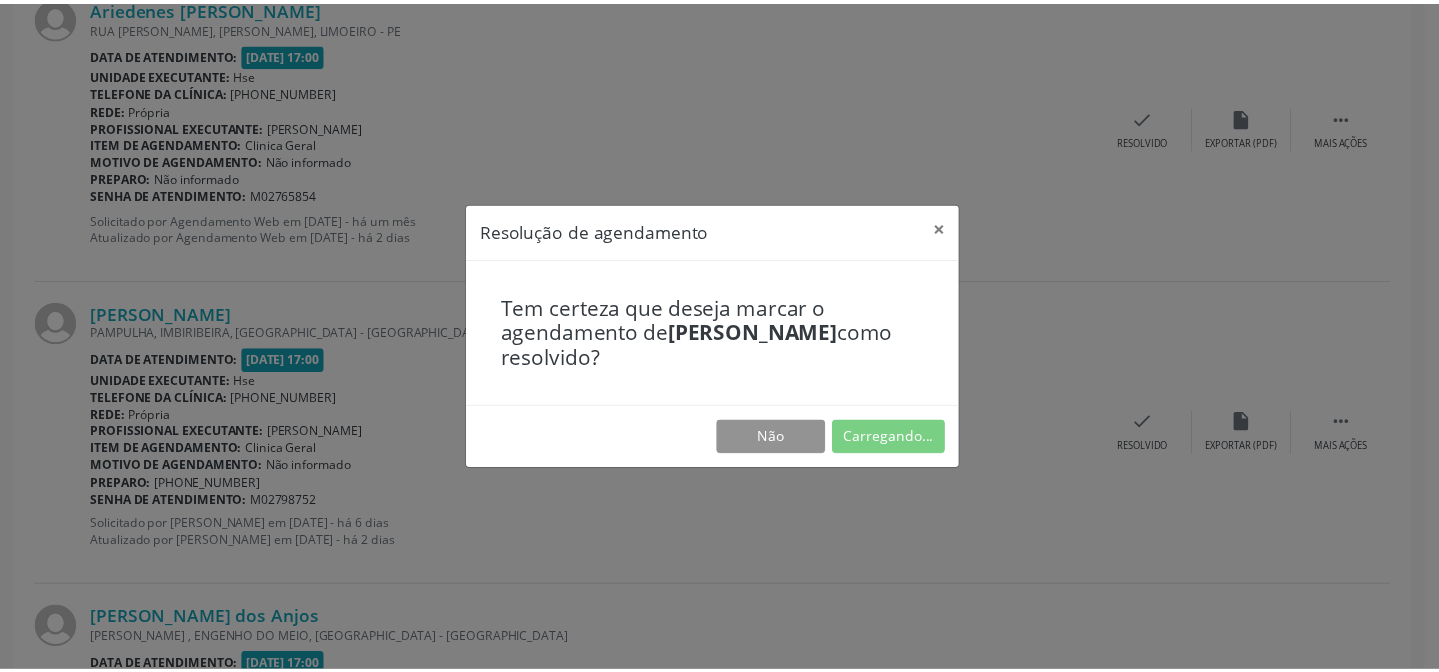 scroll, scrollTop: 179, scrollLeft: 0, axis: vertical 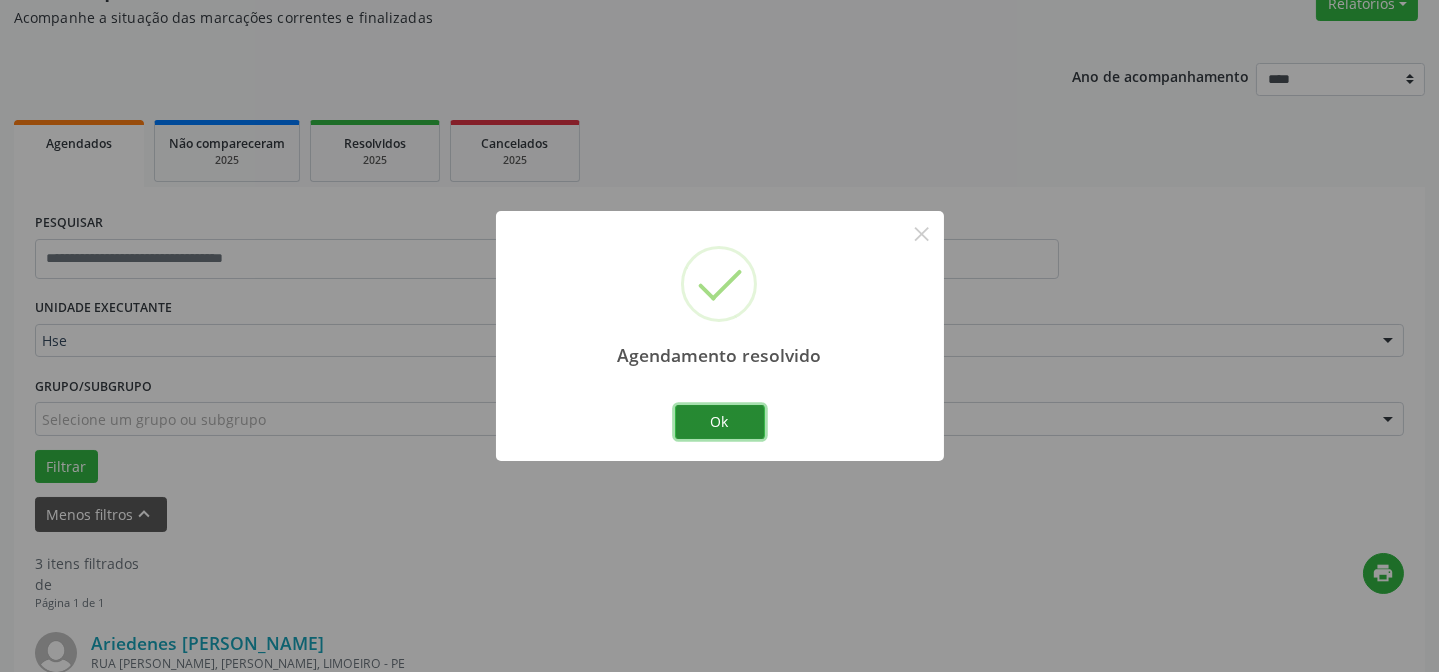 click on "Ok" at bounding box center (720, 422) 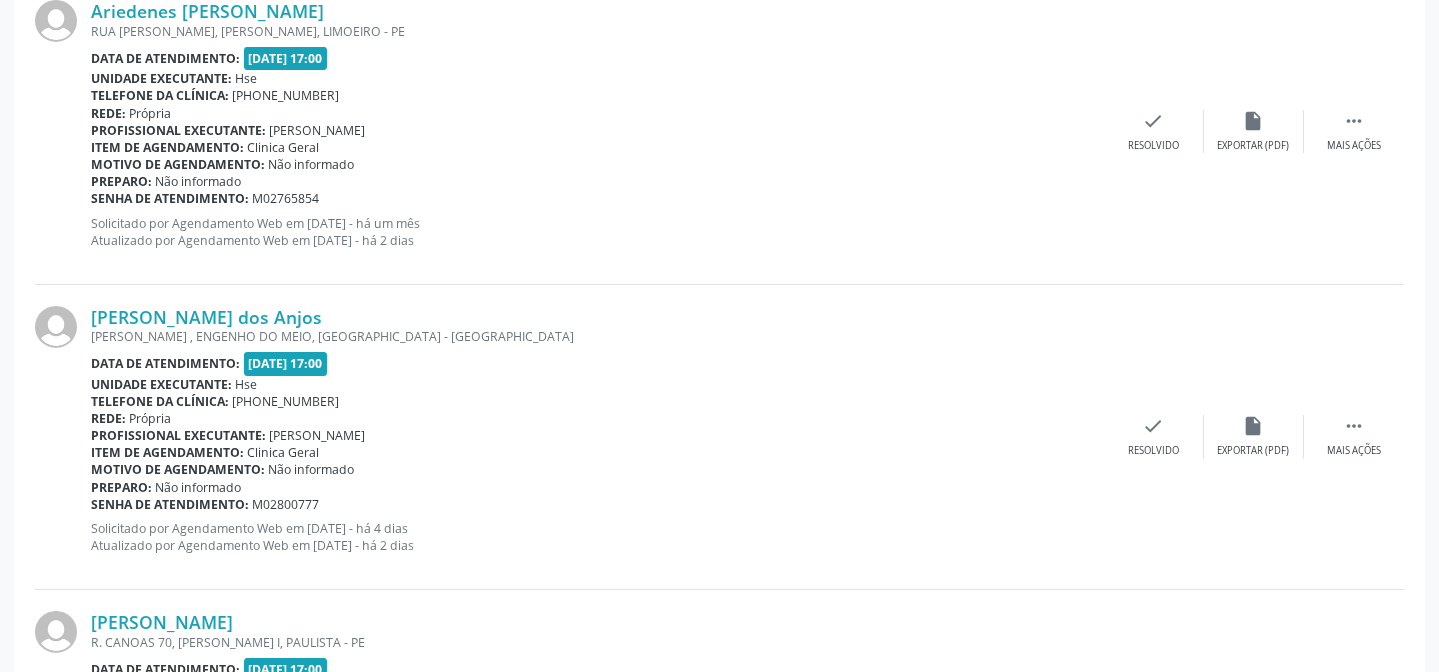 scroll, scrollTop: 815, scrollLeft: 0, axis: vertical 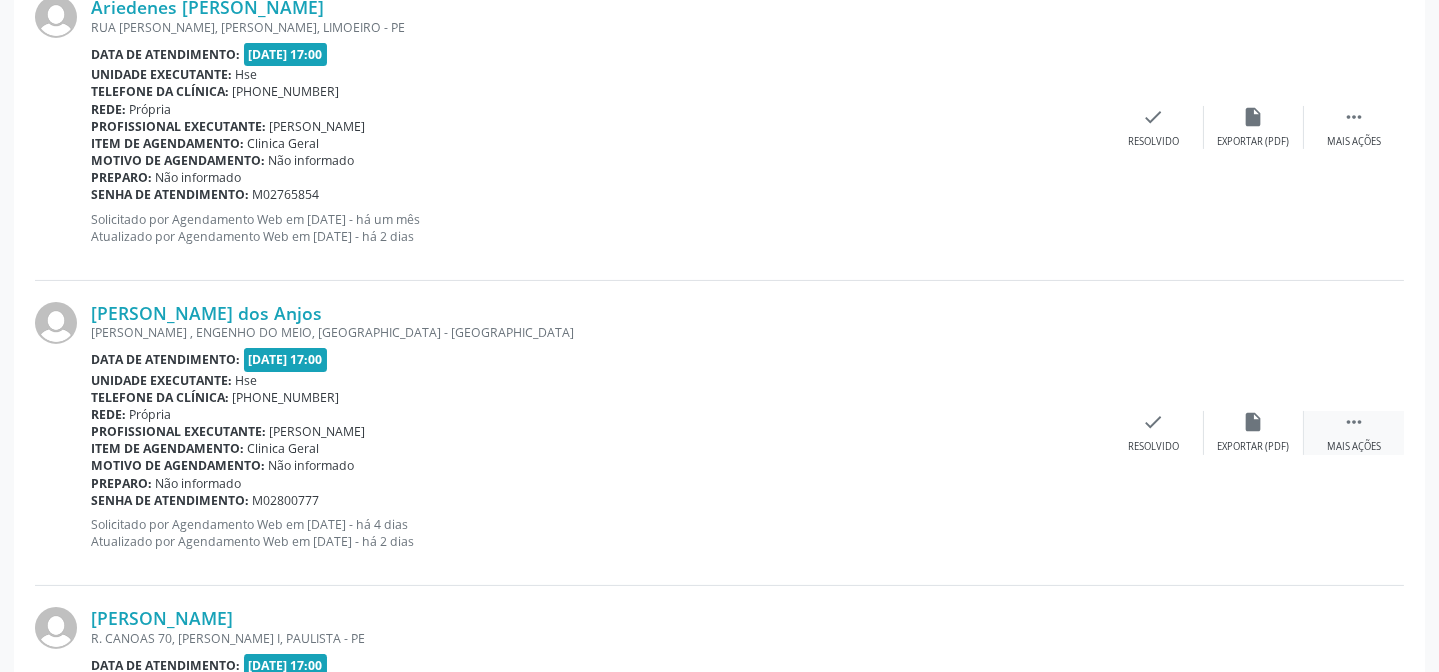 drag, startPoint x: 1369, startPoint y: 419, endPoint x: 1337, endPoint y: 421, distance: 32.06244 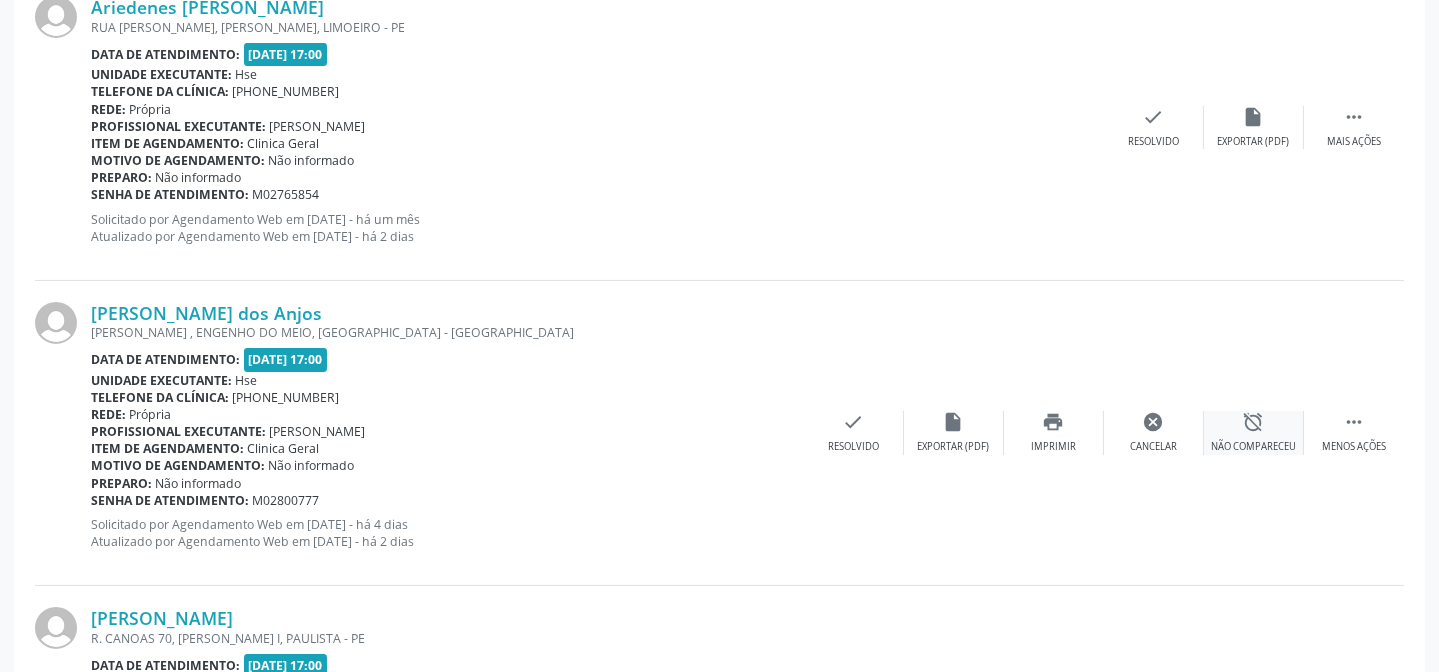 click on "alarm_off
Não compareceu" at bounding box center (1254, 432) 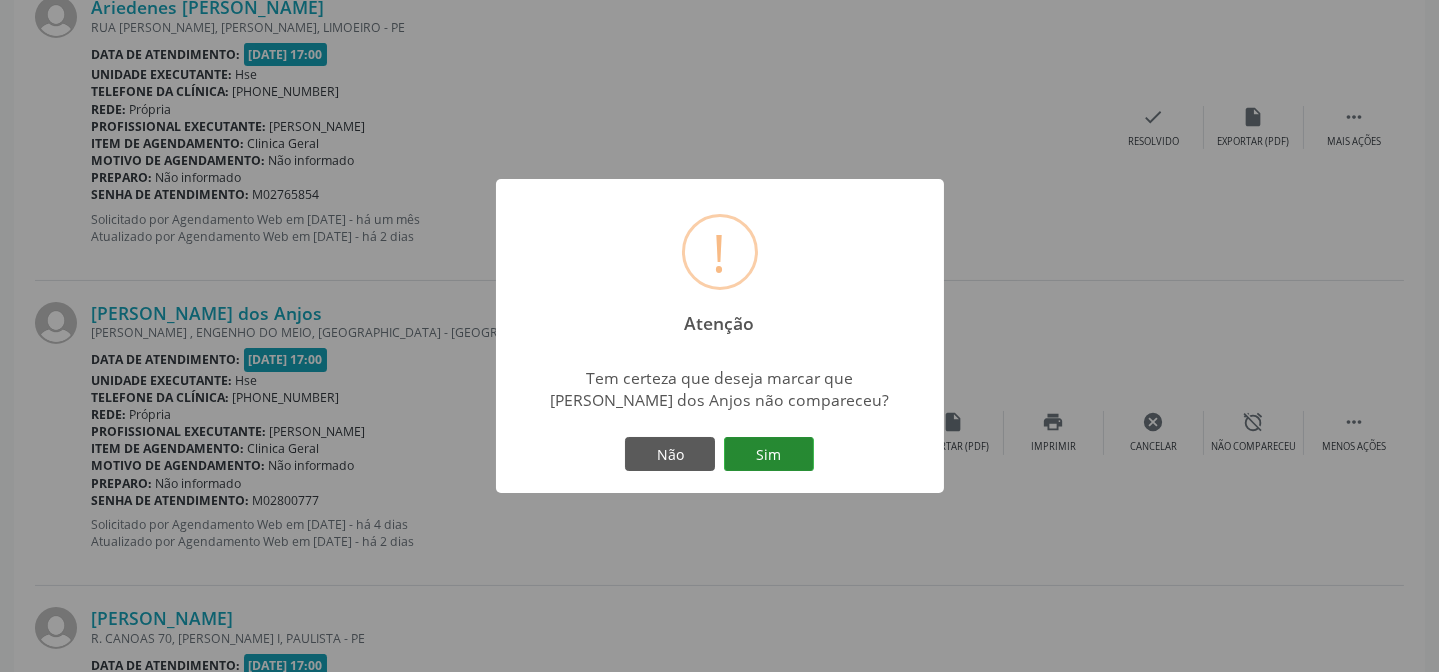 click on "Sim" at bounding box center (769, 454) 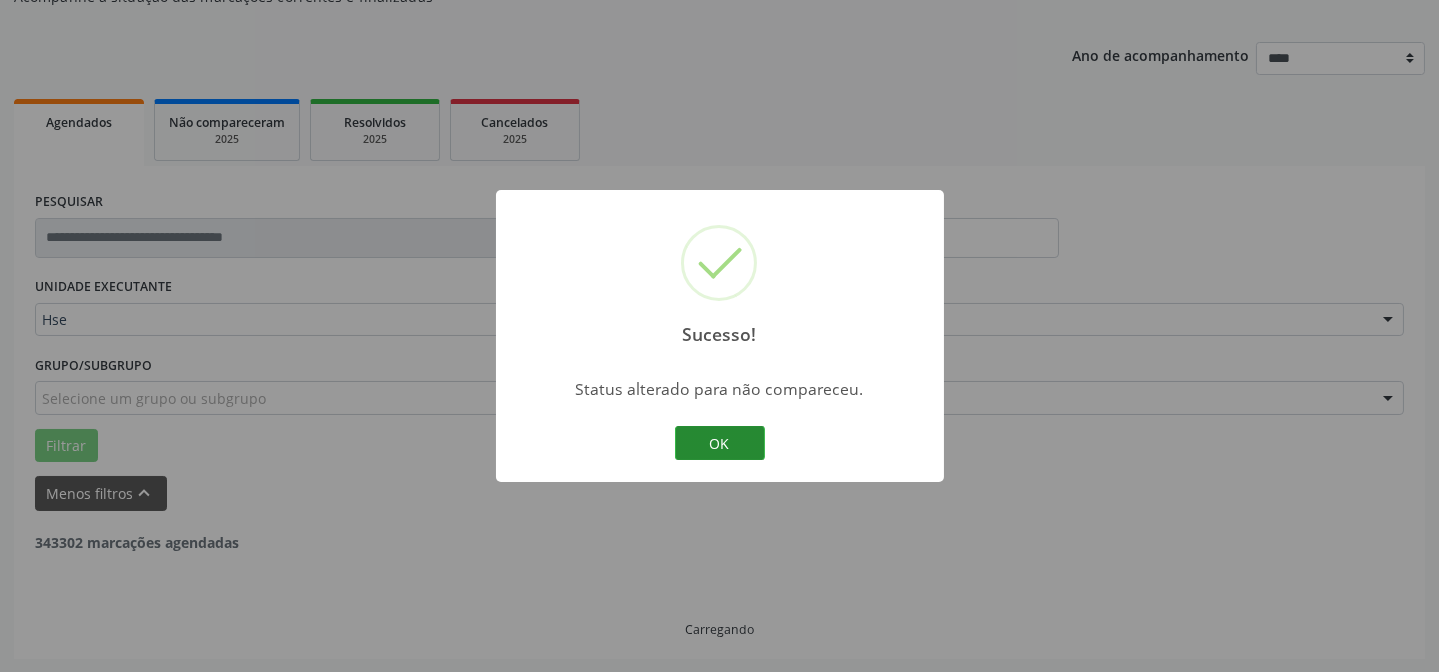 scroll, scrollTop: 761, scrollLeft: 0, axis: vertical 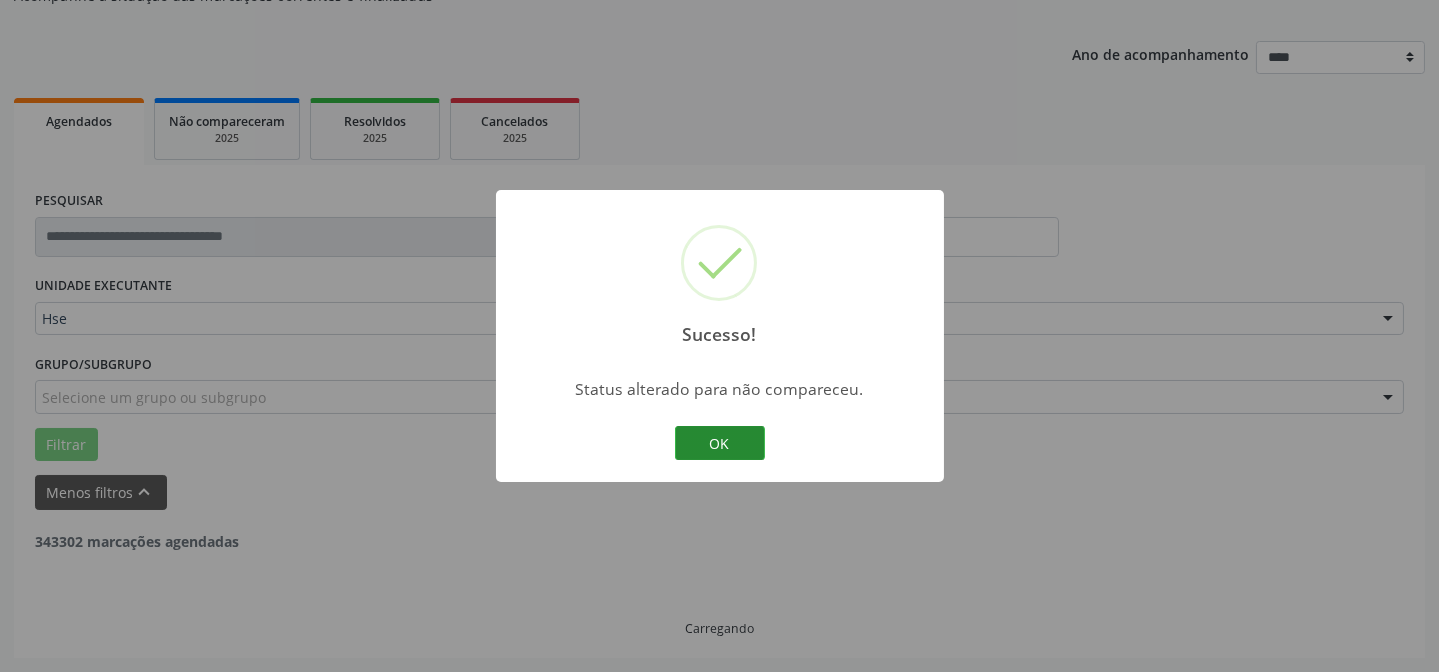 click on "OK" at bounding box center (720, 443) 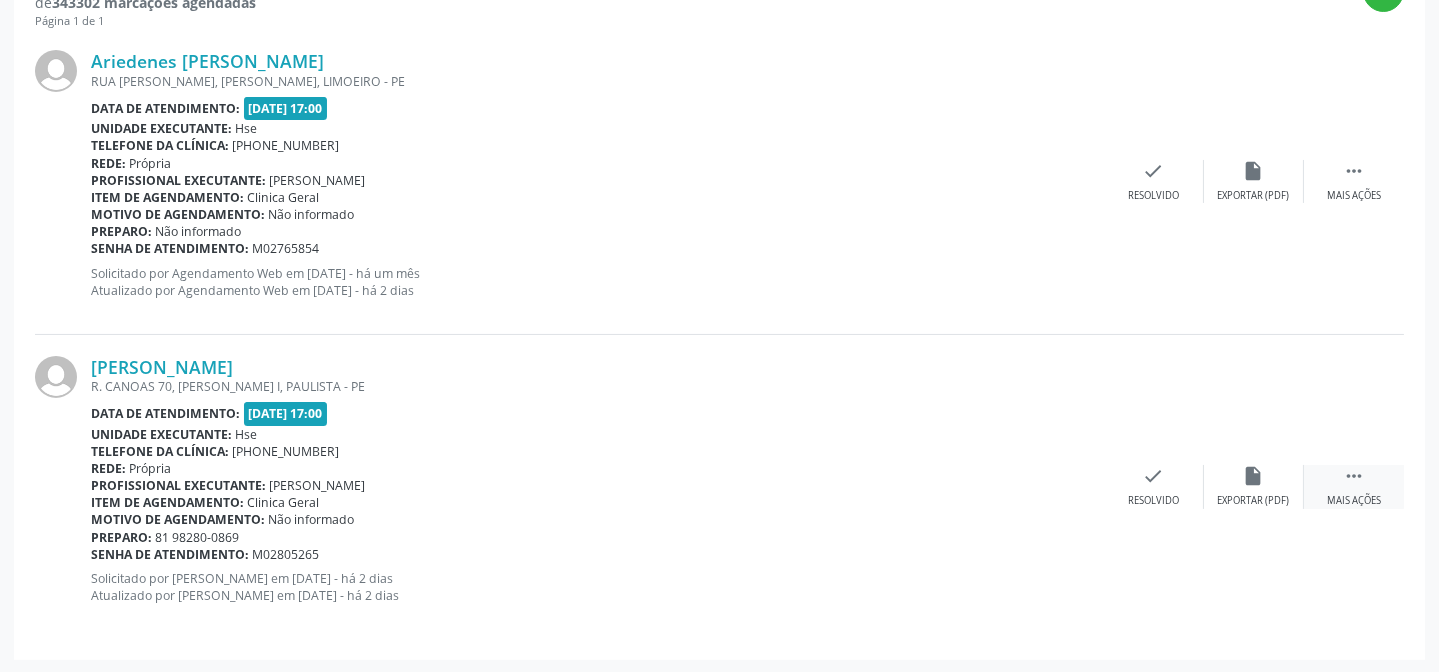 click on "
Mais ações" at bounding box center (1354, 486) 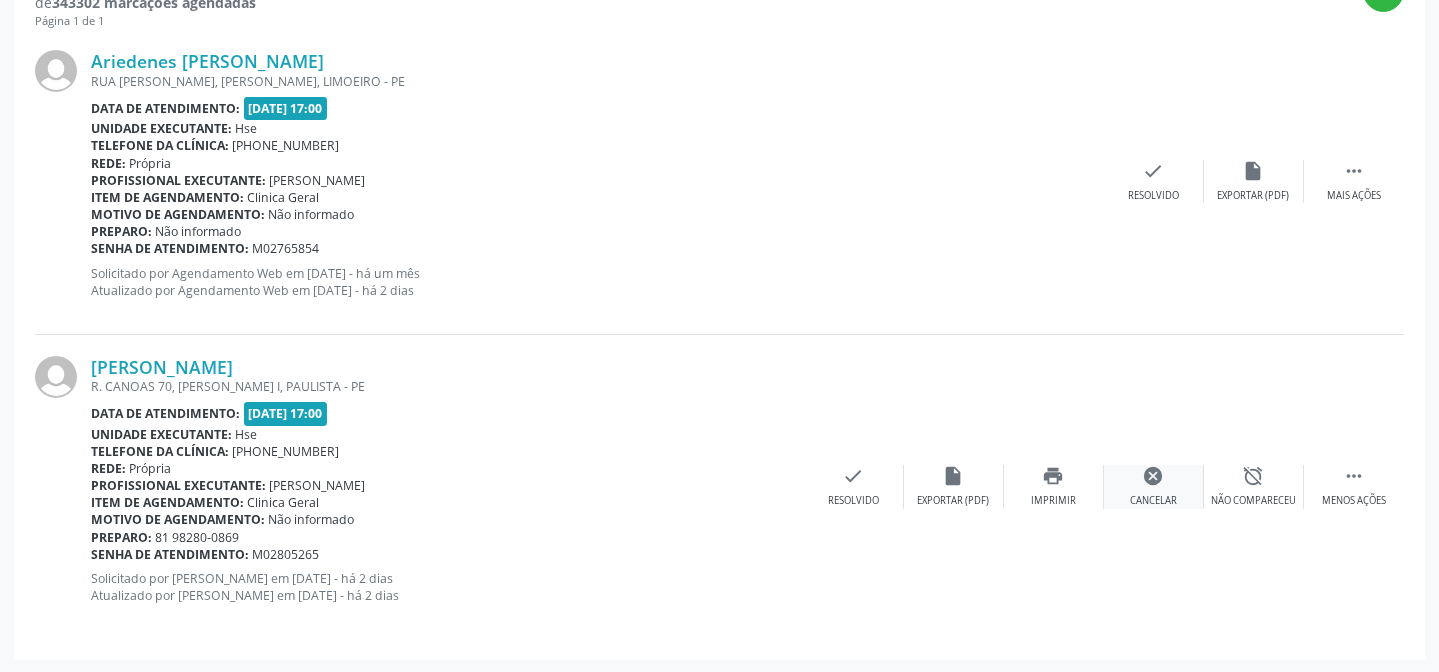 click on "cancel
Cancelar" at bounding box center (1154, 486) 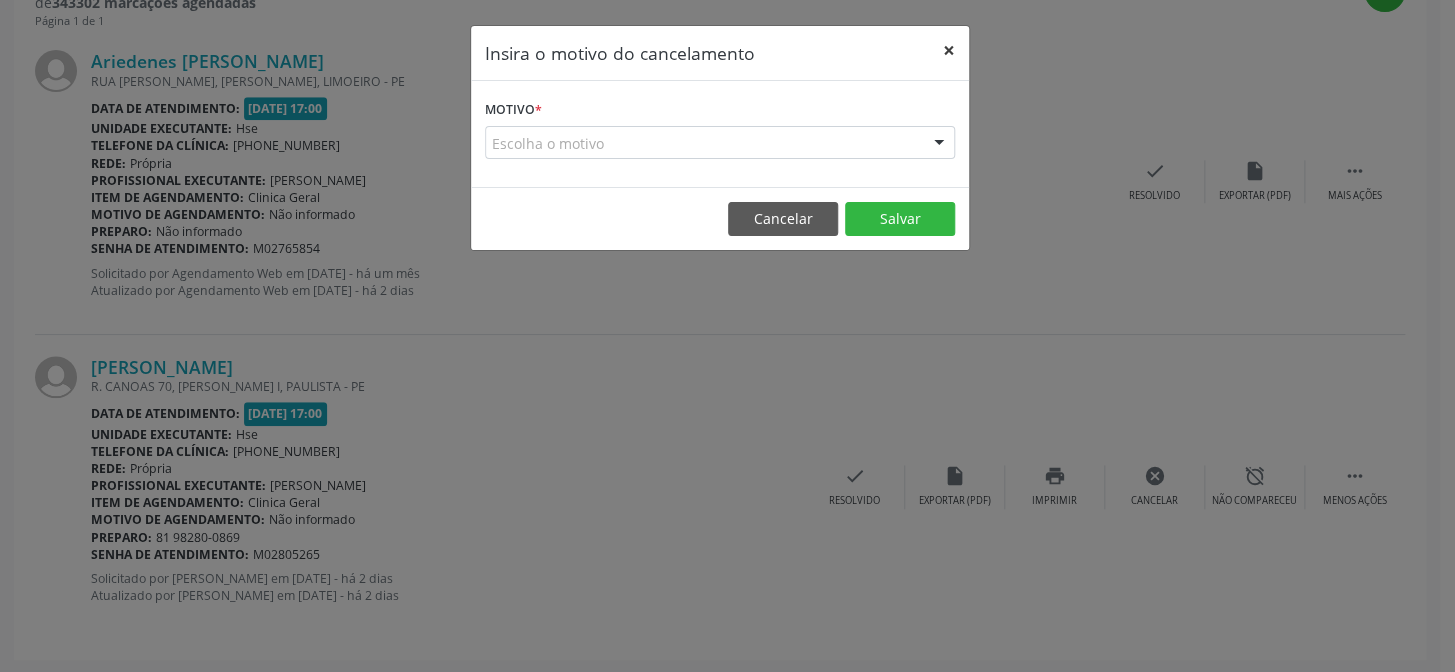 click on "×" at bounding box center [949, 50] 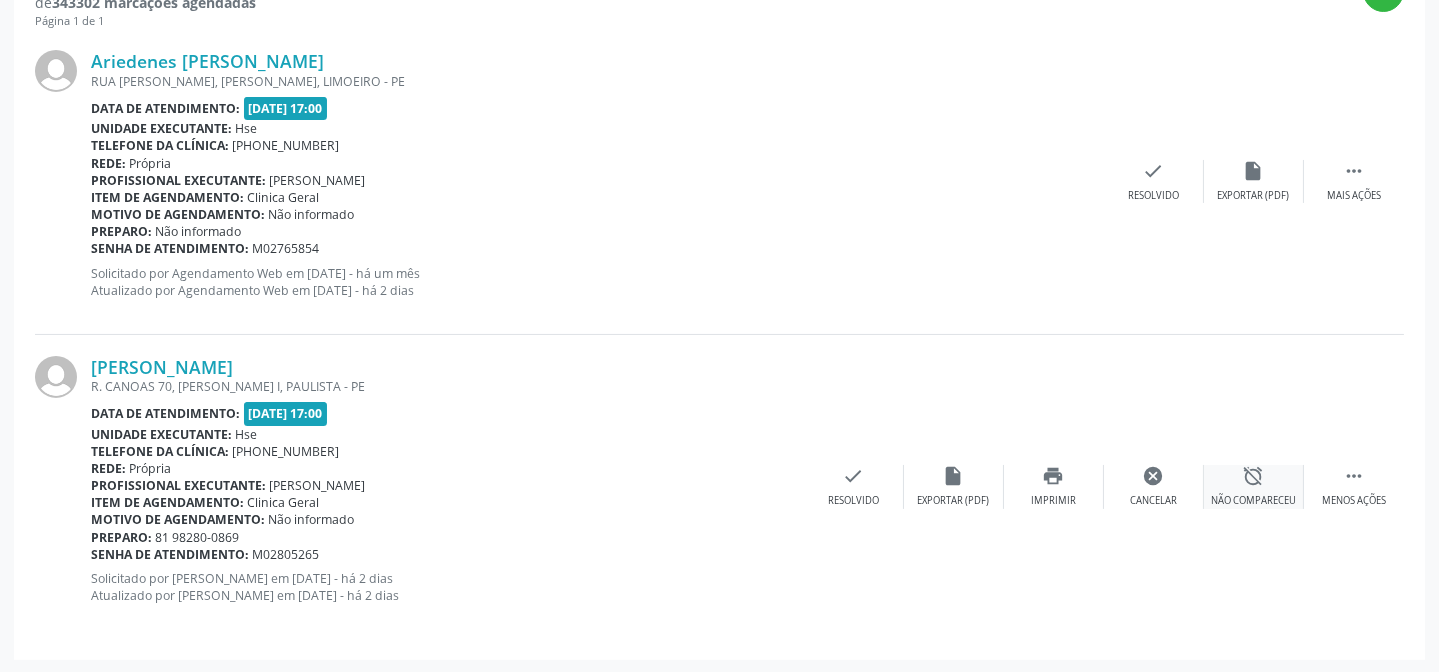 click on "Não compareceu" at bounding box center (1253, 501) 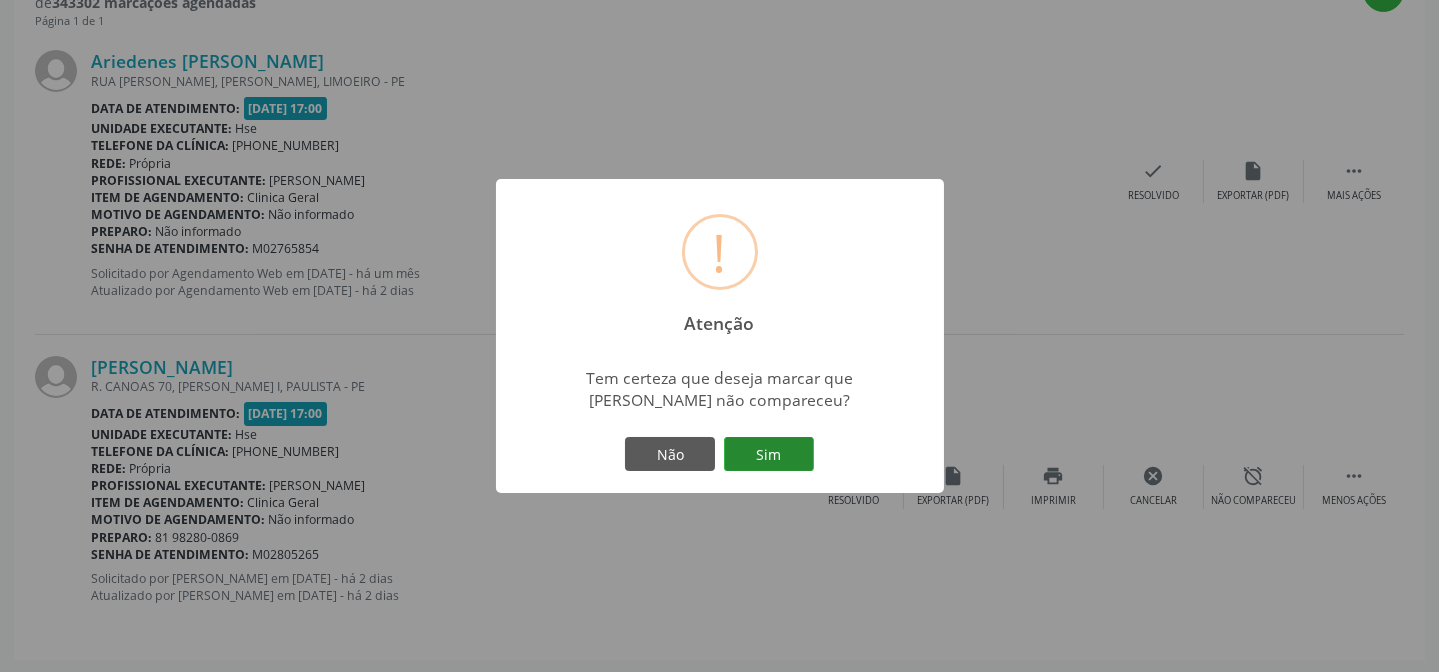 click on "Sim" at bounding box center (769, 454) 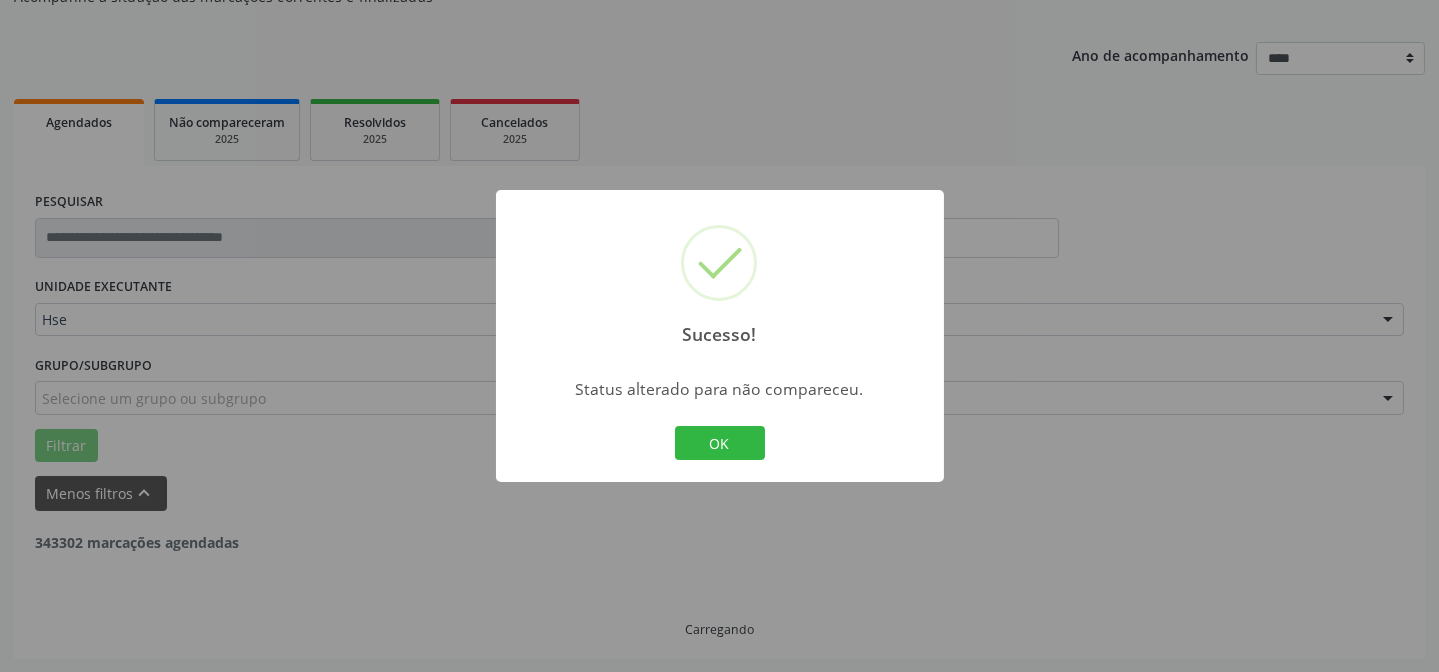 scroll, scrollTop: 457, scrollLeft: 0, axis: vertical 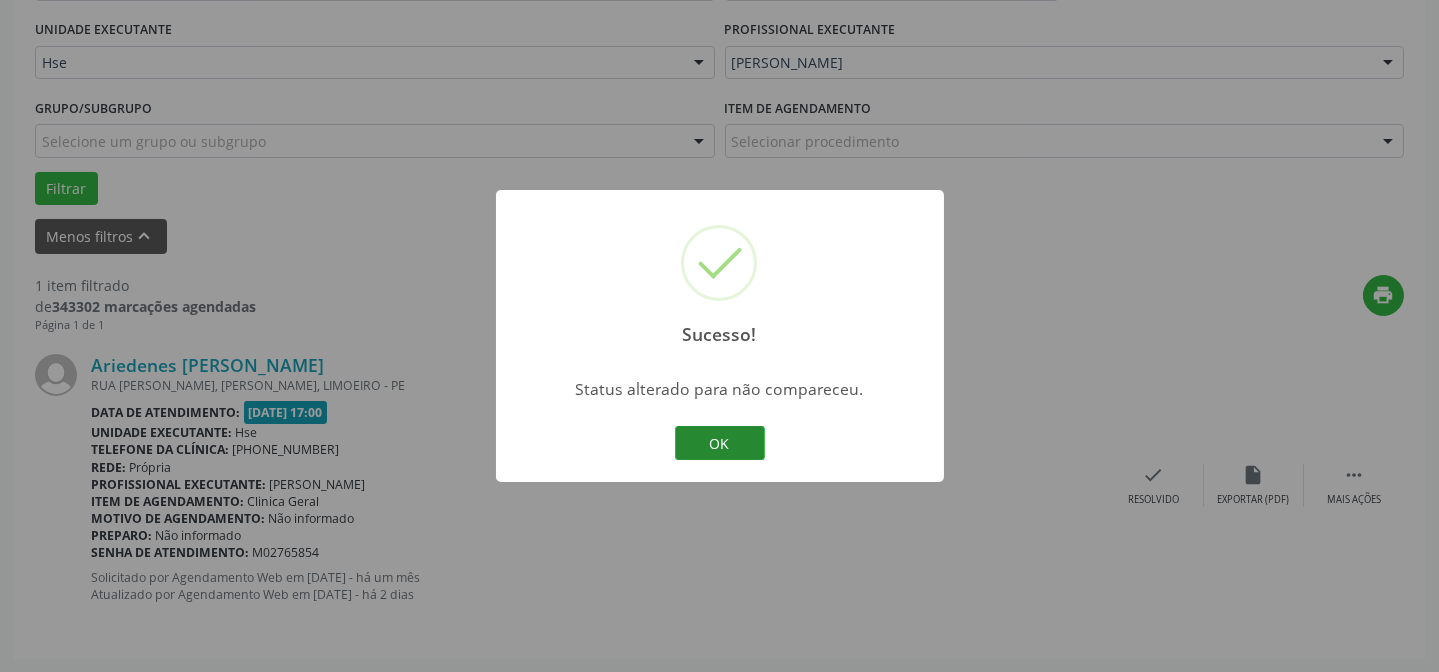 click on "OK" at bounding box center [720, 443] 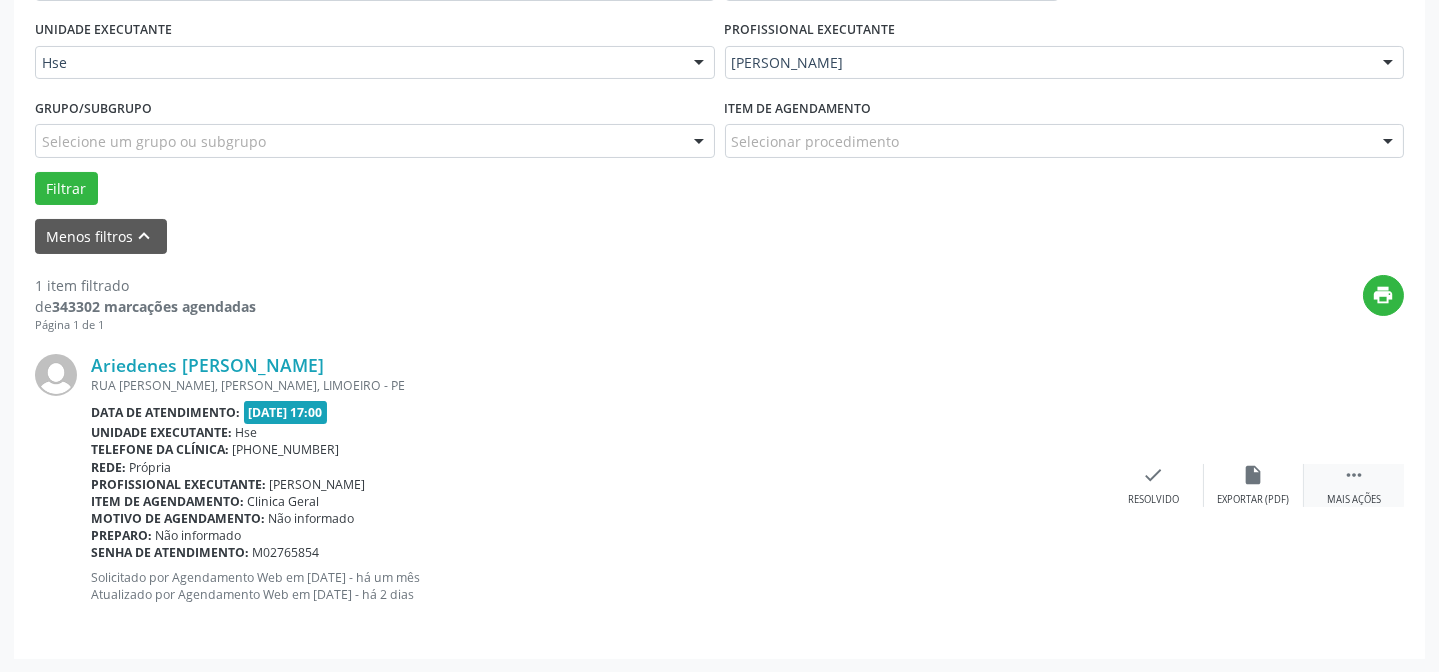 click on "
Mais ações" at bounding box center [1354, 485] 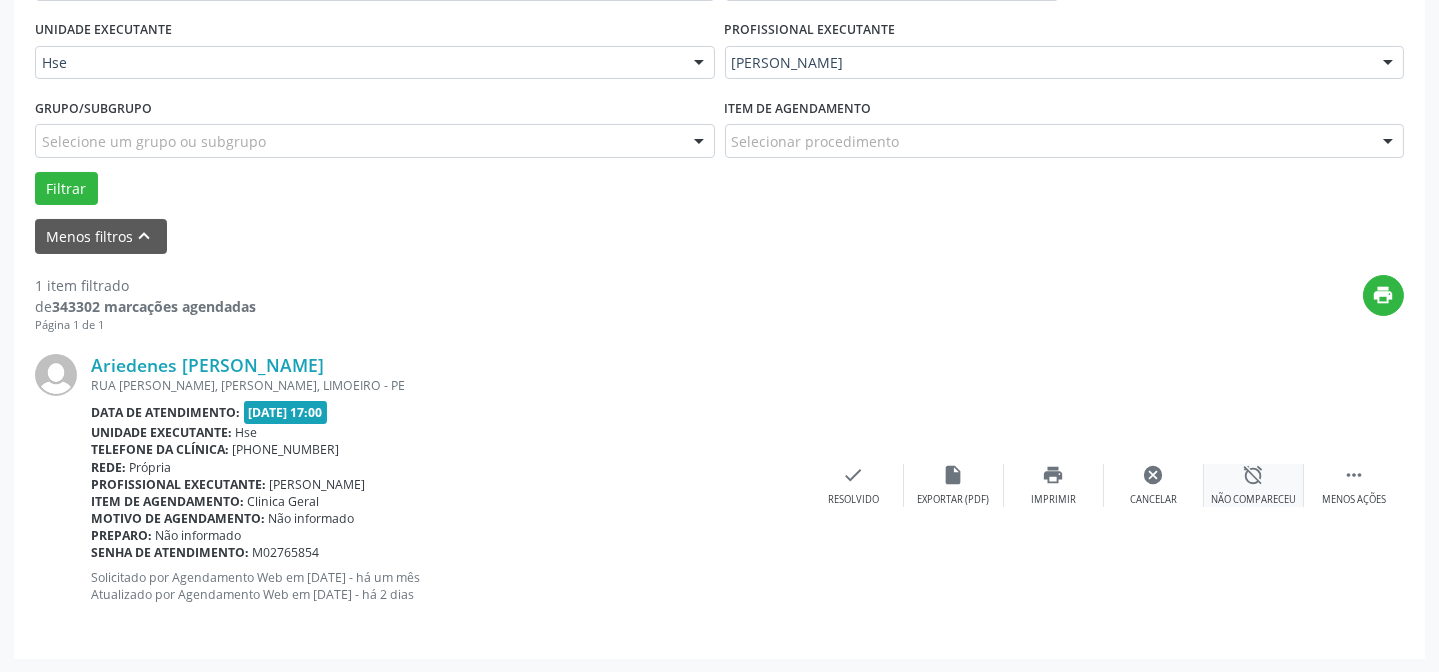 click on "alarm_off" at bounding box center (1254, 475) 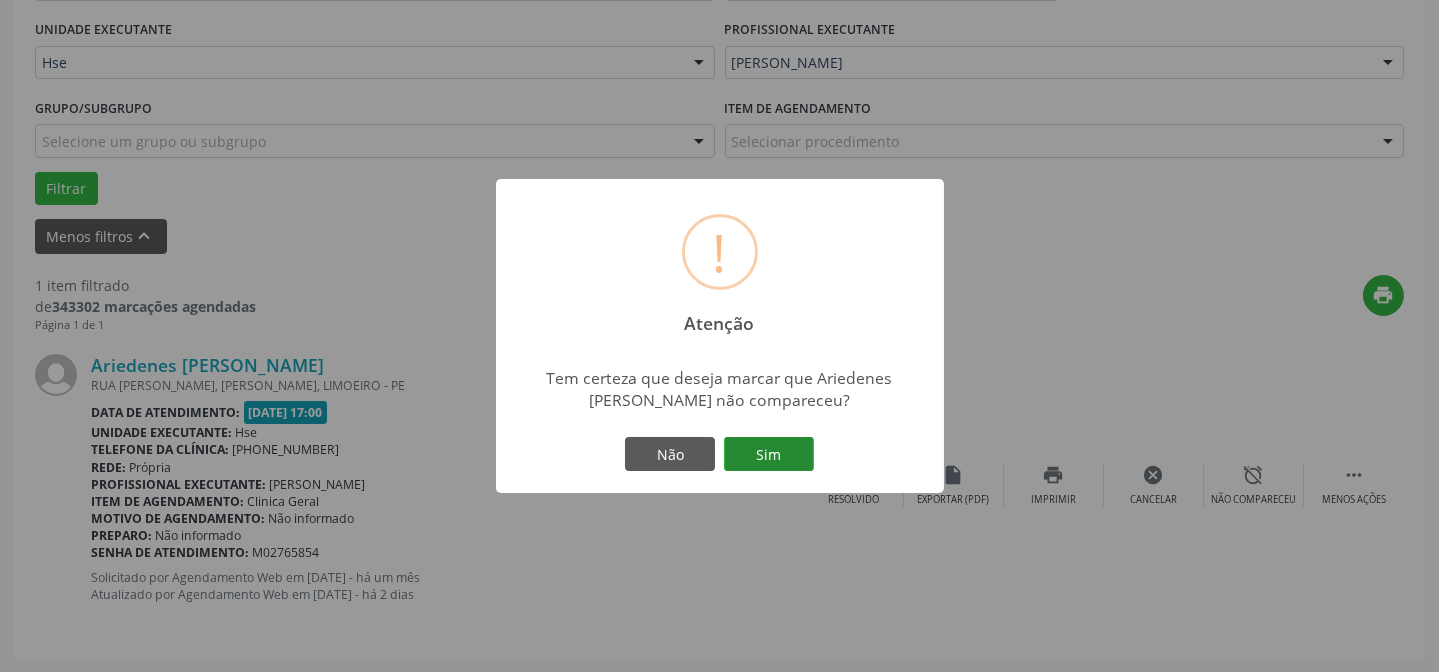 click on "Sim" at bounding box center [769, 454] 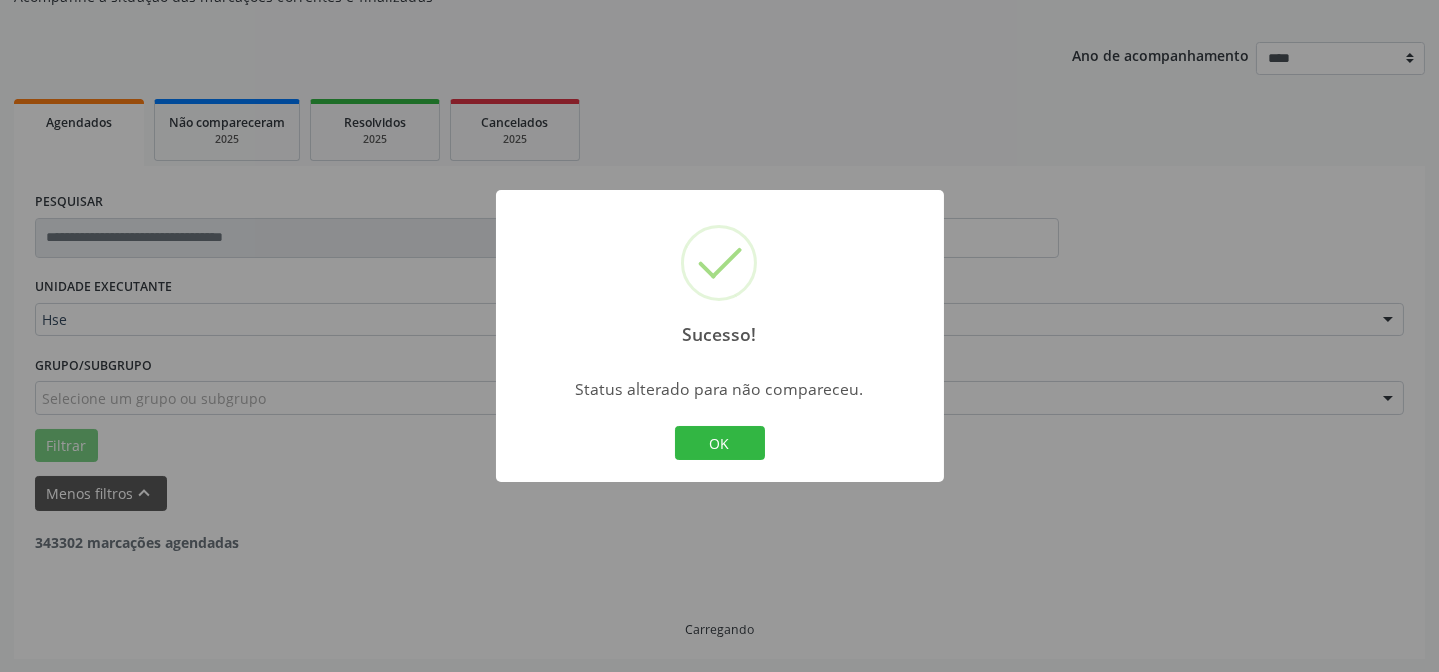 scroll, scrollTop: 135, scrollLeft: 0, axis: vertical 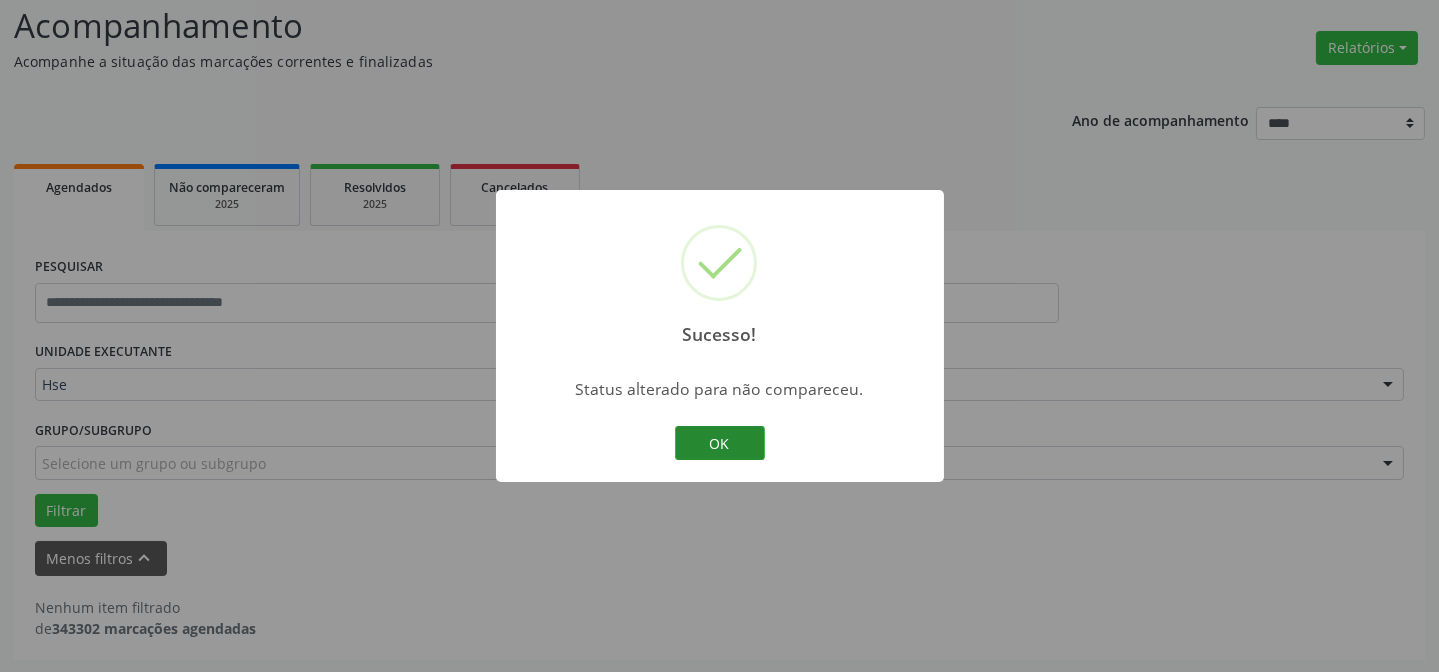 click on "OK" at bounding box center [720, 443] 